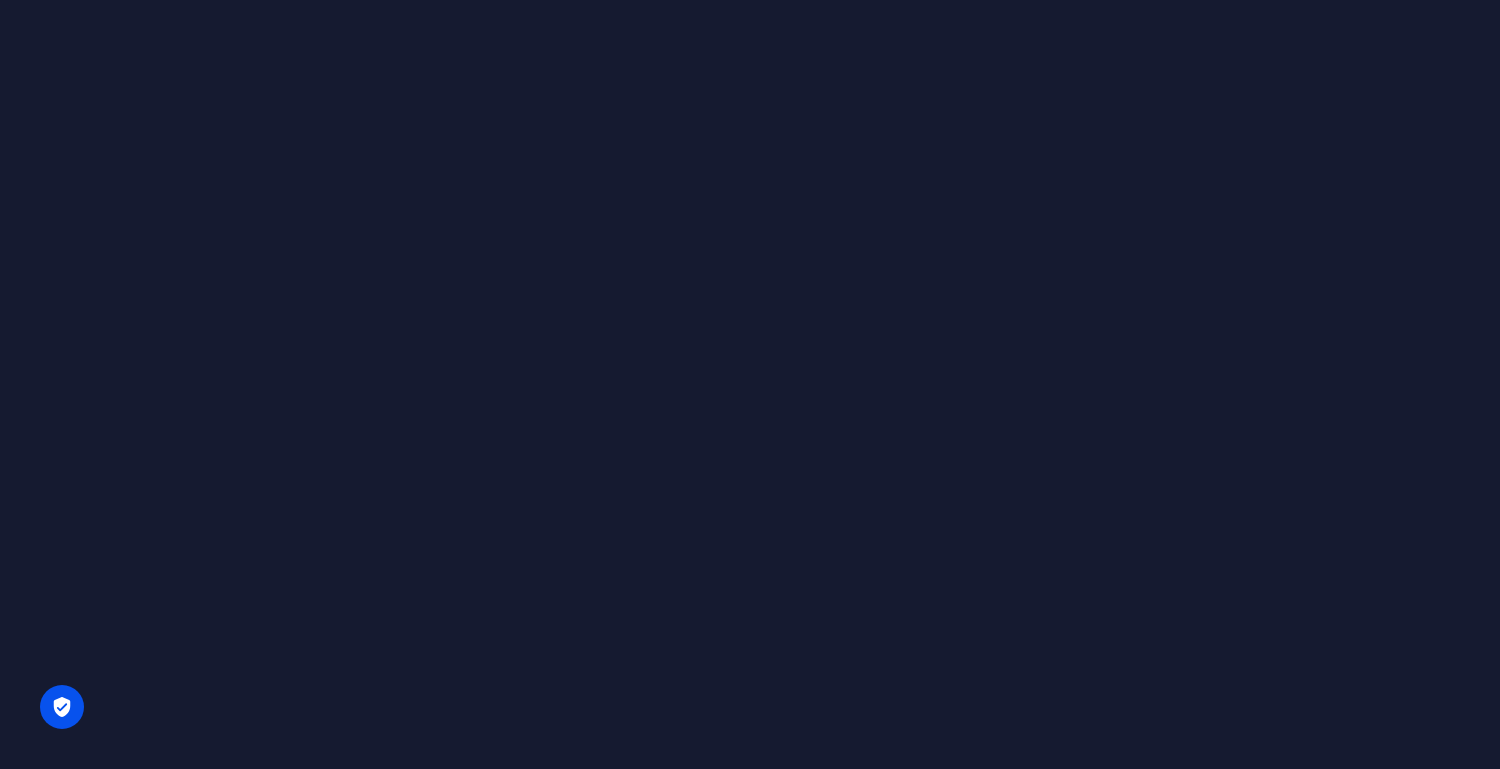 scroll, scrollTop: 0, scrollLeft: 0, axis: both 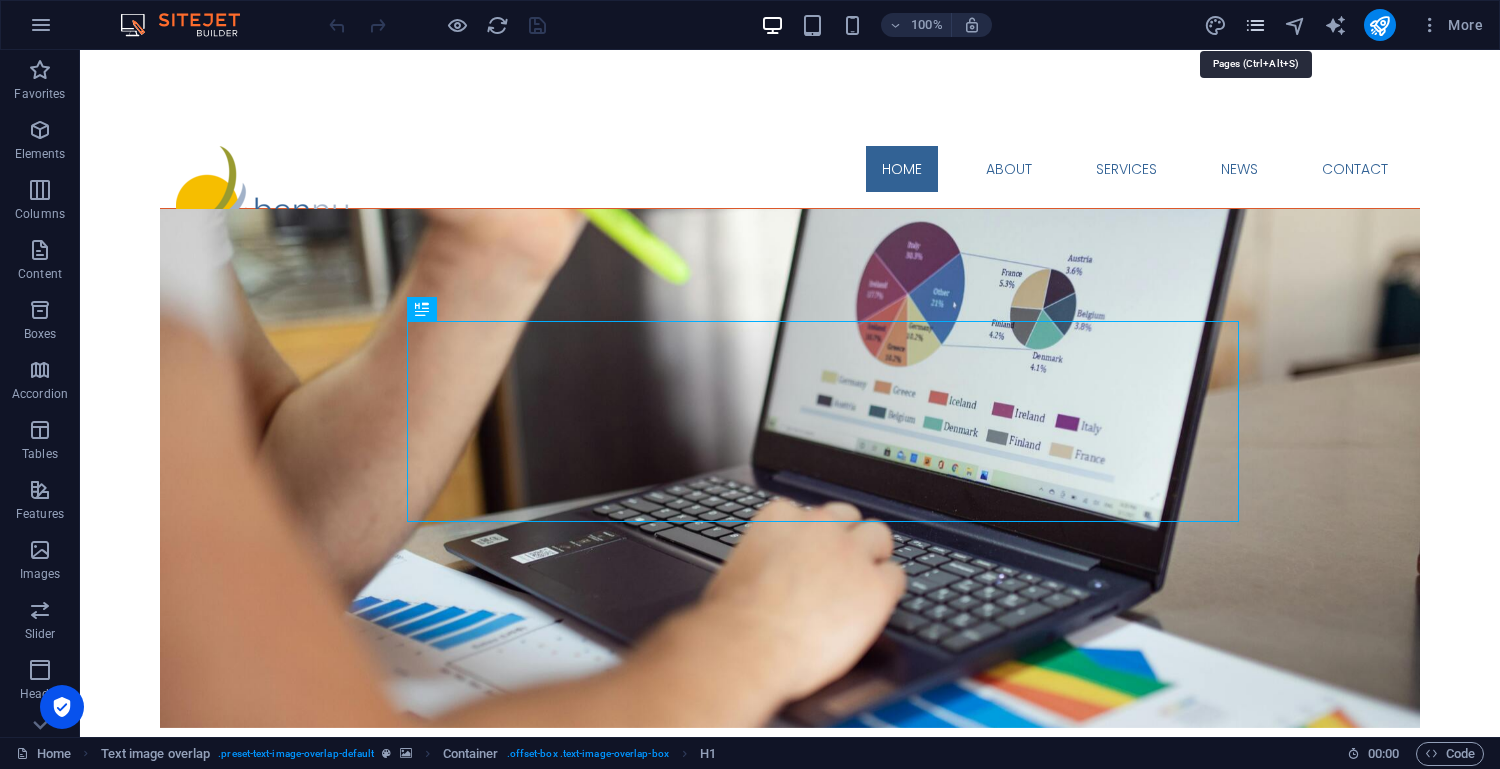 click at bounding box center [1255, 25] 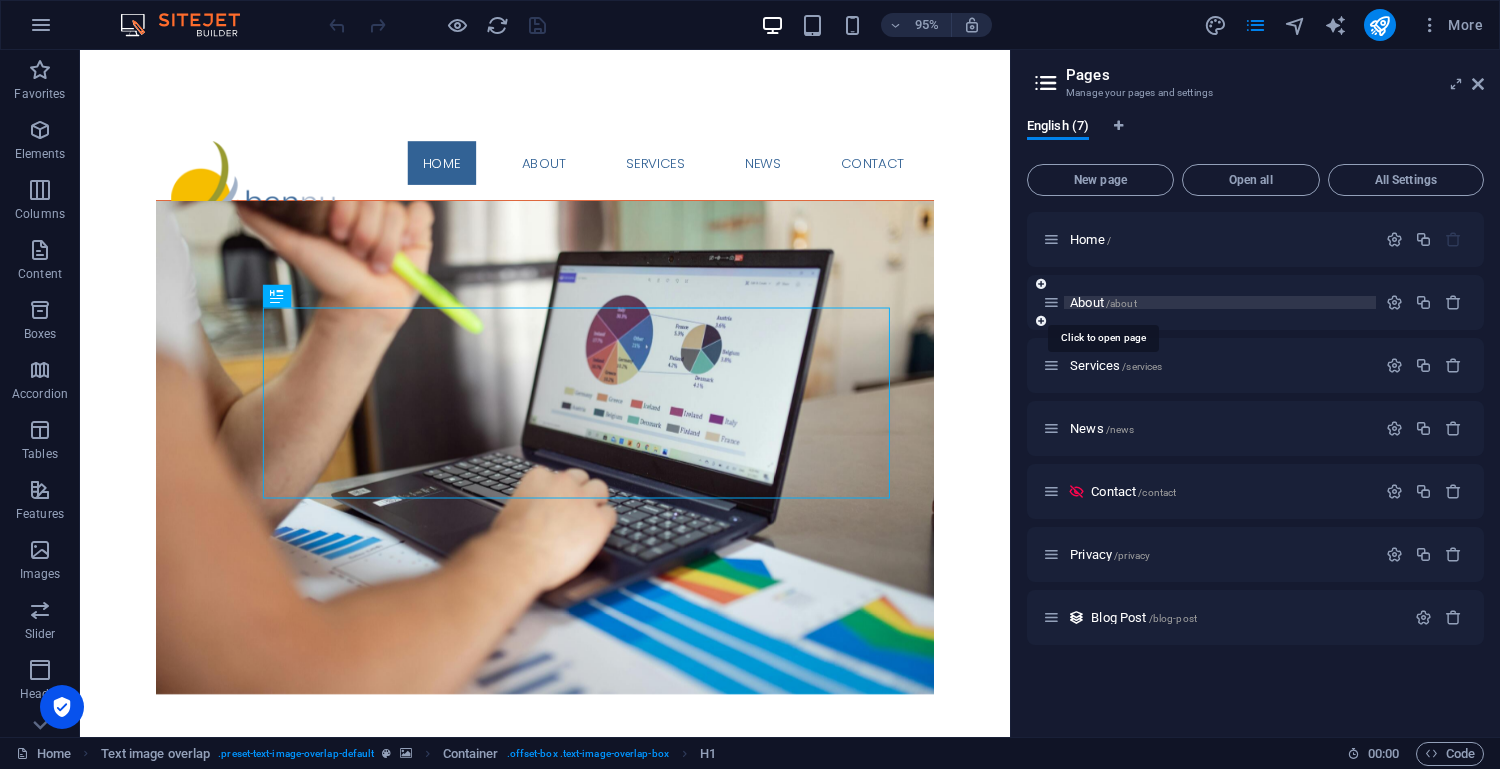 click on "About /about" at bounding box center (1103, 302) 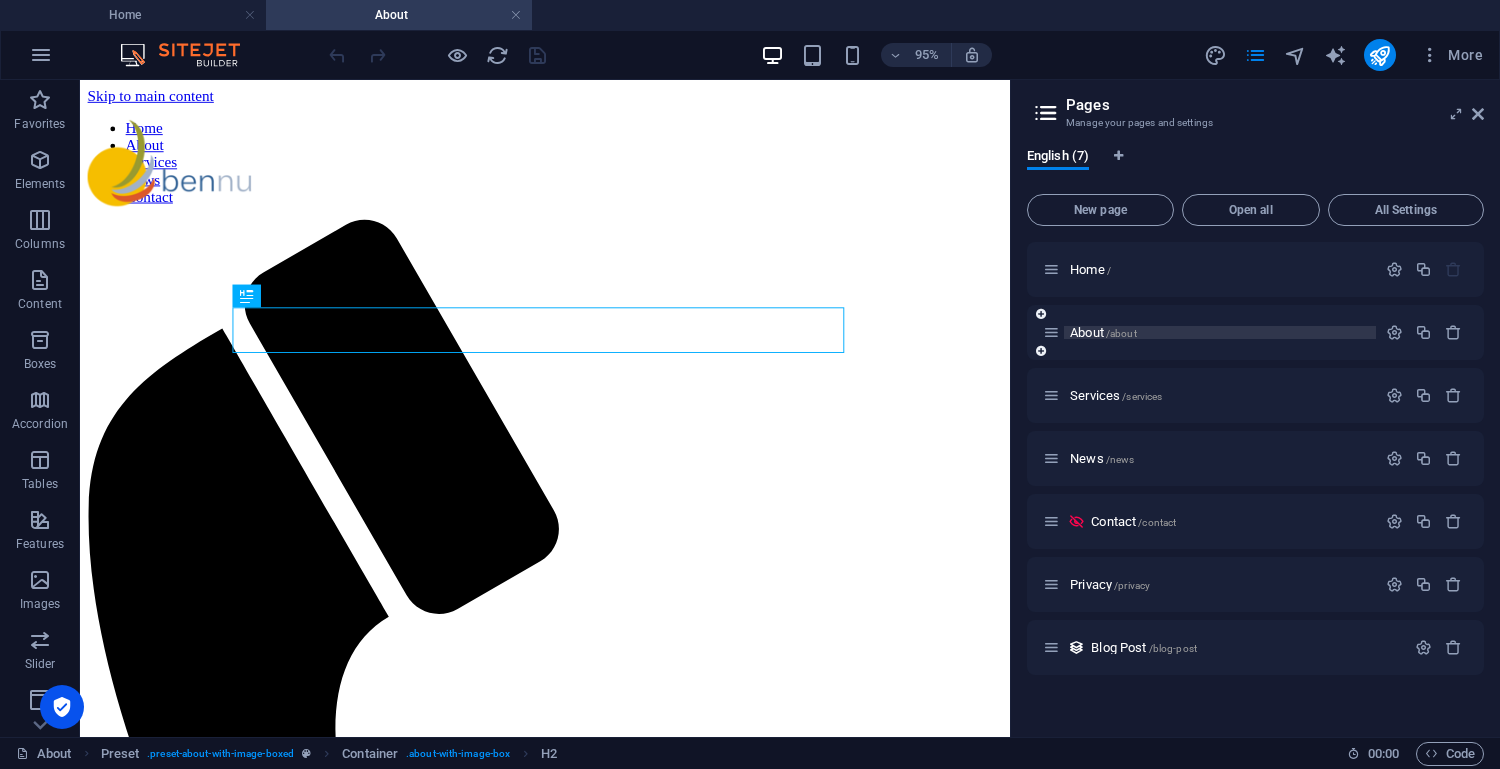 scroll, scrollTop: 0, scrollLeft: 0, axis: both 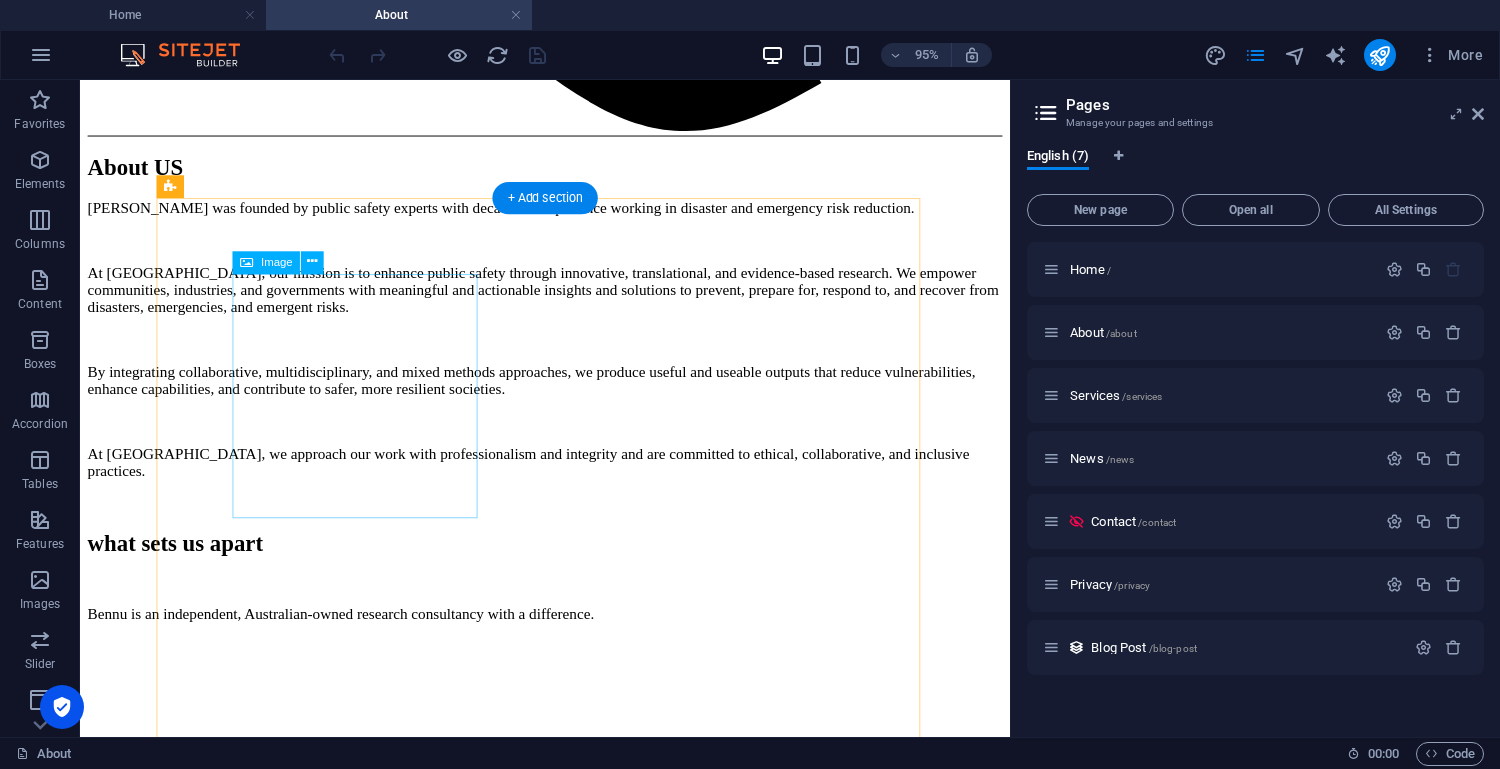click at bounding box center (569, 7683) 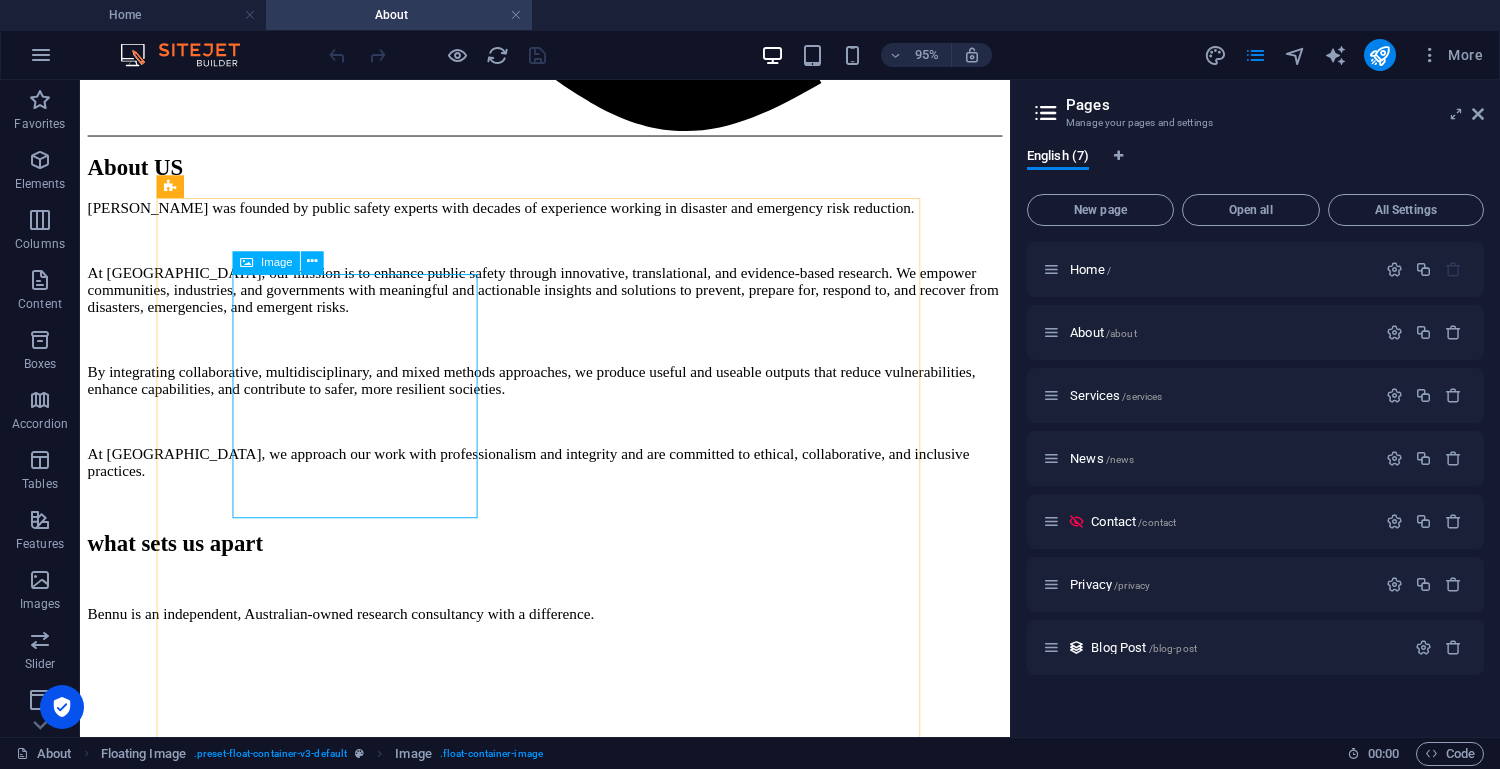 click on "Image" at bounding box center (277, 261) 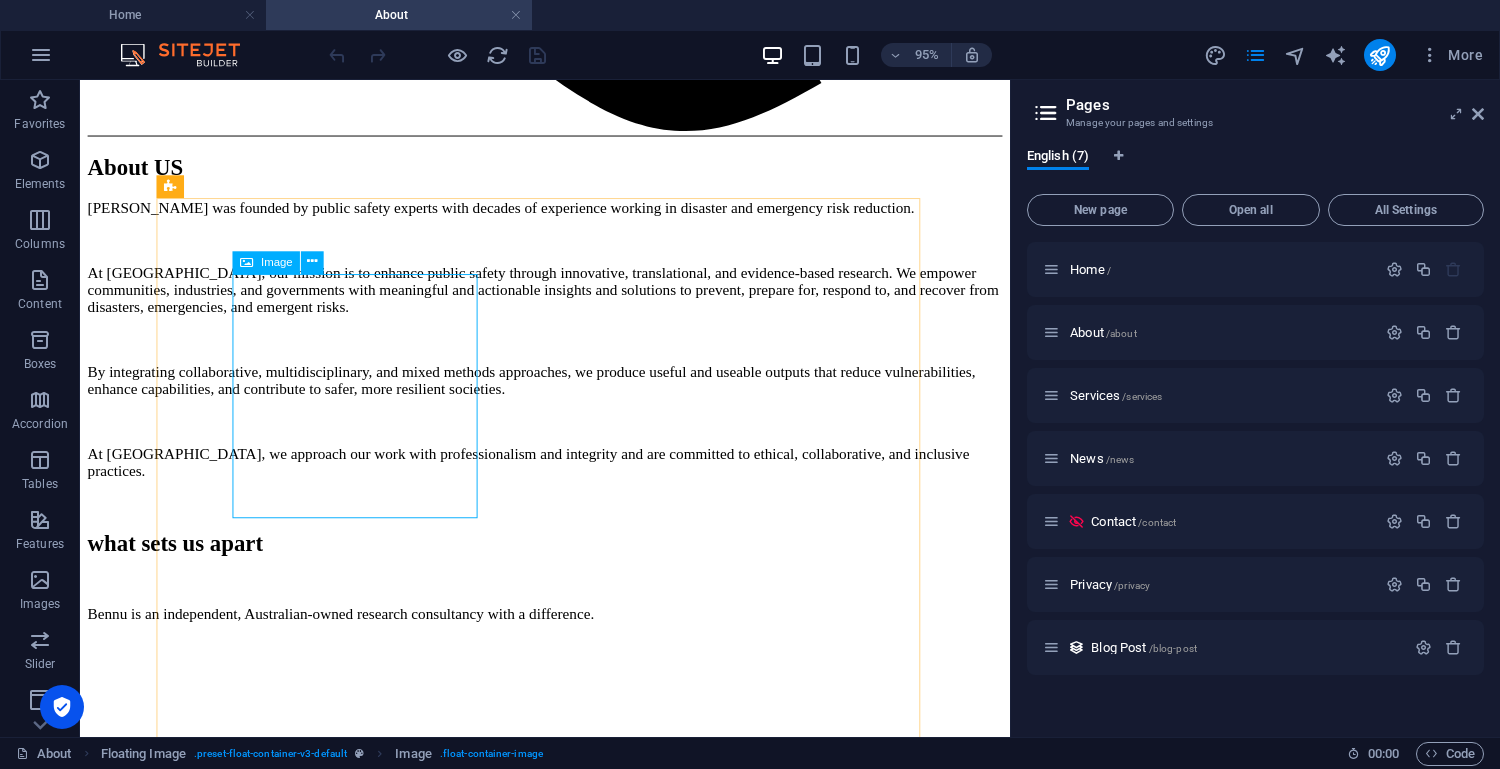 click on "Image" at bounding box center [277, 261] 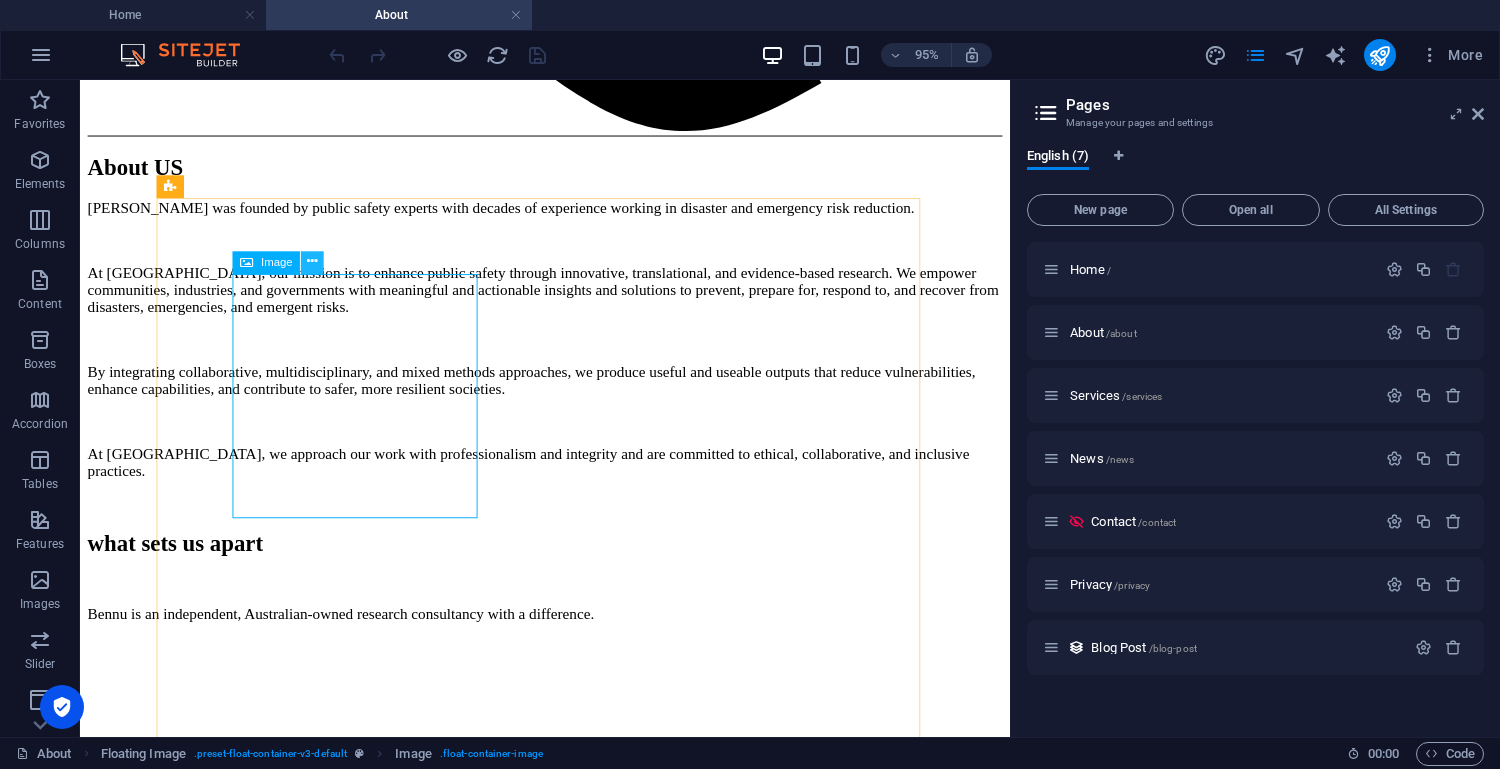 click at bounding box center (312, 262) 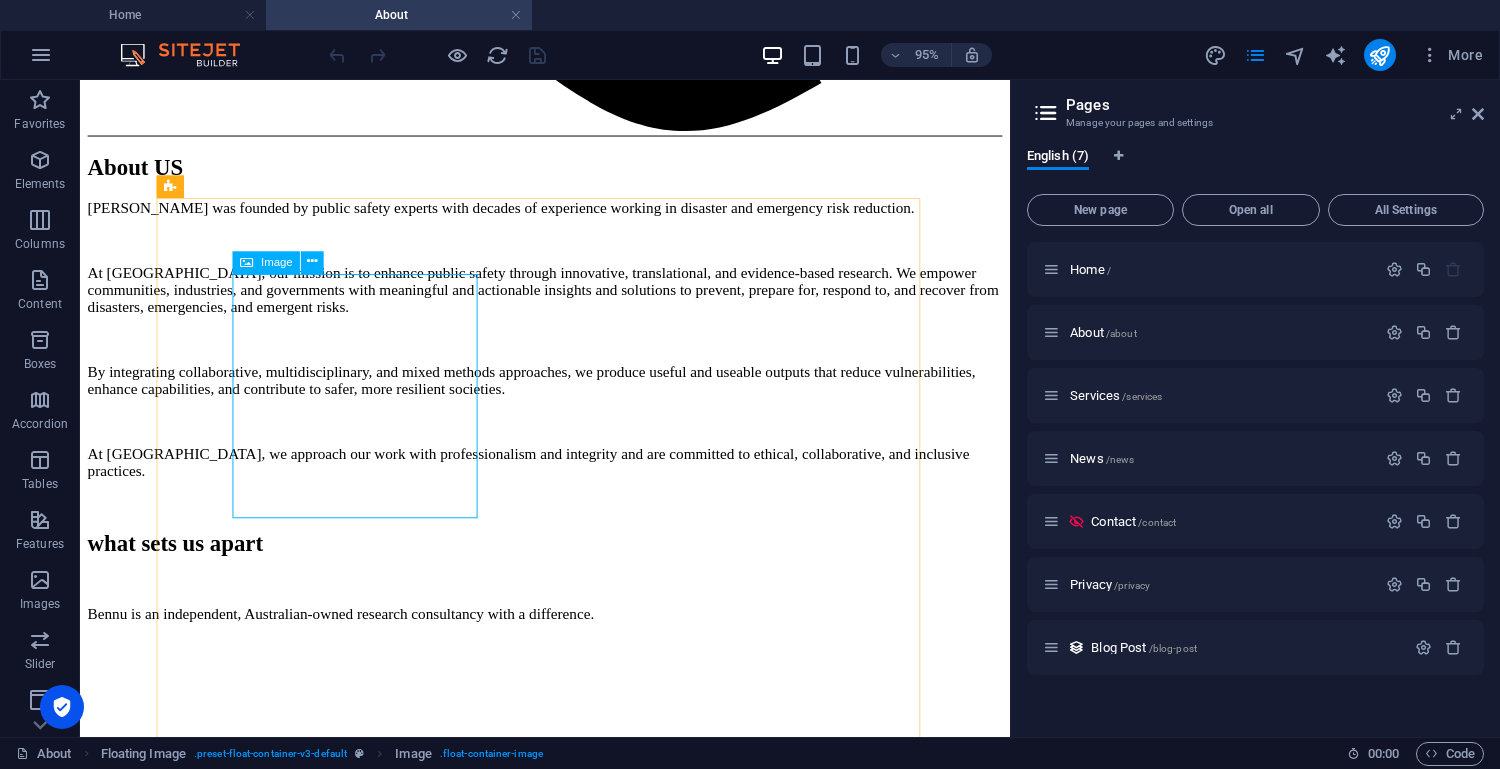 click on "Image" at bounding box center [277, 261] 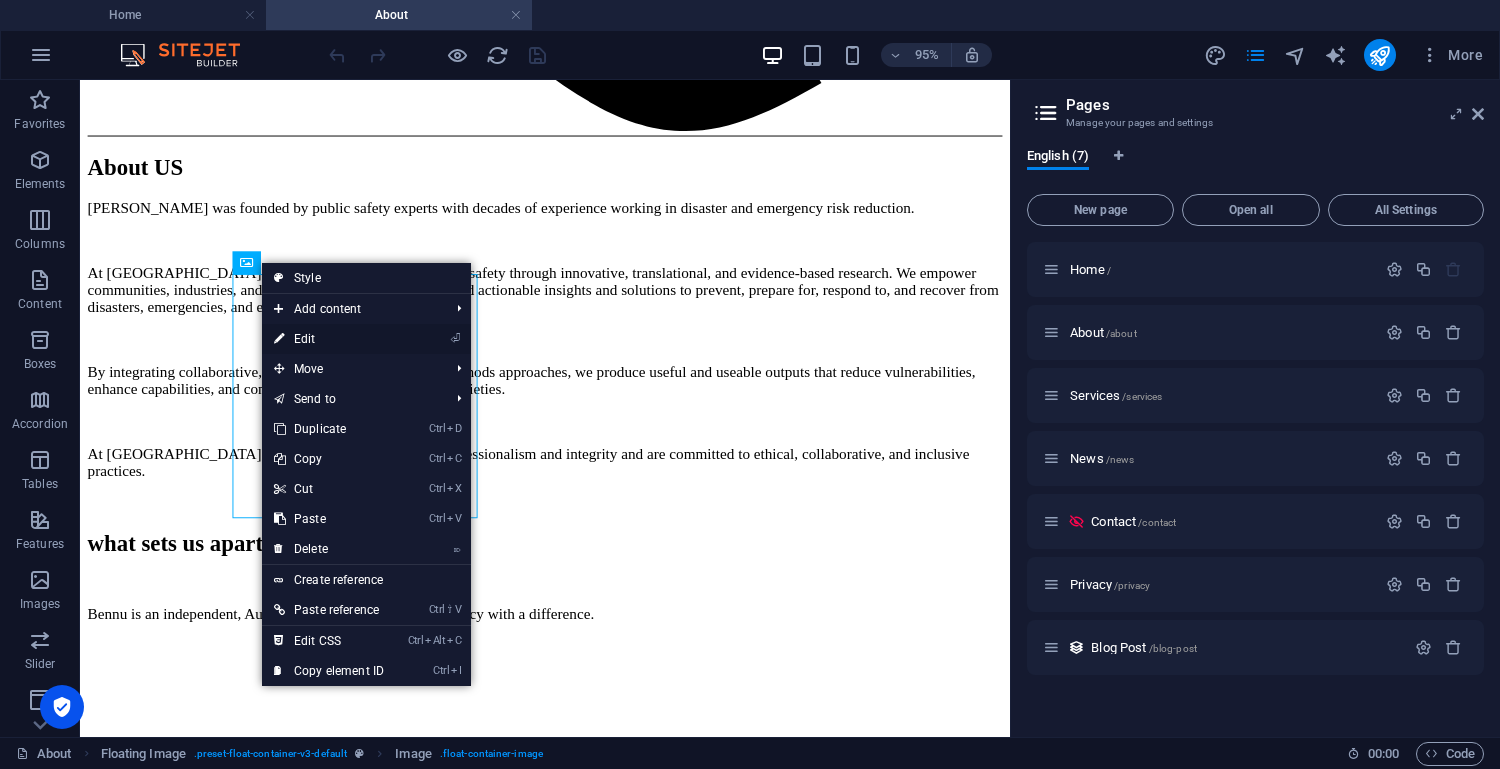 click on "⏎  Edit" at bounding box center [329, 339] 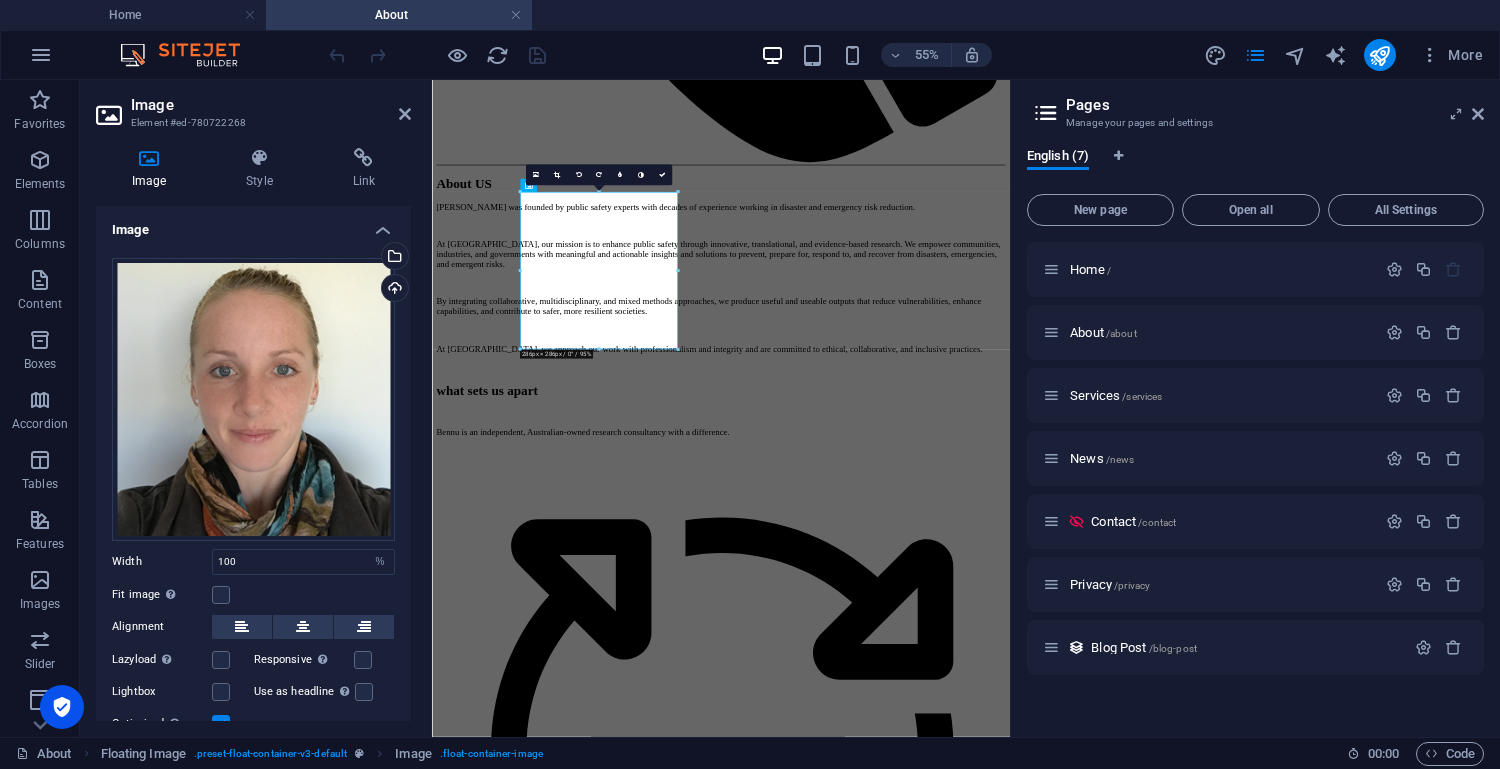 scroll, scrollTop: 1288, scrollLeft: 0, axis: vertical 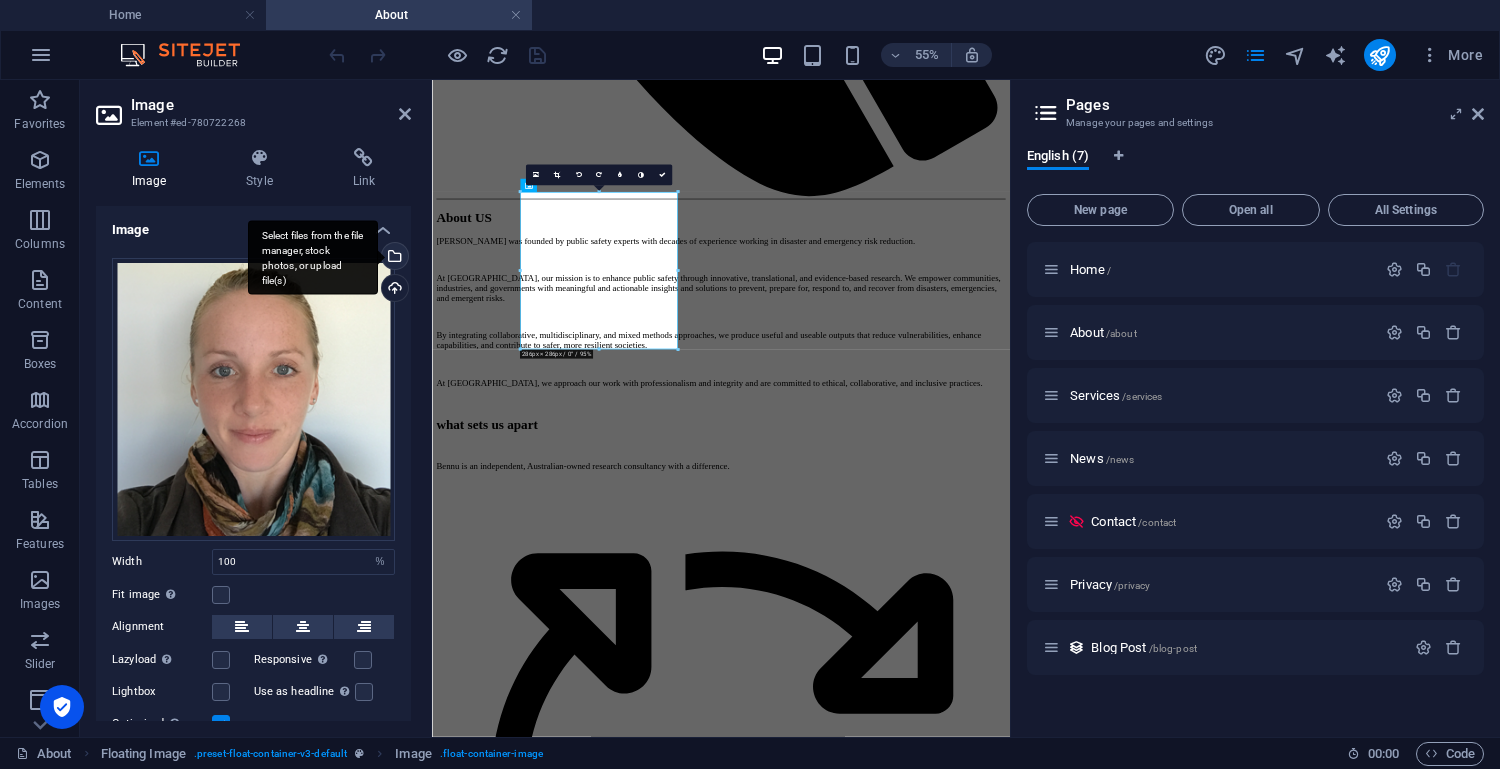 click on "Select files from the file manager, stock photos, or upload file(s)" at bounding box center [393, 258] 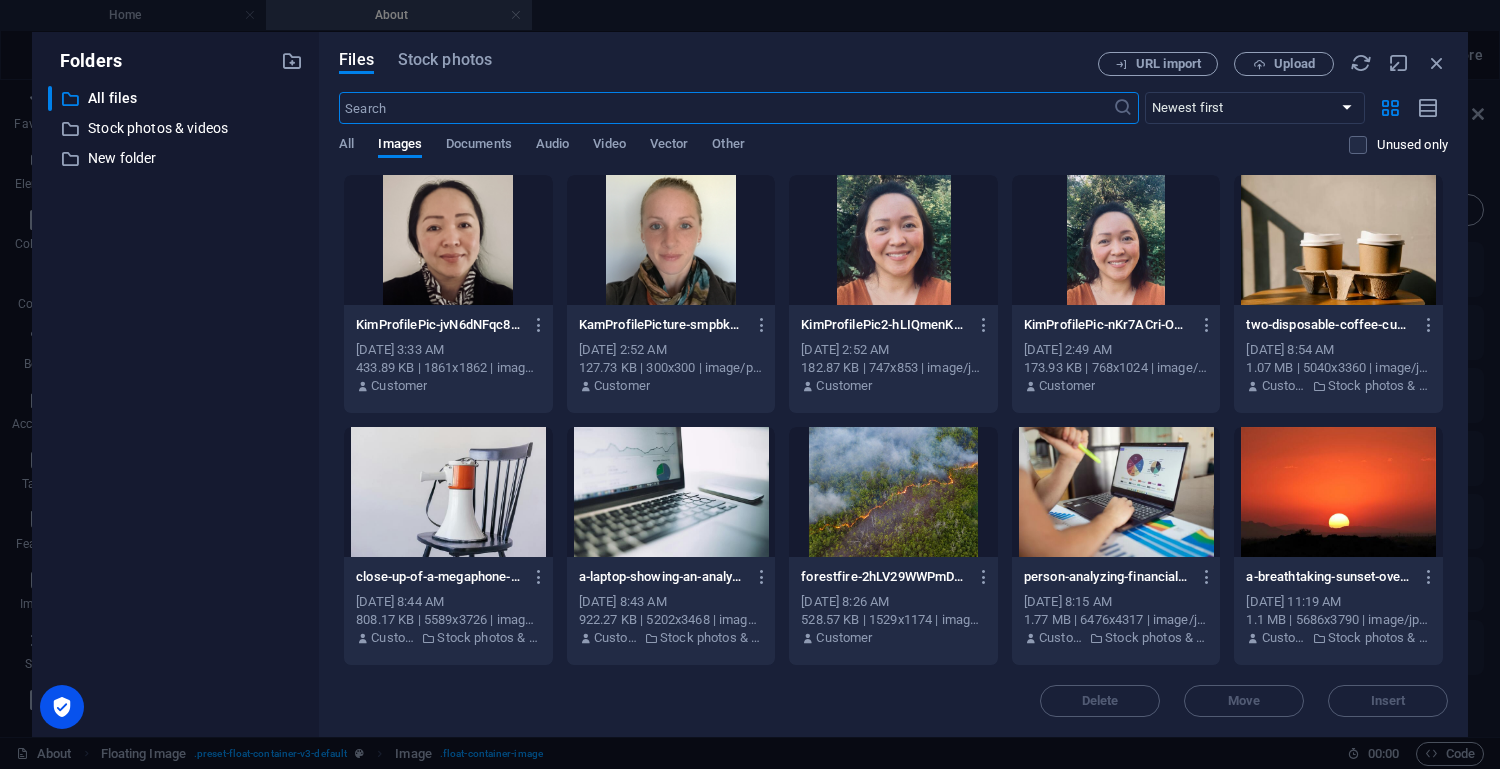 scroll, scrollTop: 0, scrollLeft: 0, axis: both 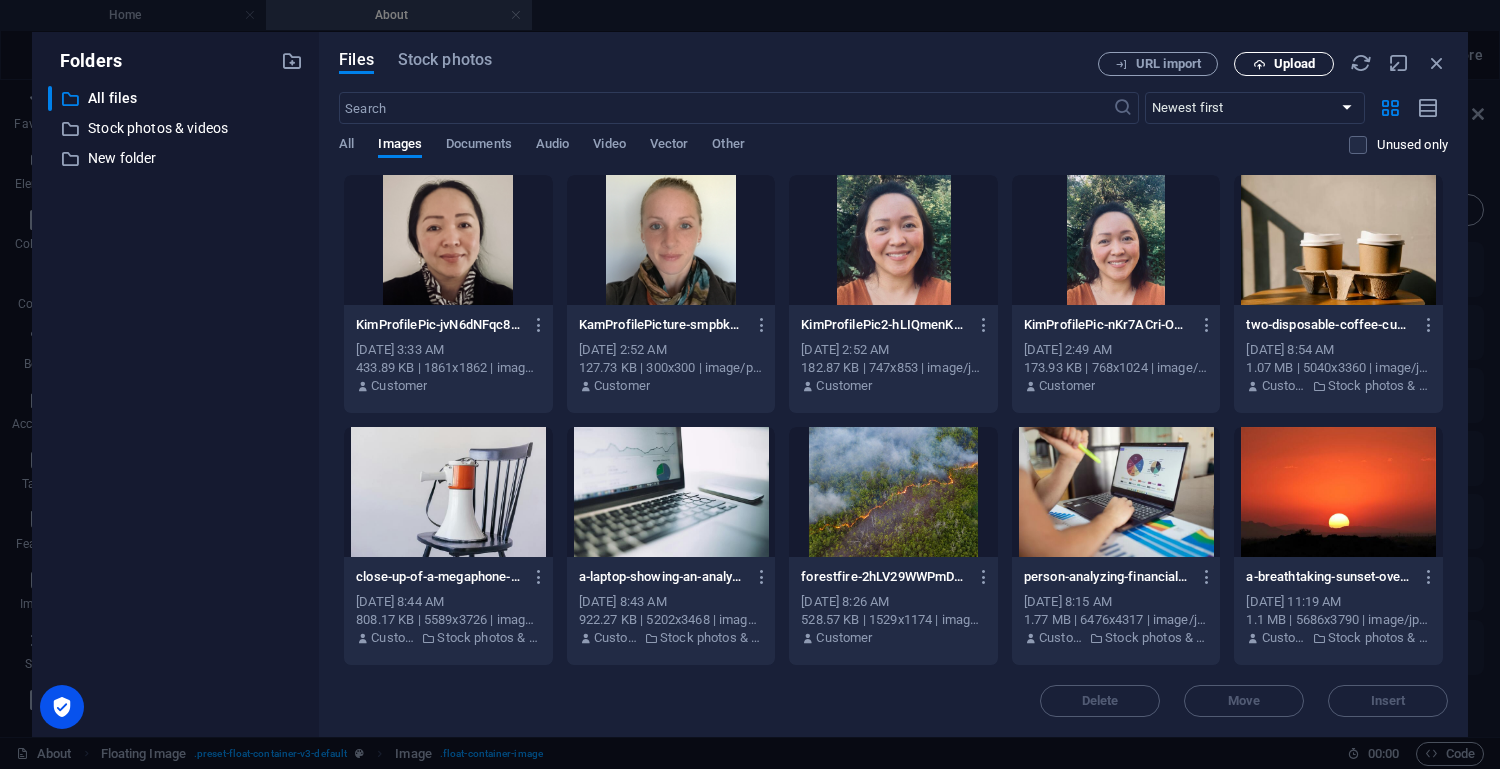 click on "Upload" at bounding box center (1294, 64) 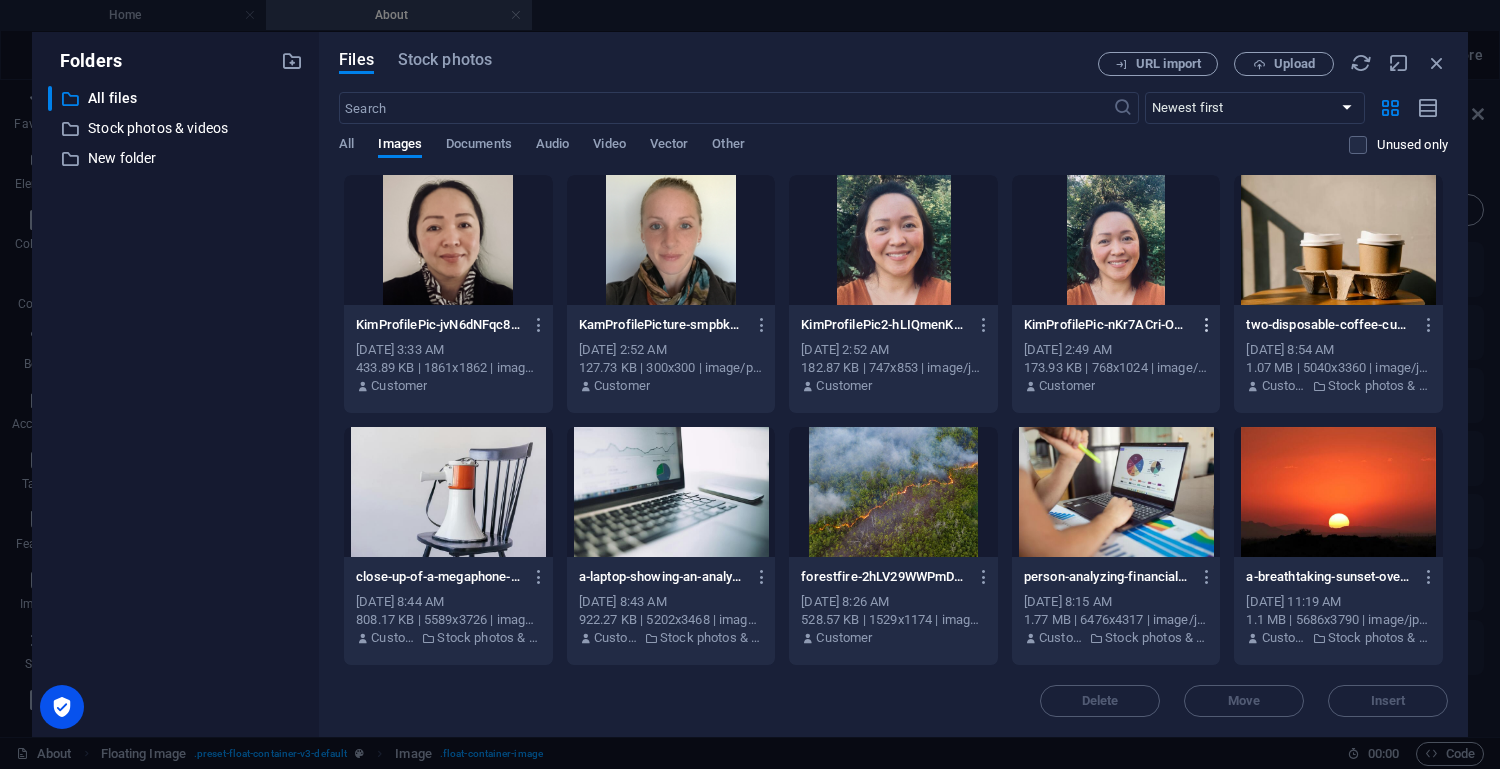 click at bounding box center [1207, 325] 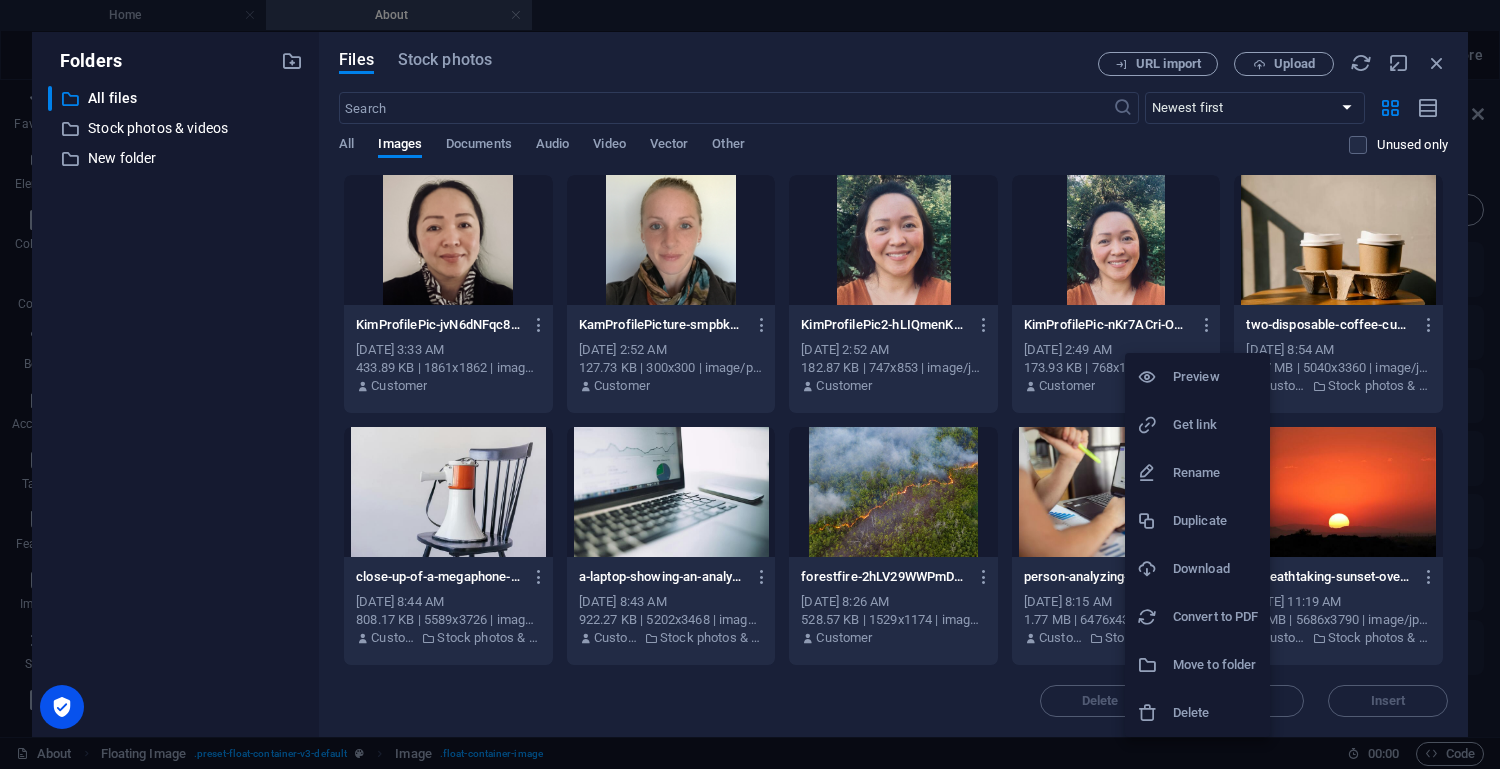 click on "Delete" at bounding box center [1215, 713] 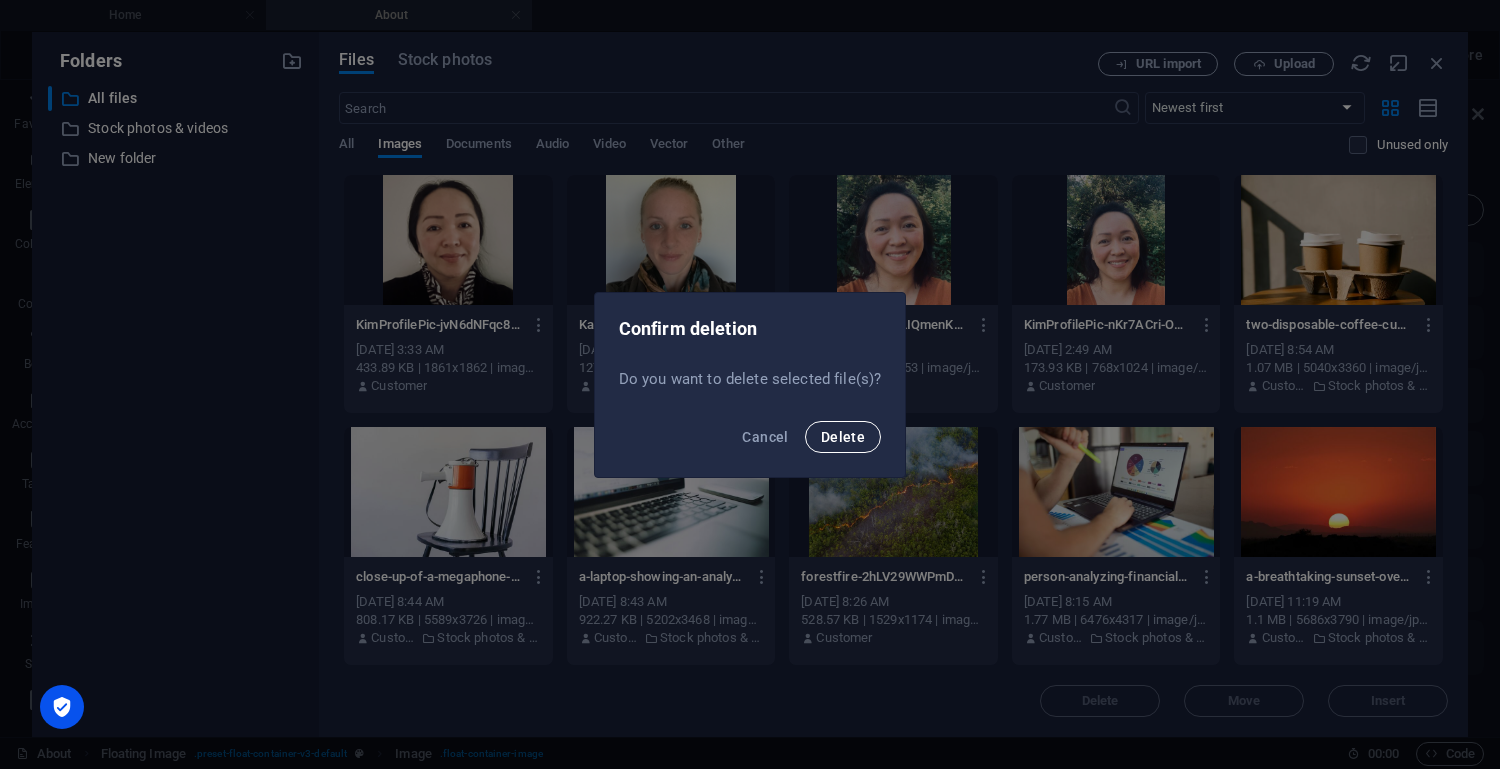 click on "Delete" at bounding box center (843, 437) 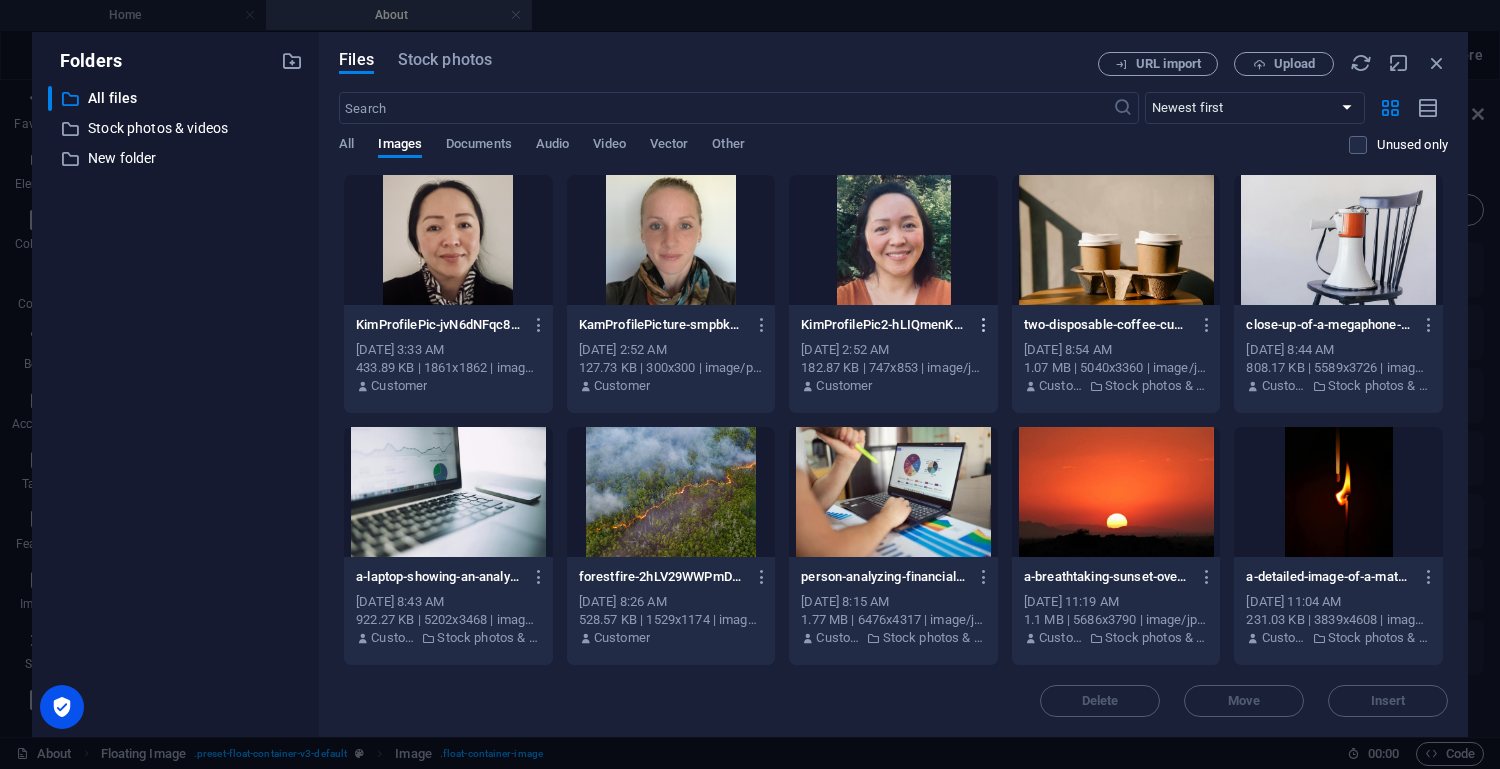 click at bounding box center (984, 325) 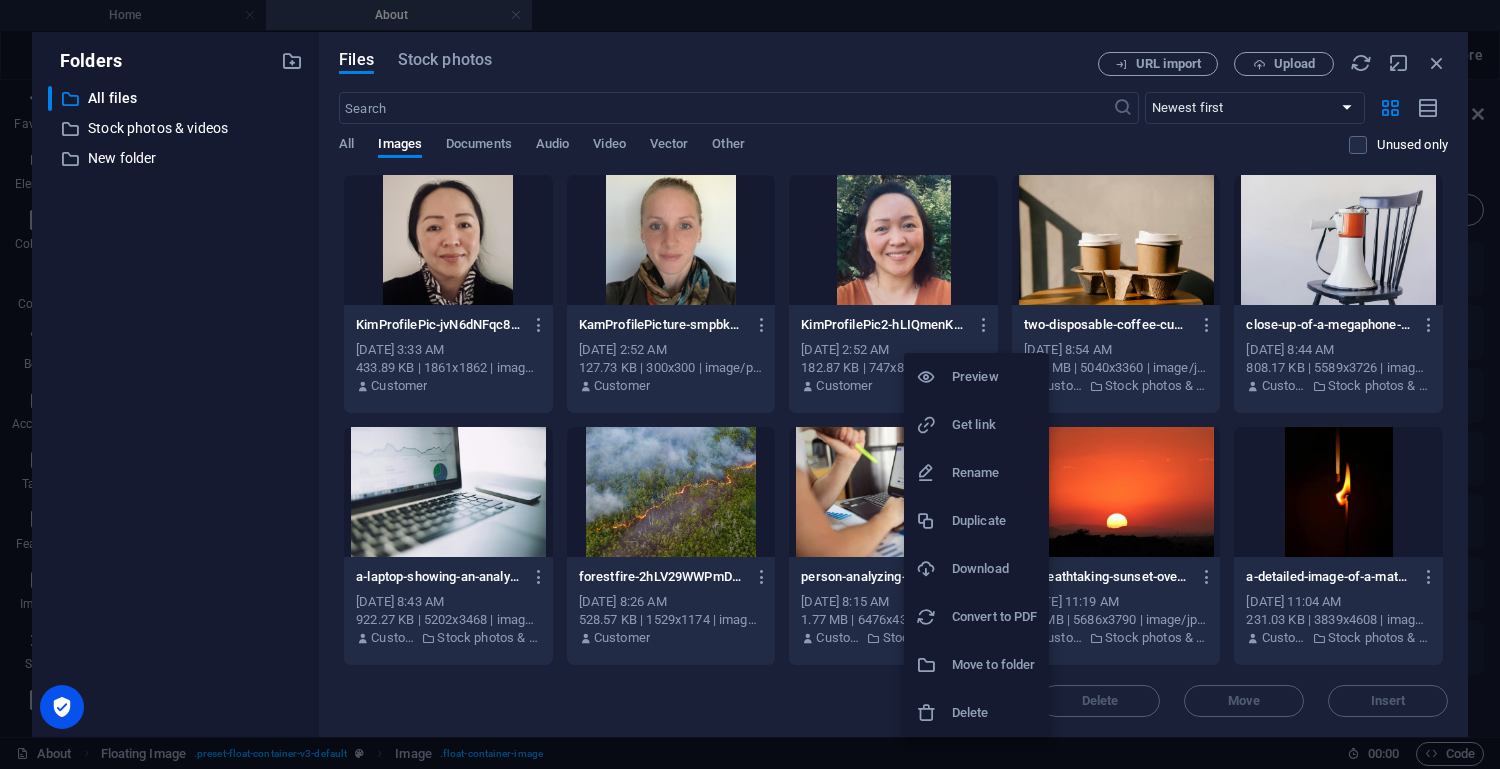 click on "Delete" at bounding box center (994, 713) 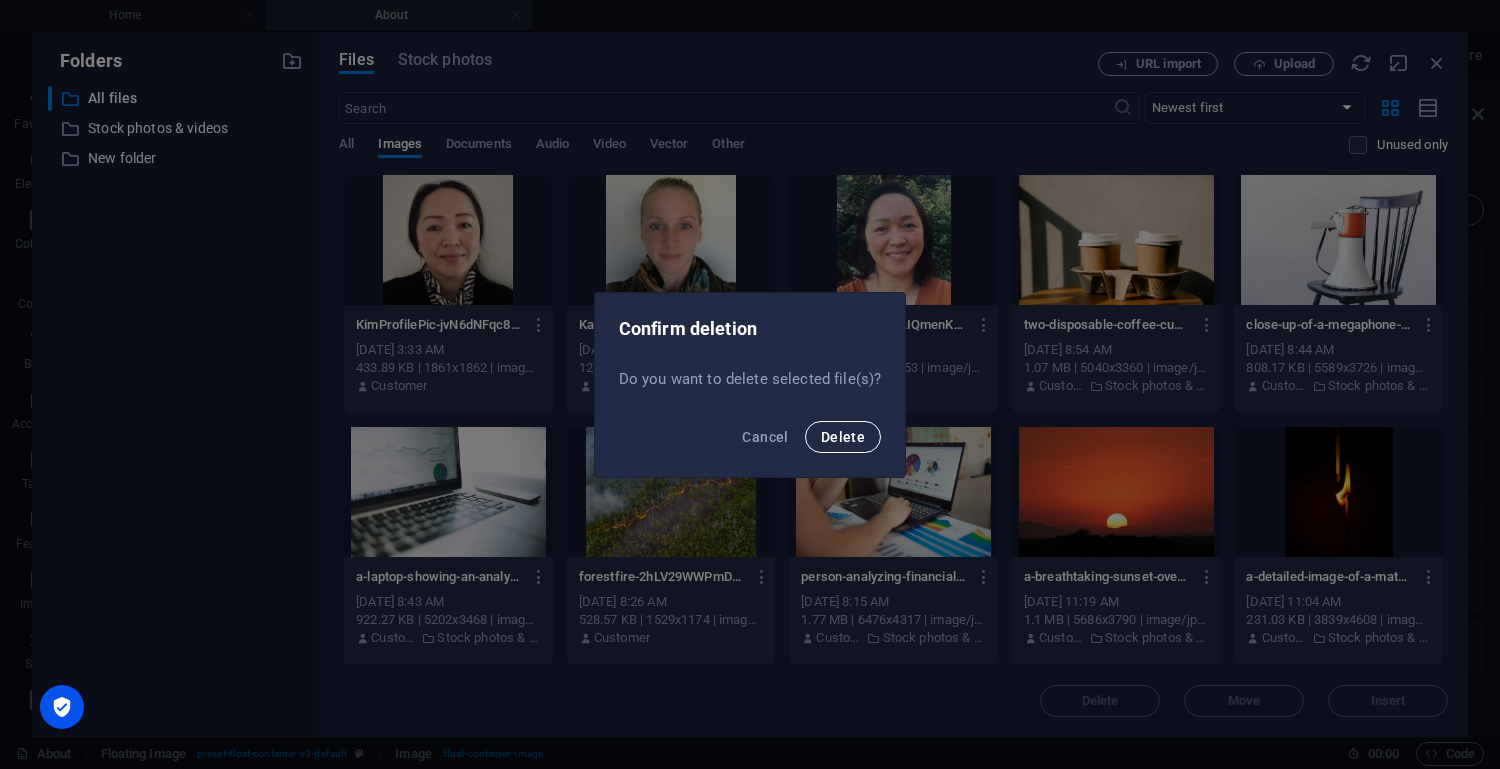 click on "Delete" at bounding box center [843, 437] 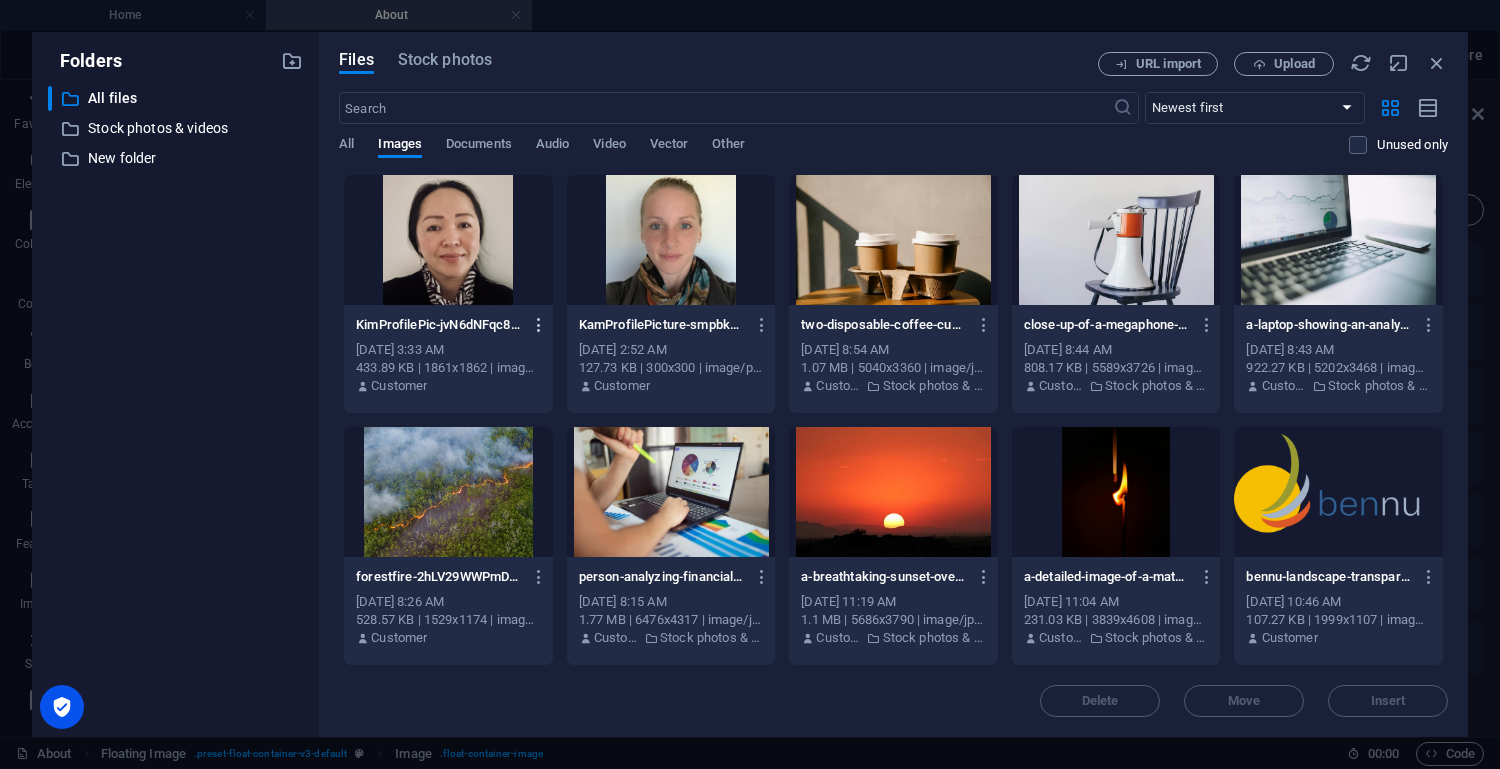 click at bounding box center (539, 325) 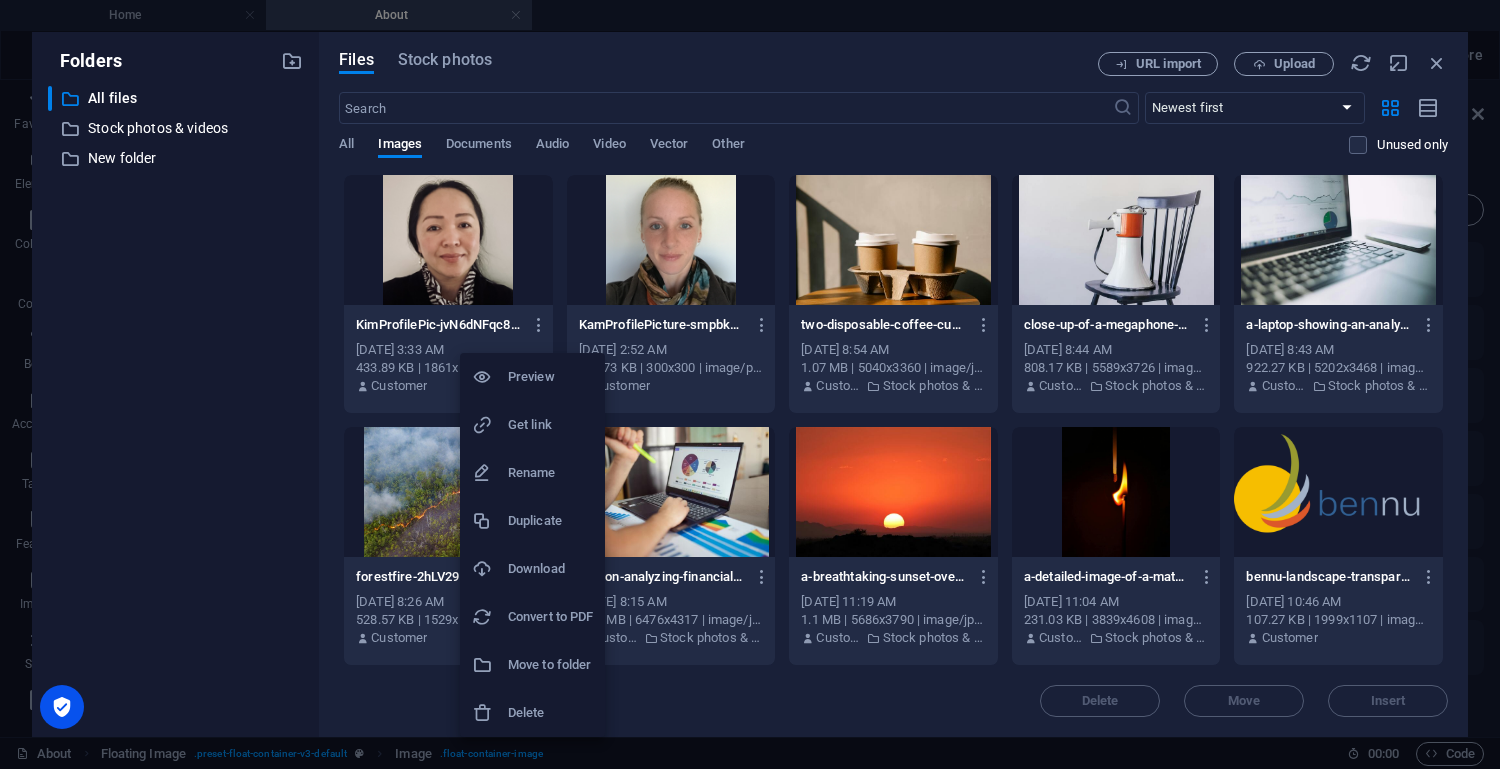 click at bounding box center (750, 384) 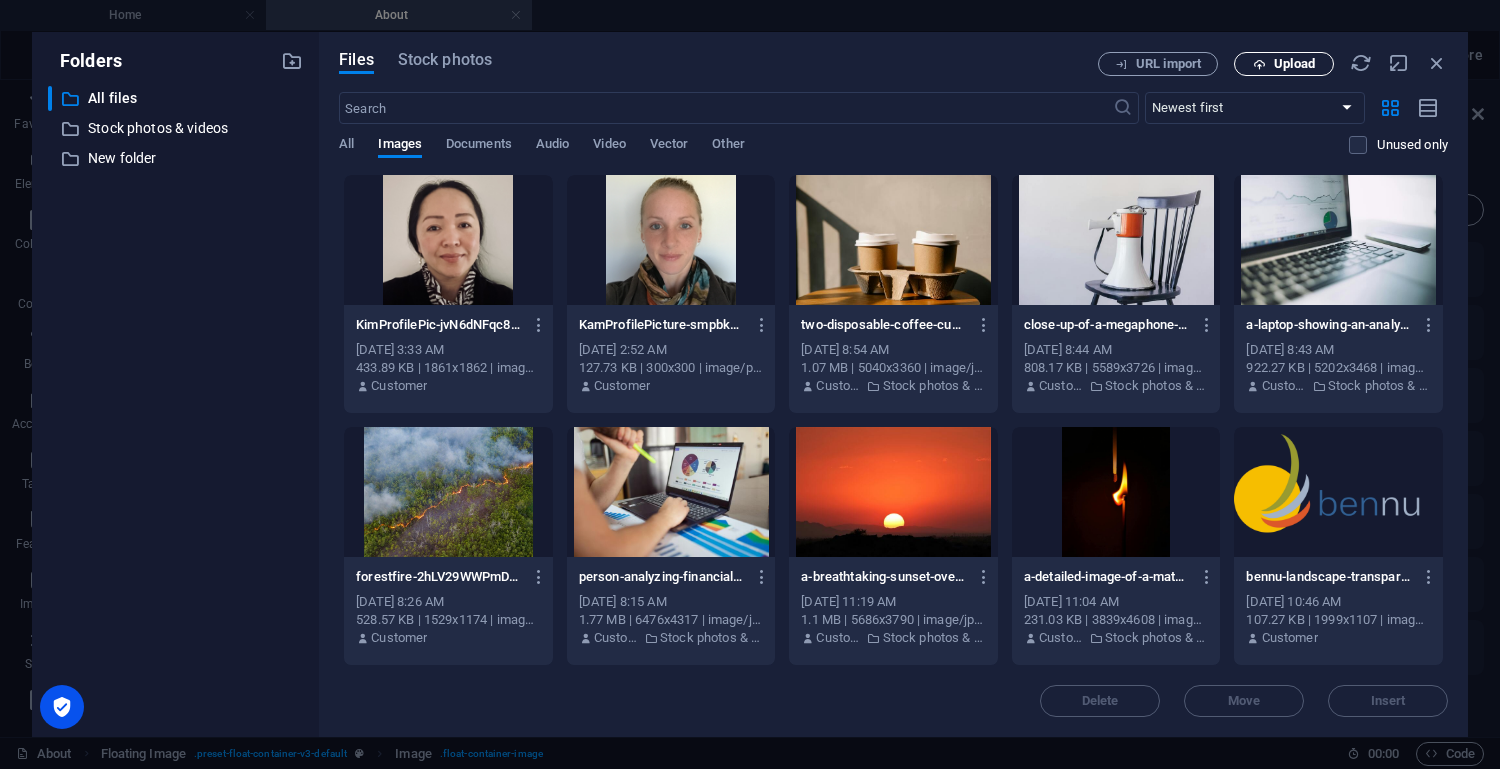 click on "Upload" at bounding box center (1294, 64) 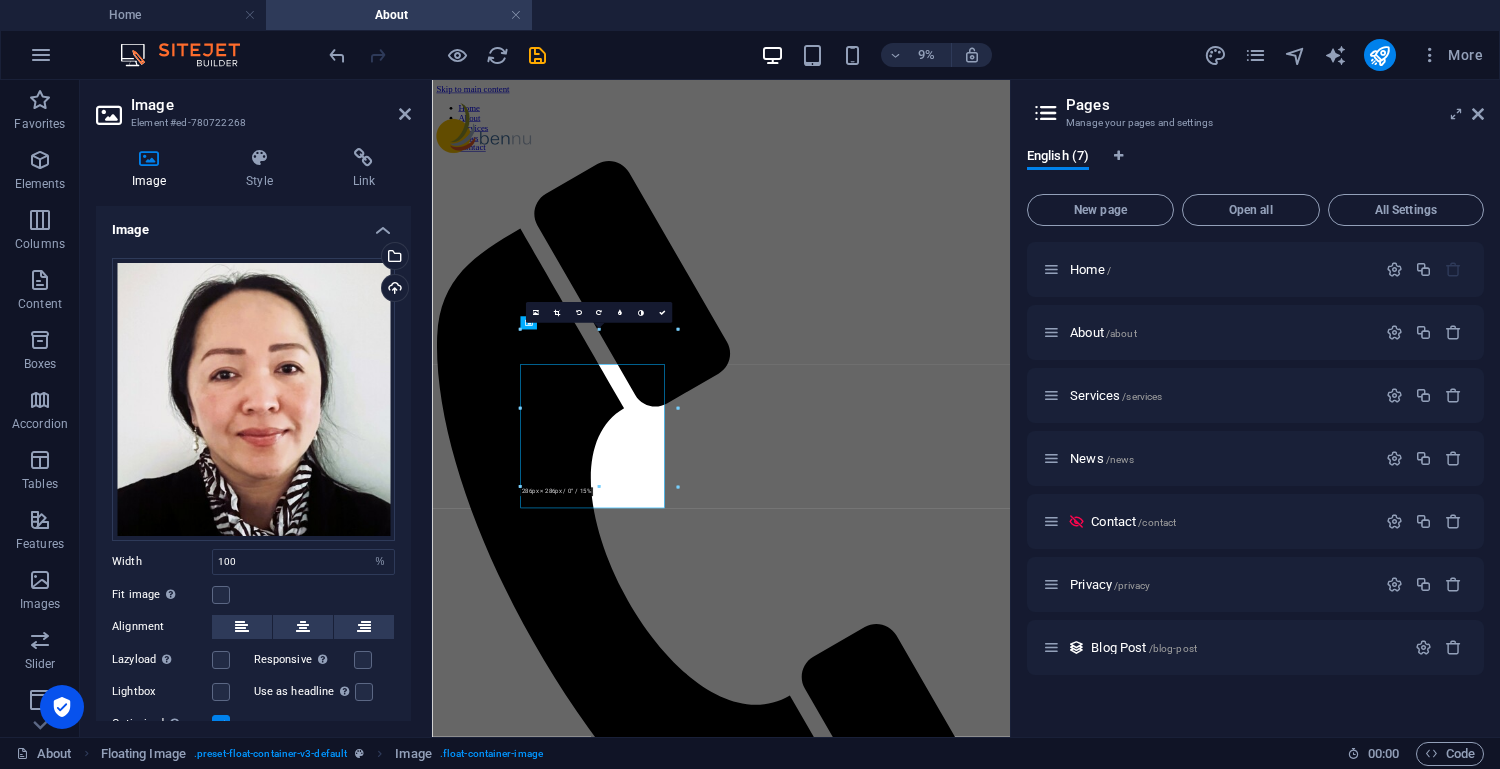 scroll, scrollTop: 1038, scrollLeft: 0, axis: vertical 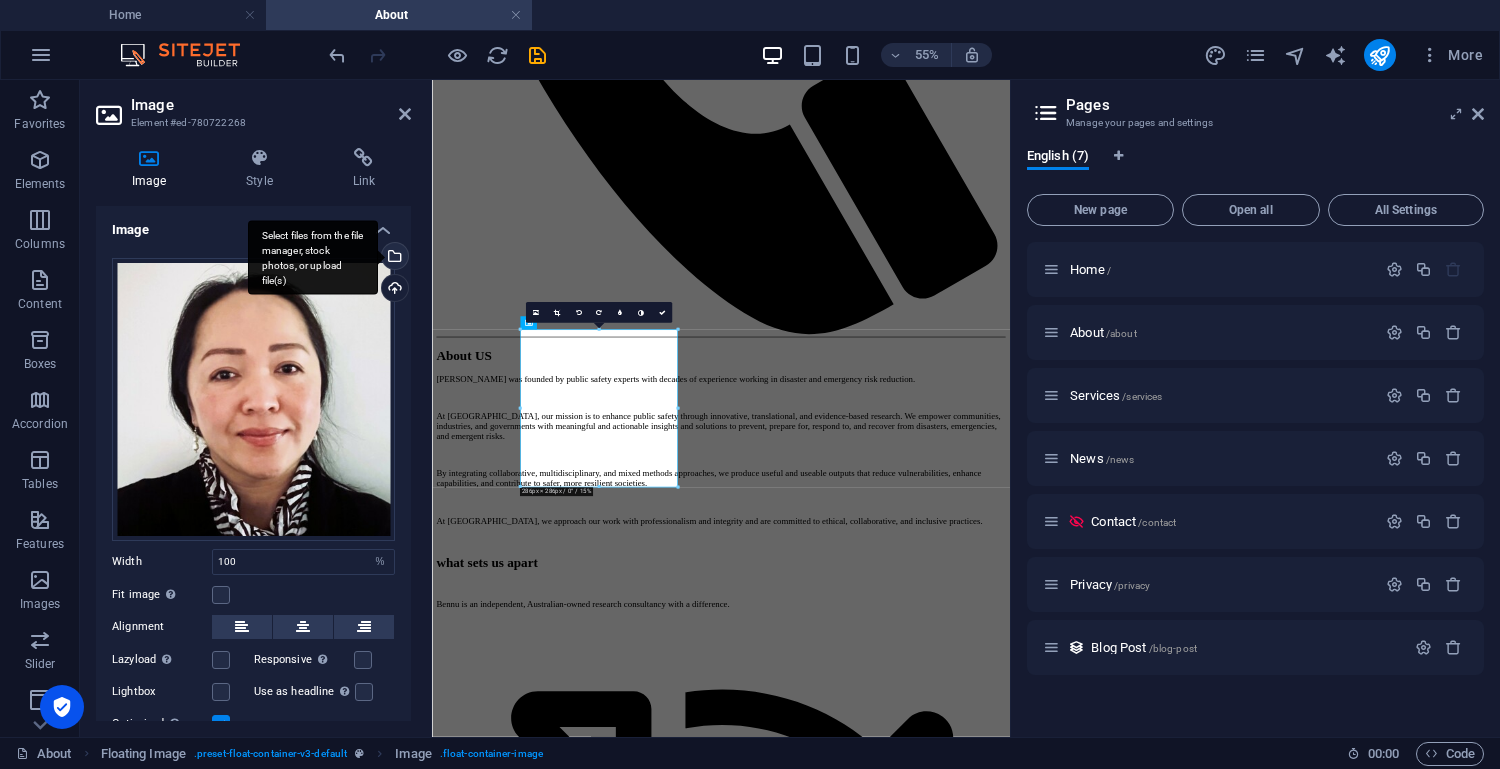 click on "Select files from the file manager, stock photos, or upload file(s)" at bounding box center [393, 258] 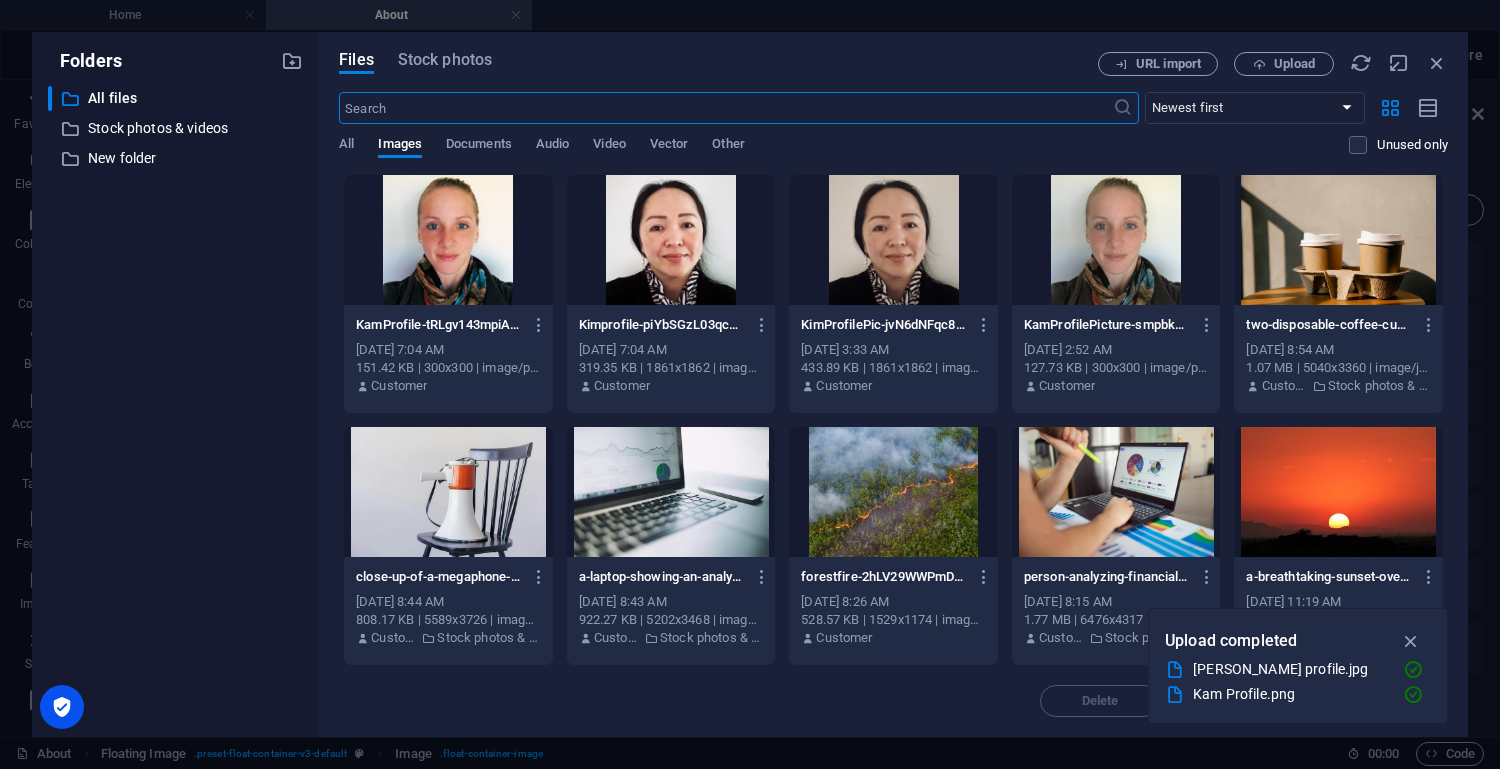 scroll, scrollTop: 0, scrollLeft: 0, axis: both 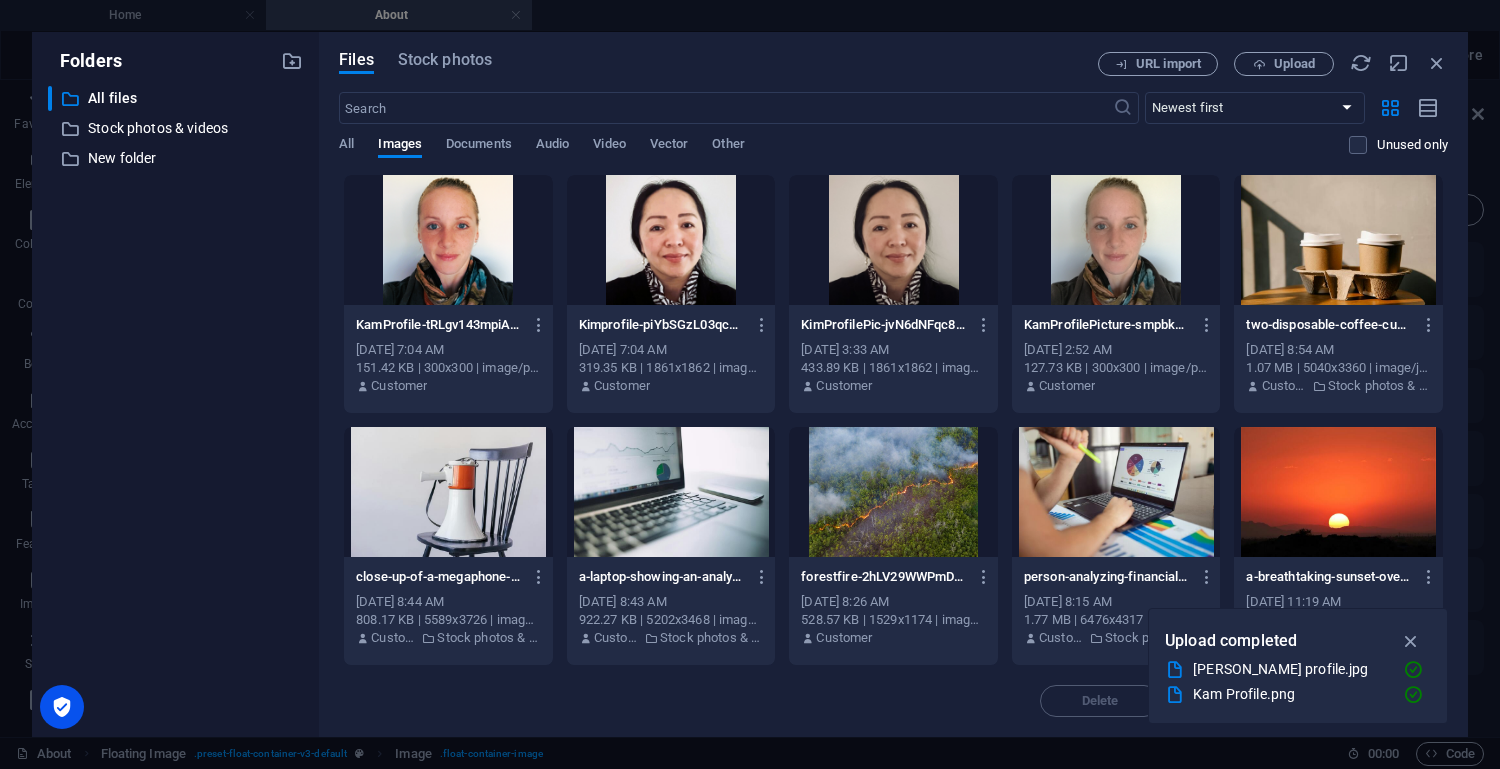 click at bounding box center (448, 240) 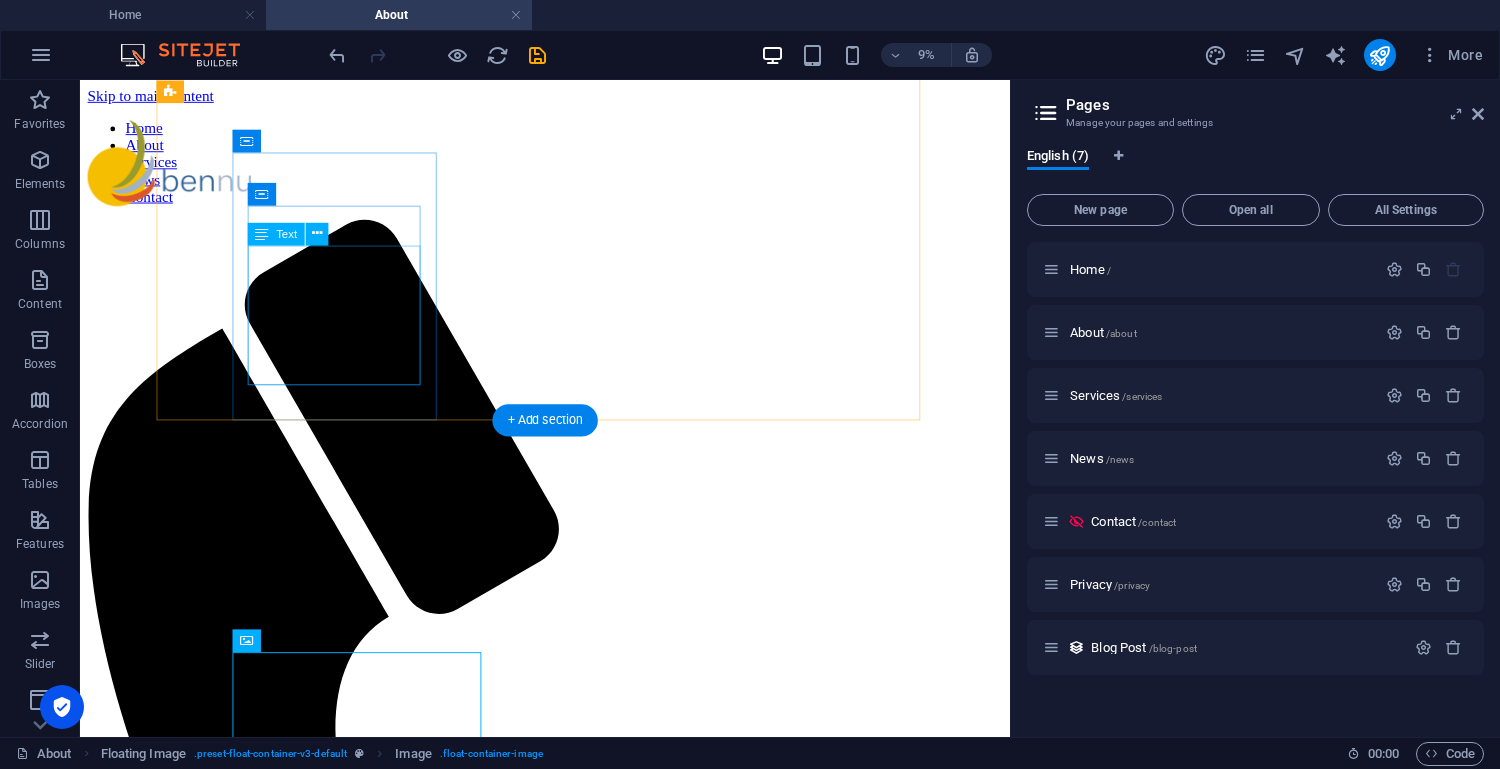scroll, scrollTop: 953, scrollLeft: 0, axis: vertical 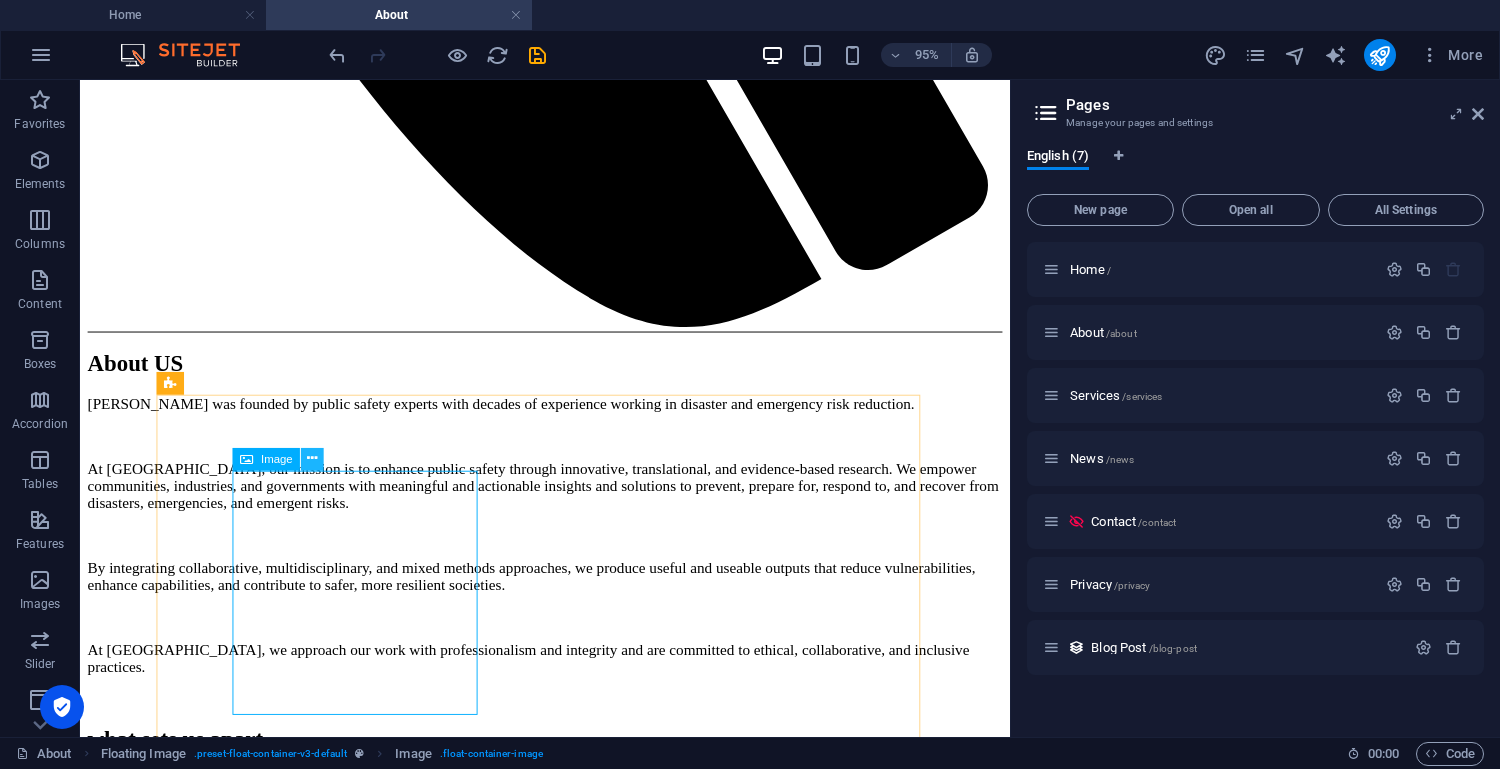 click at bounding box center (312, 459) 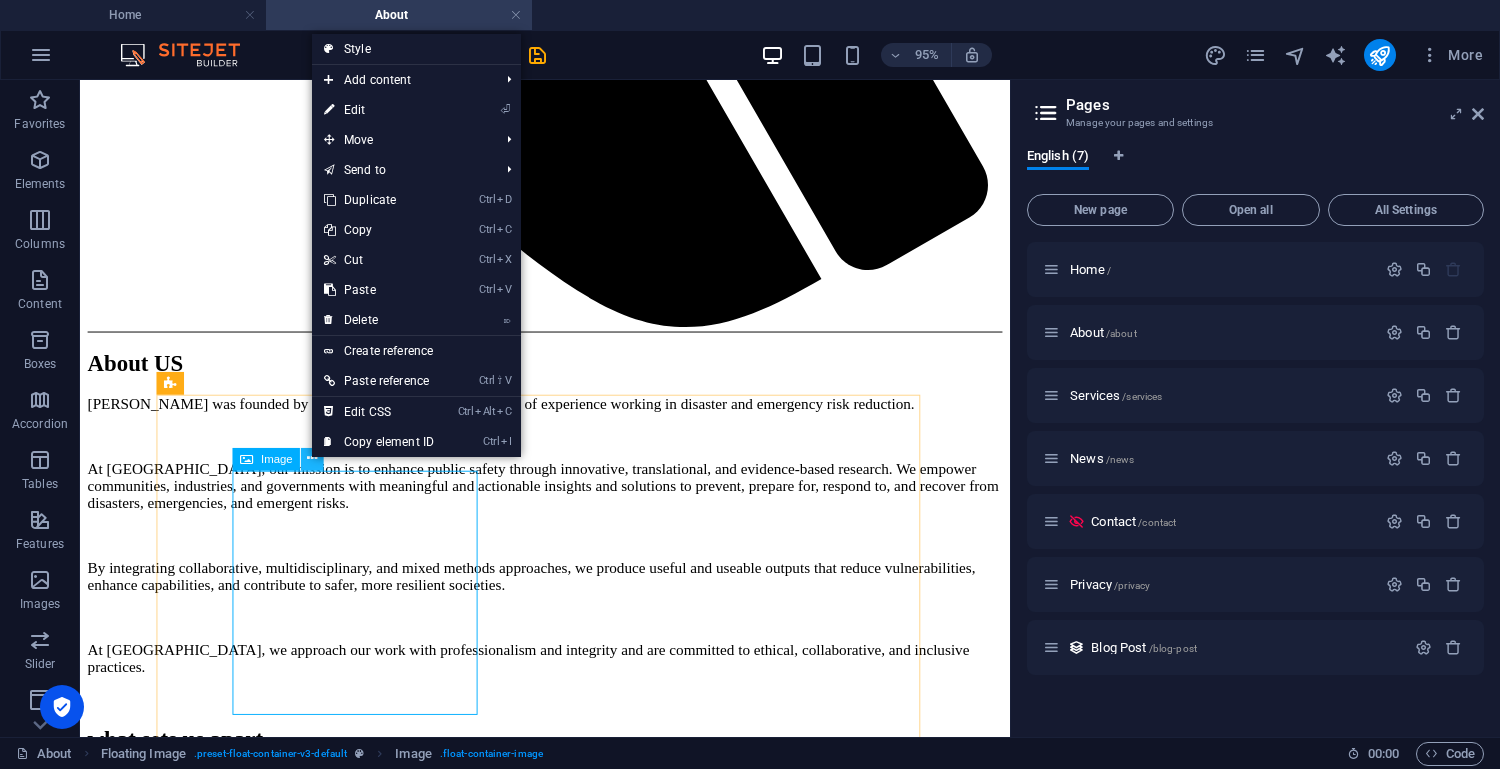 click at bounding box center (312, 459) 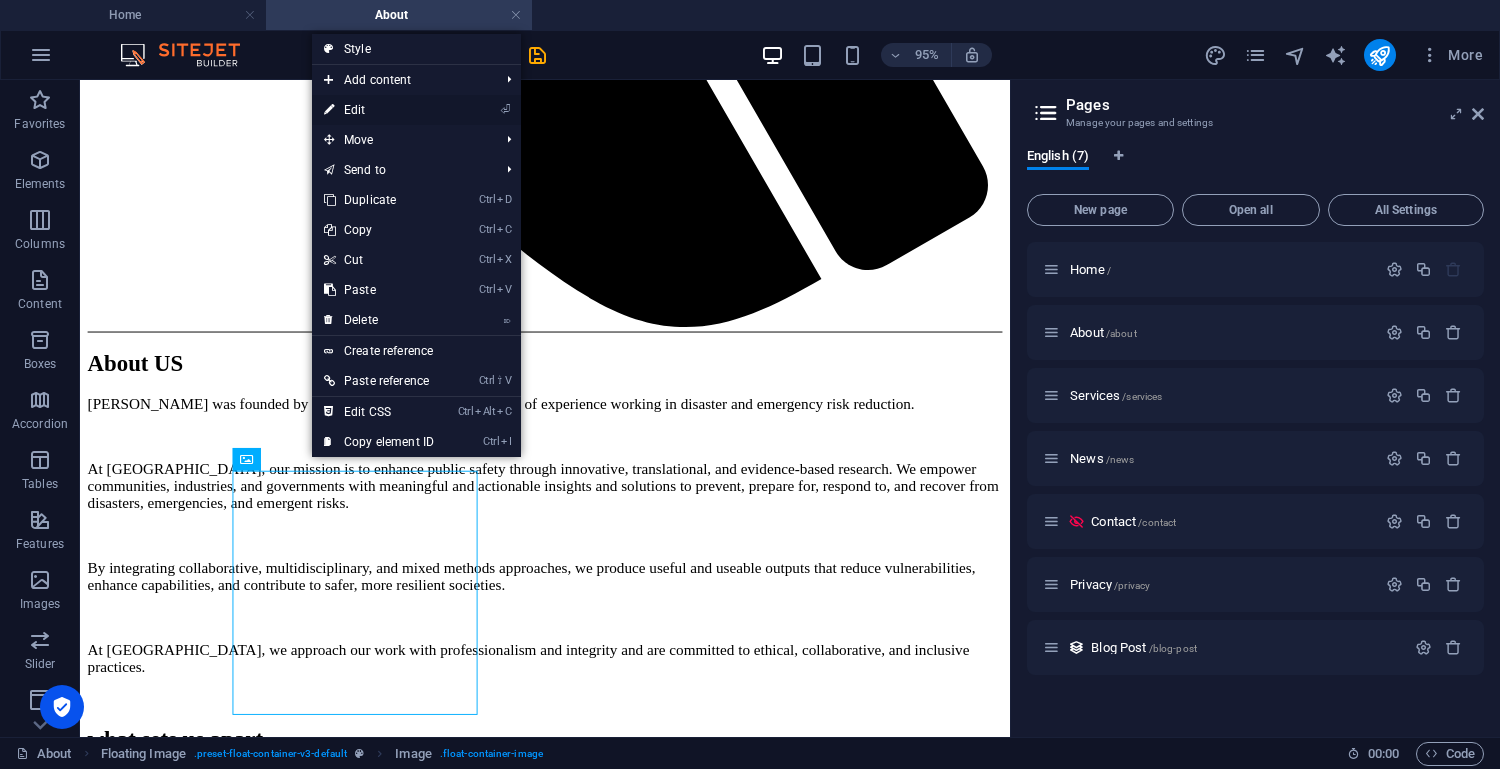 click on "⏎  Edit" at bounding box center [379, 110] 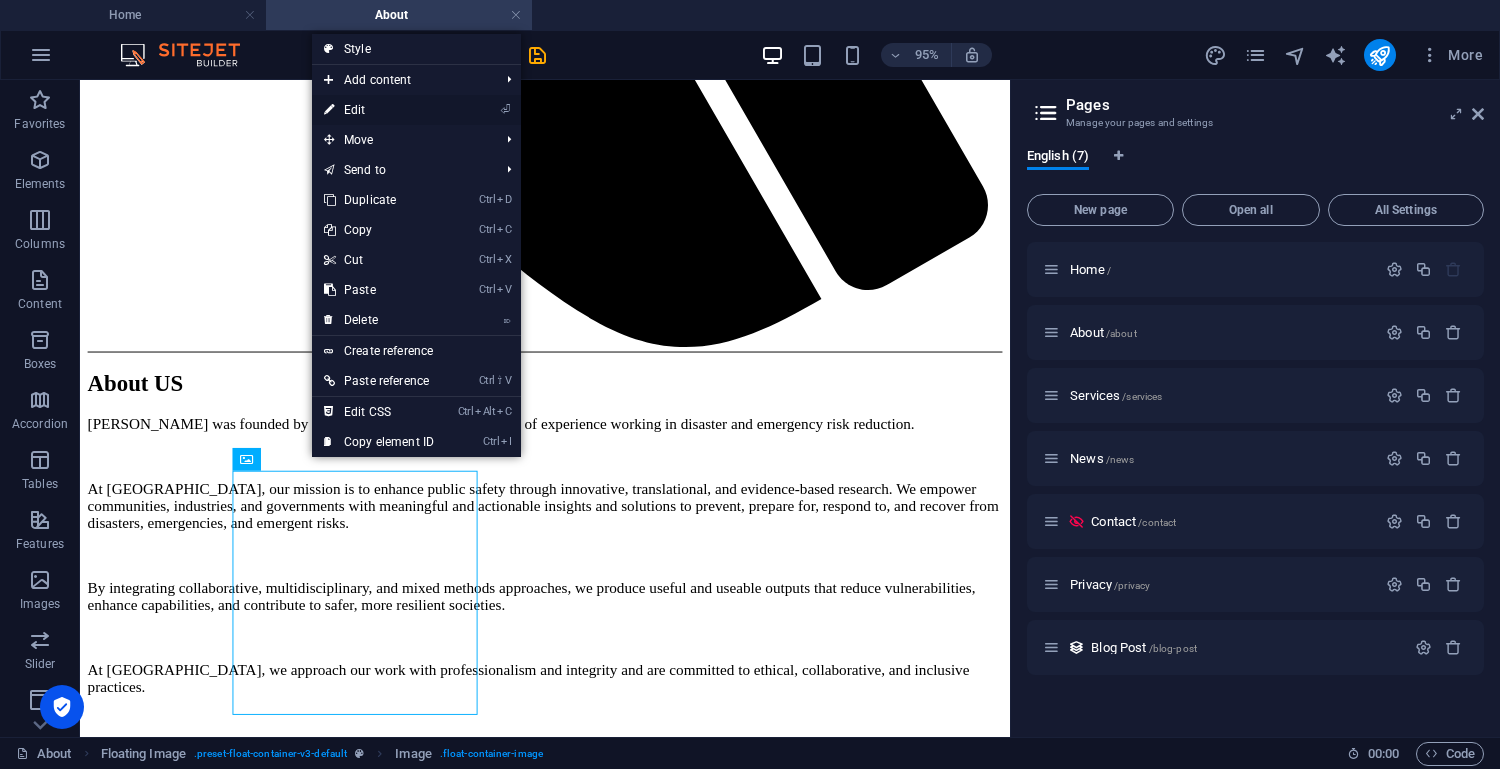 select on "%" 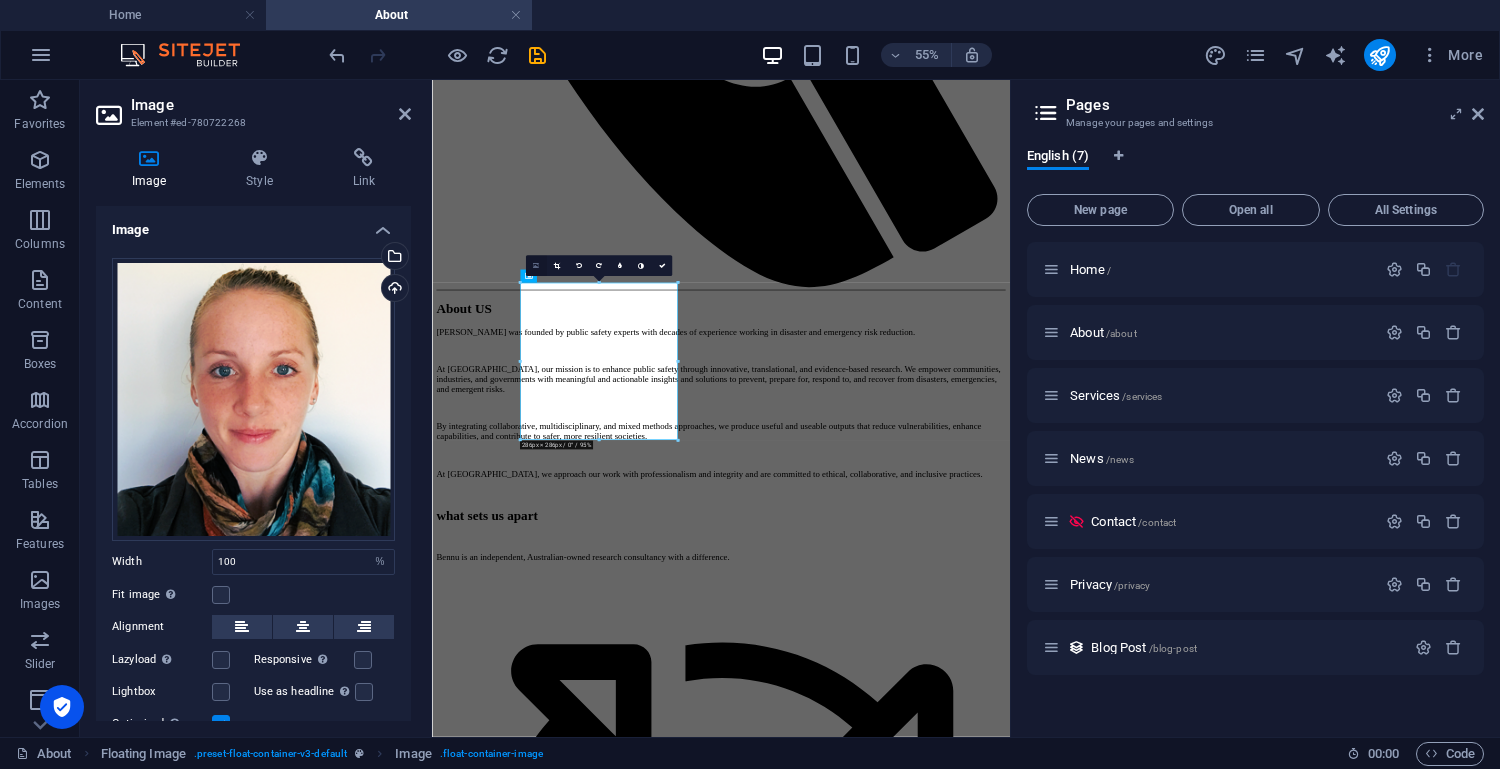 click at bounding box center (536, 266) 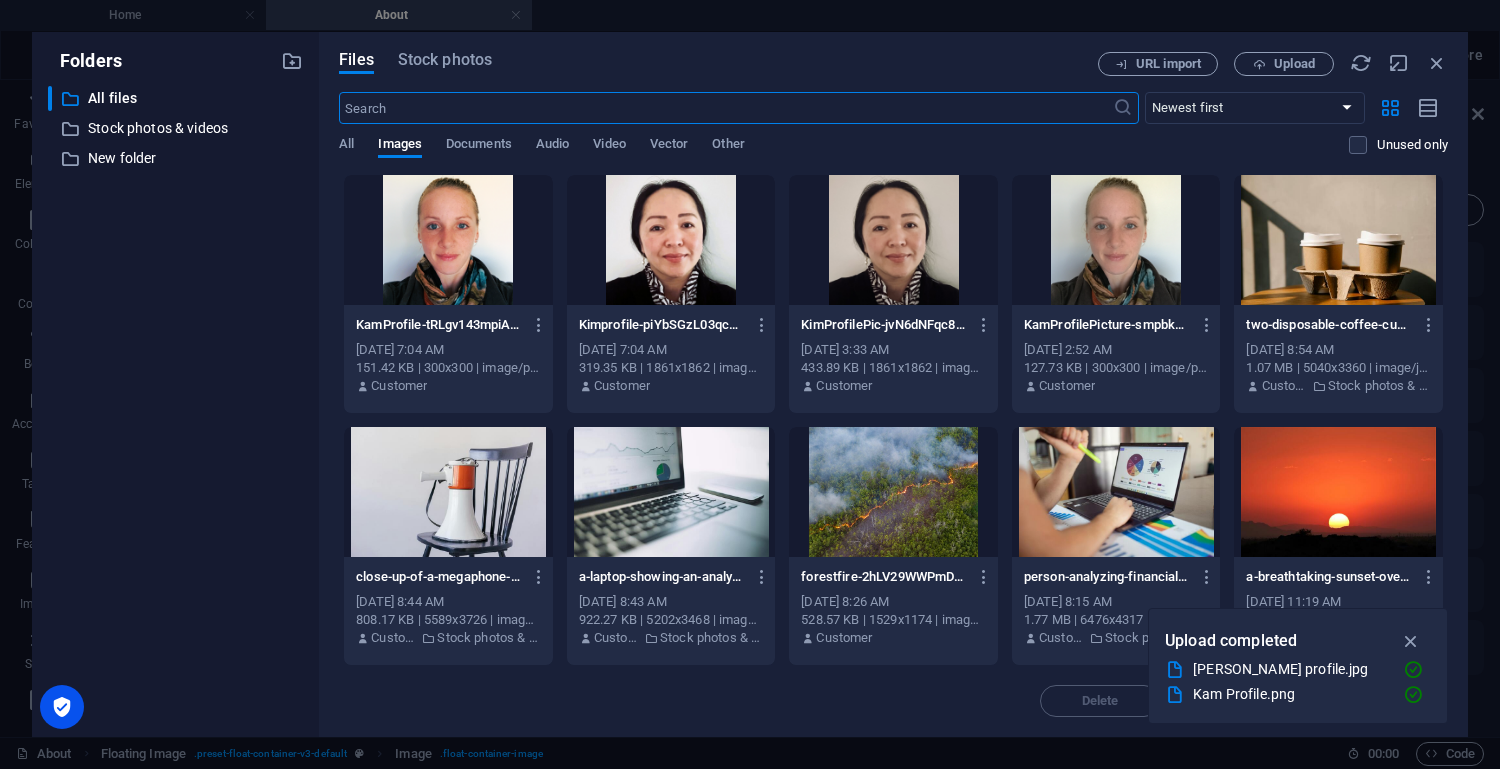 scroll, scrollTop: 0, scrollLeft: 0, axis: both 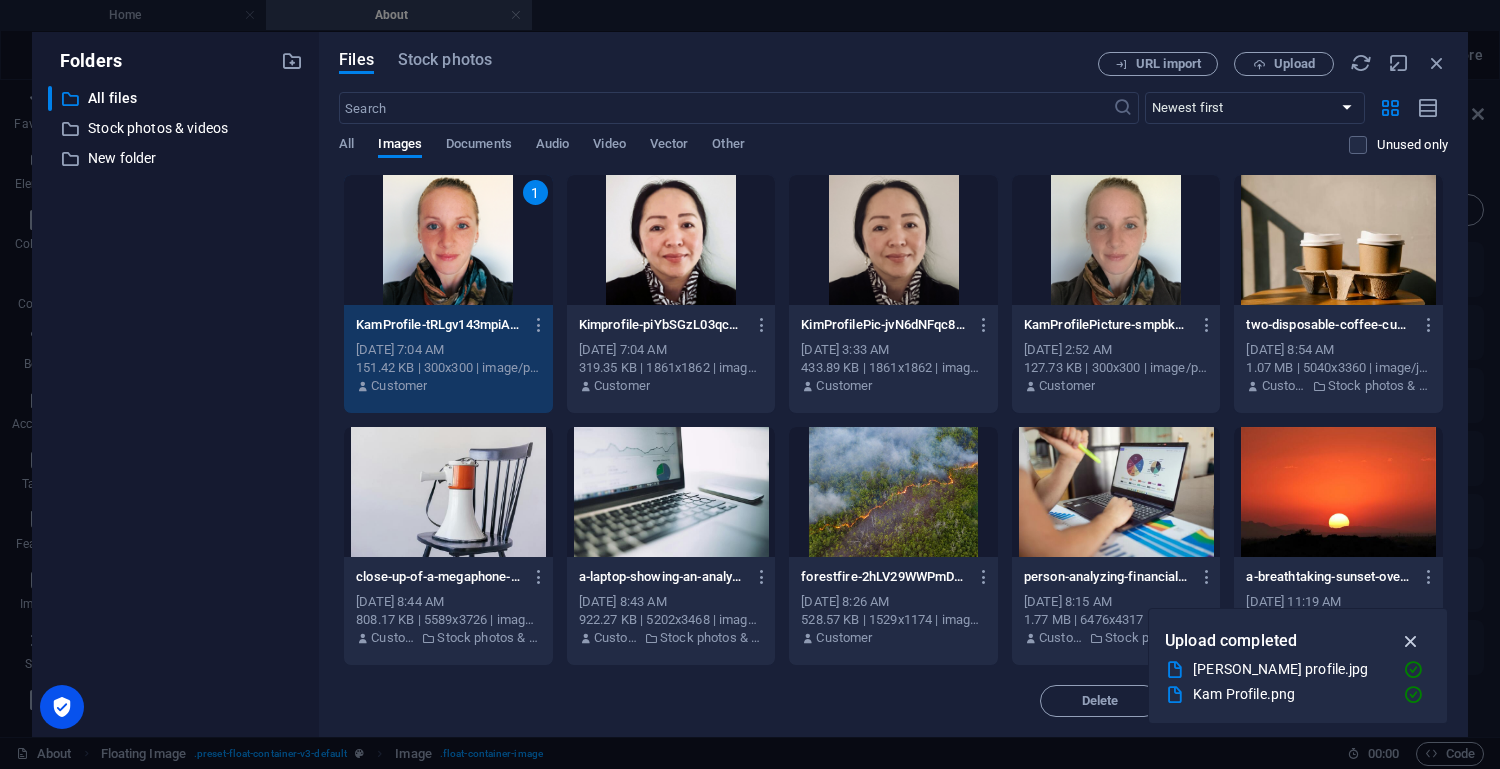 click at bounding box center [1411, 641] 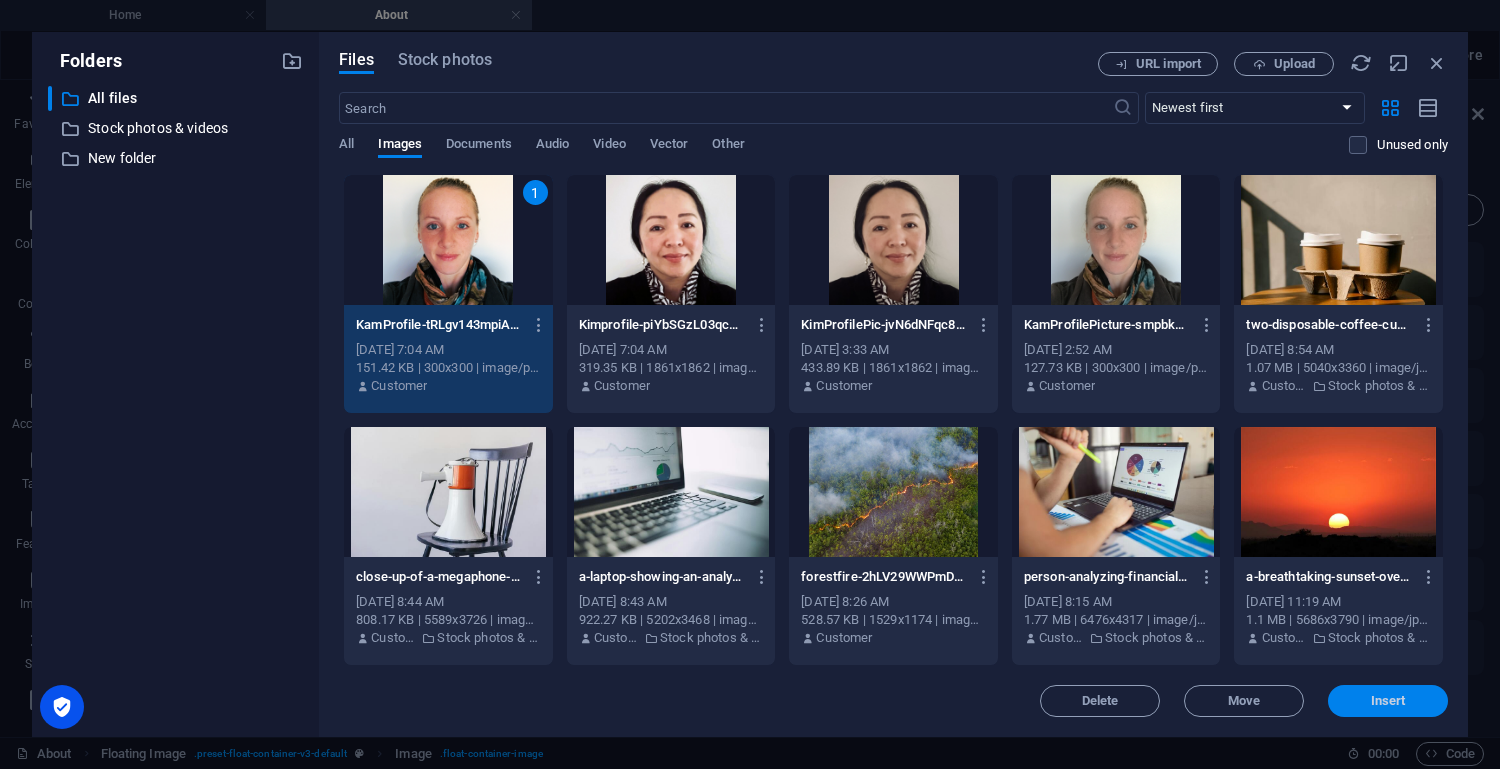 click on "Insert" at bounding box center (1388, 701) 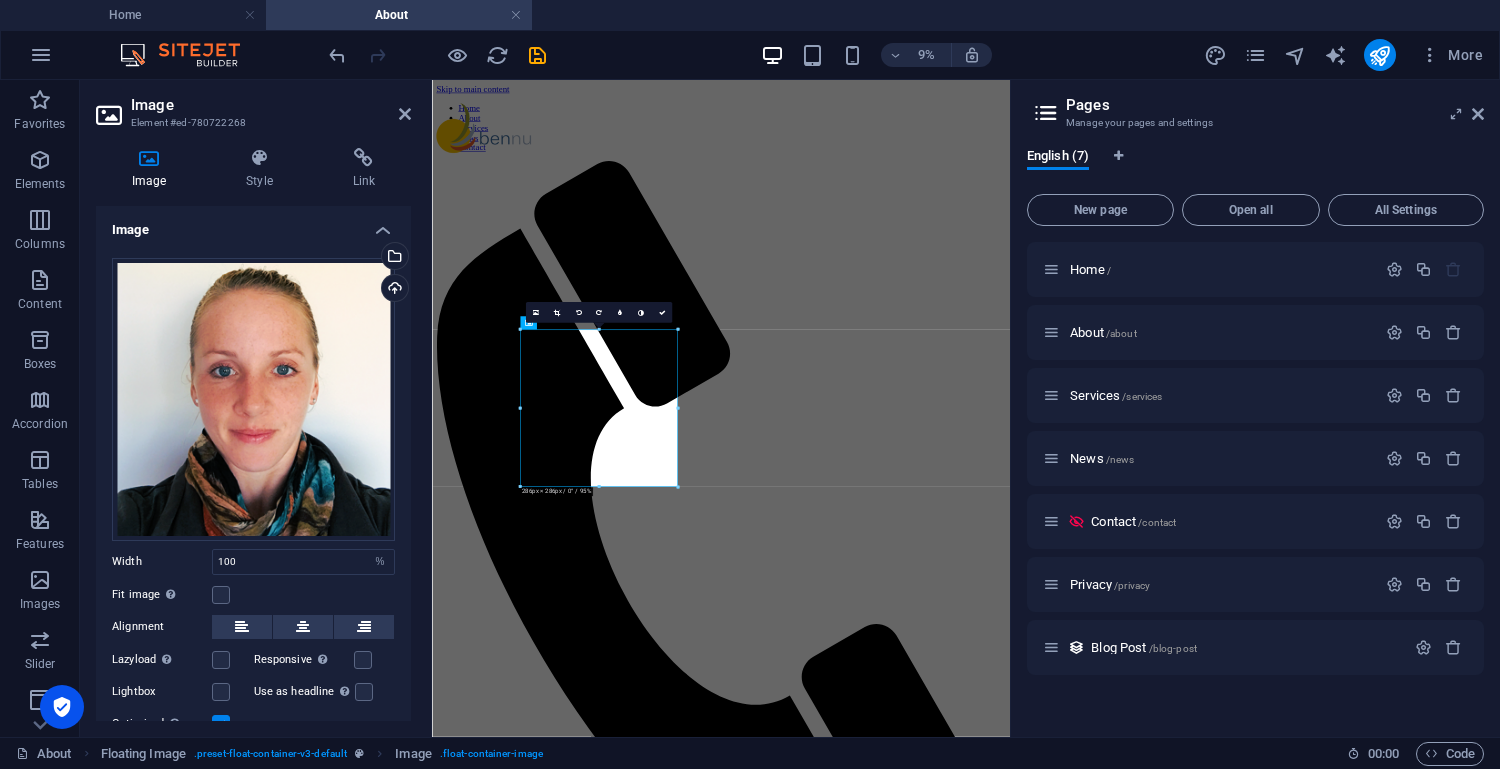 scroll, scrollTop: 1038, scrollLeft: 0, axis: vertical 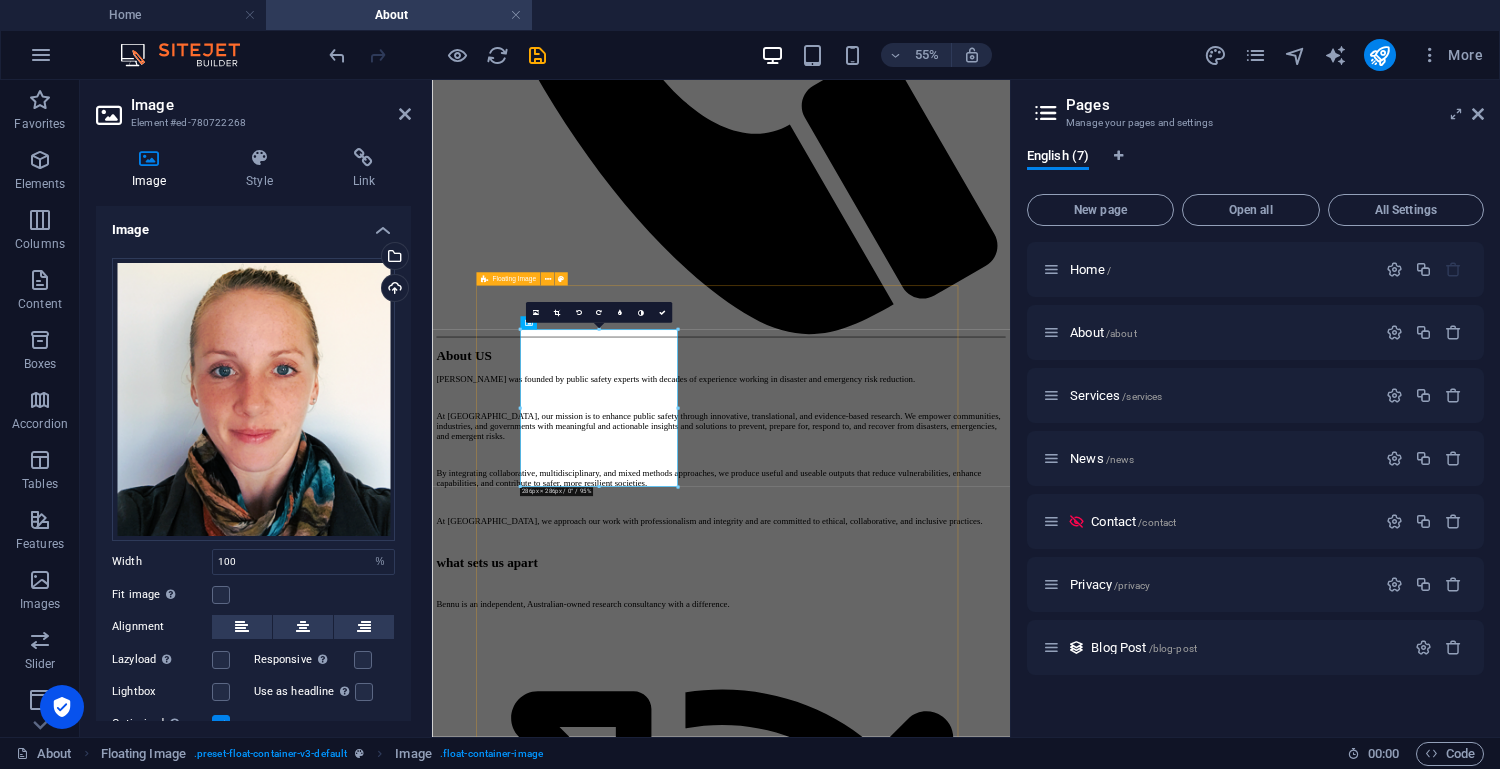 click on "[PERSON_NAME] AFSM Principal Research Consultant  [PERSON_NAME] is an award-winning researcher with a distinguished track record in disaster resilience, emergency services, and community safety. As a founding partner and principal research consultant at [GEOGRAPHIC_DATA], she specialises in applied, translational research. Previously, [PERSON_NAME] spent over 13 years at Fire and Rescue [GEOGRAPHIC_DATA] (FRNSW), where she led major research initiatives to evaluate and improve fire prevention, preparedness, and community risk reduction approaches. Her work secured over $2 million in competitive grant funding and directly informed strategic decision-making at state and national levels.  Kamarah  enhanced organisational research capability and data literacy through the development of  evidence-based frameworks, capability statements, and roadmaps; risk identification and mitigation approaches; and monitoring and evaluation mechanisms.  Australasian Fire and Emergency Service Authorities Council (AFAC)." at bounding box center [957, 8879] 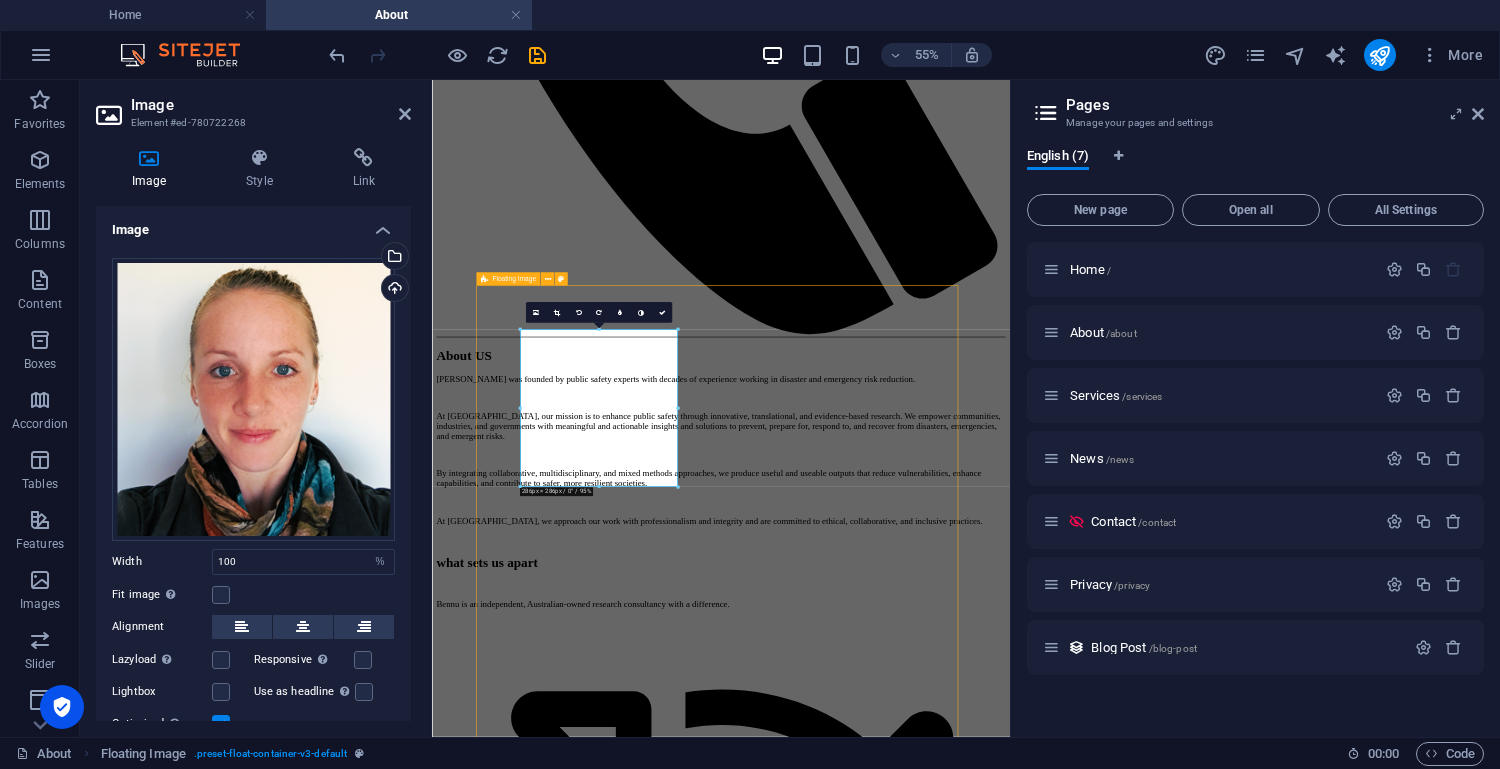 scroll, scrollTop: 1059, scrollLeft: 0, axis: vertical 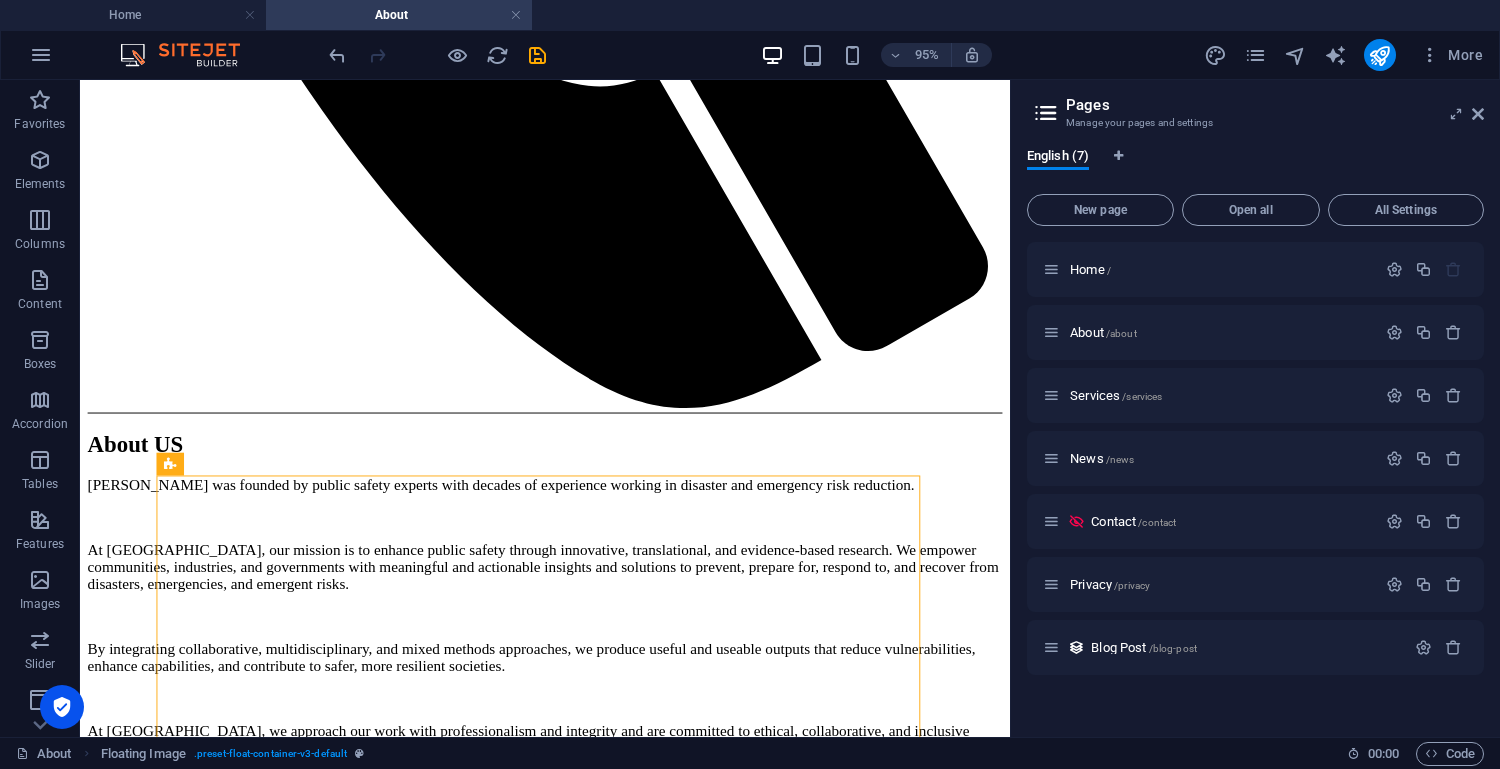 click on "Skip to main content
Home About Services News Contact About US [PERSON_NAME] was founded by public safety experts with decades of experience working in disaster and emergency risk reduction. At [GEOGRAPHIC_DATA], our mission is to enhance public safety through innovative, translational, and evidence-based research. We empower communities, industries, and governments with meaningful and actionable insights and solutions to prevent, prepare for, respond to, and recover from disasters, emergencies, and emergent risks.  By integrating collaborative, multidisciplinary, and mixed methods approaches, we produce useful and useable outputs that reduce vulnerabilities, enhance capabilities, and contribute to safer, more resilient societies.  At [GEOGRAPHIC_DATA], we approach our work with professionalism and integrity and are committed to ethical, collaborative, and inclusive practices.  what sets us apart Bennu is an independent, Australian-owned research consultancy with a difference. agile personalised tailored innovative cost-efficient" at bounding box center [569, 5164] 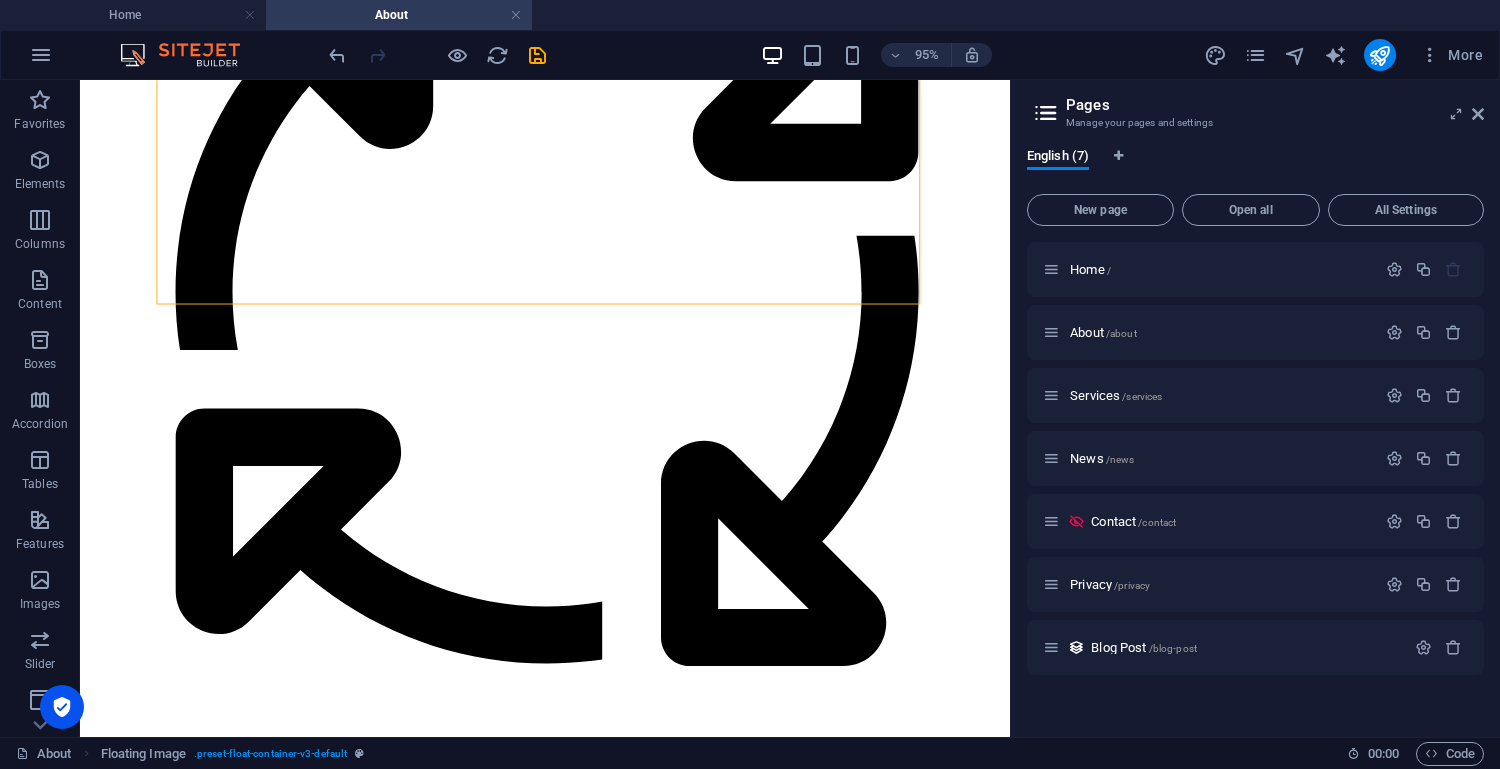 scroll, scrollTop: 2301, scrollLeft: 0, axis: vertical 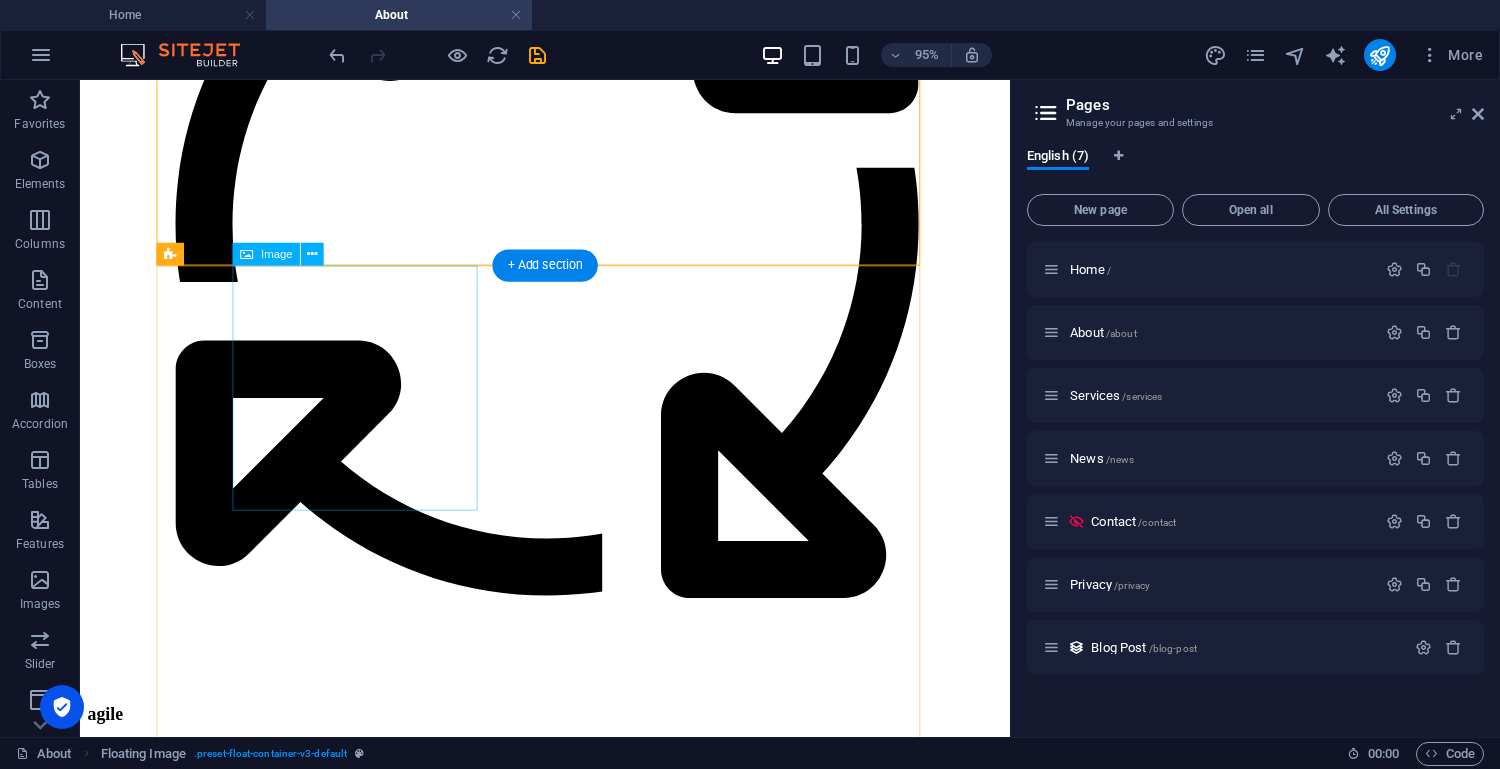 click at bounding box center [569, 8436] 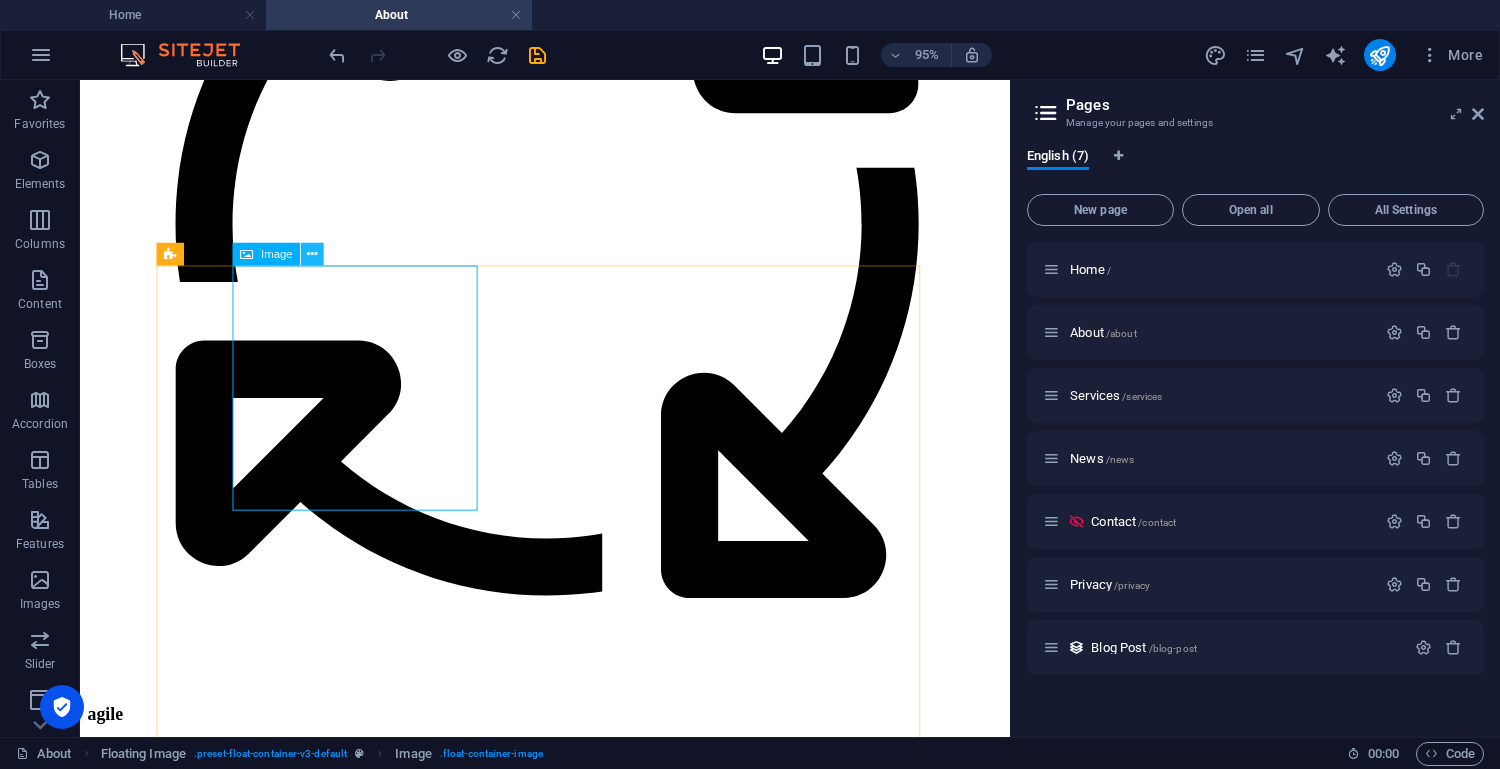click at bounding box center [312, 254] 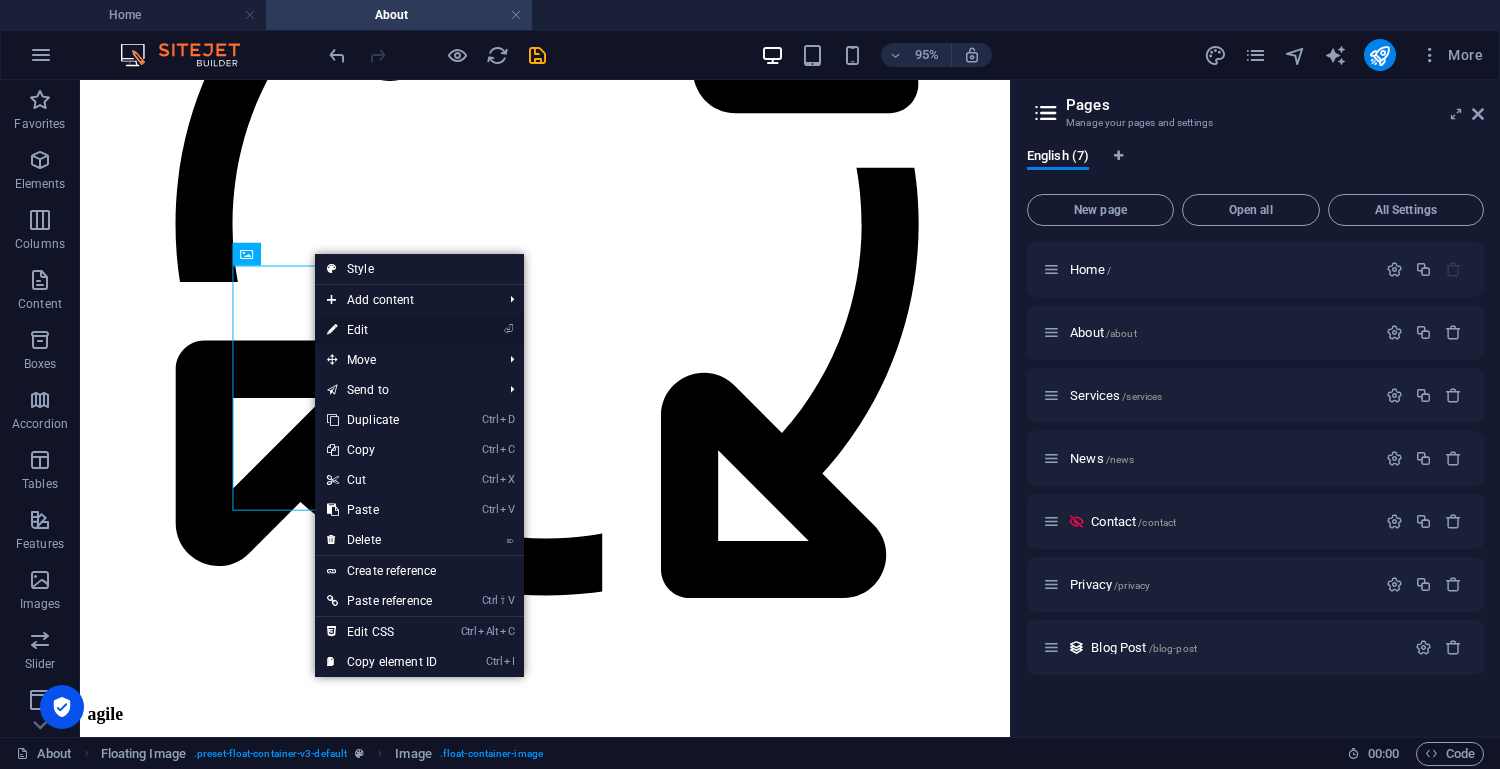 click on "⏎  Edit" at bounding box center (382, 330) 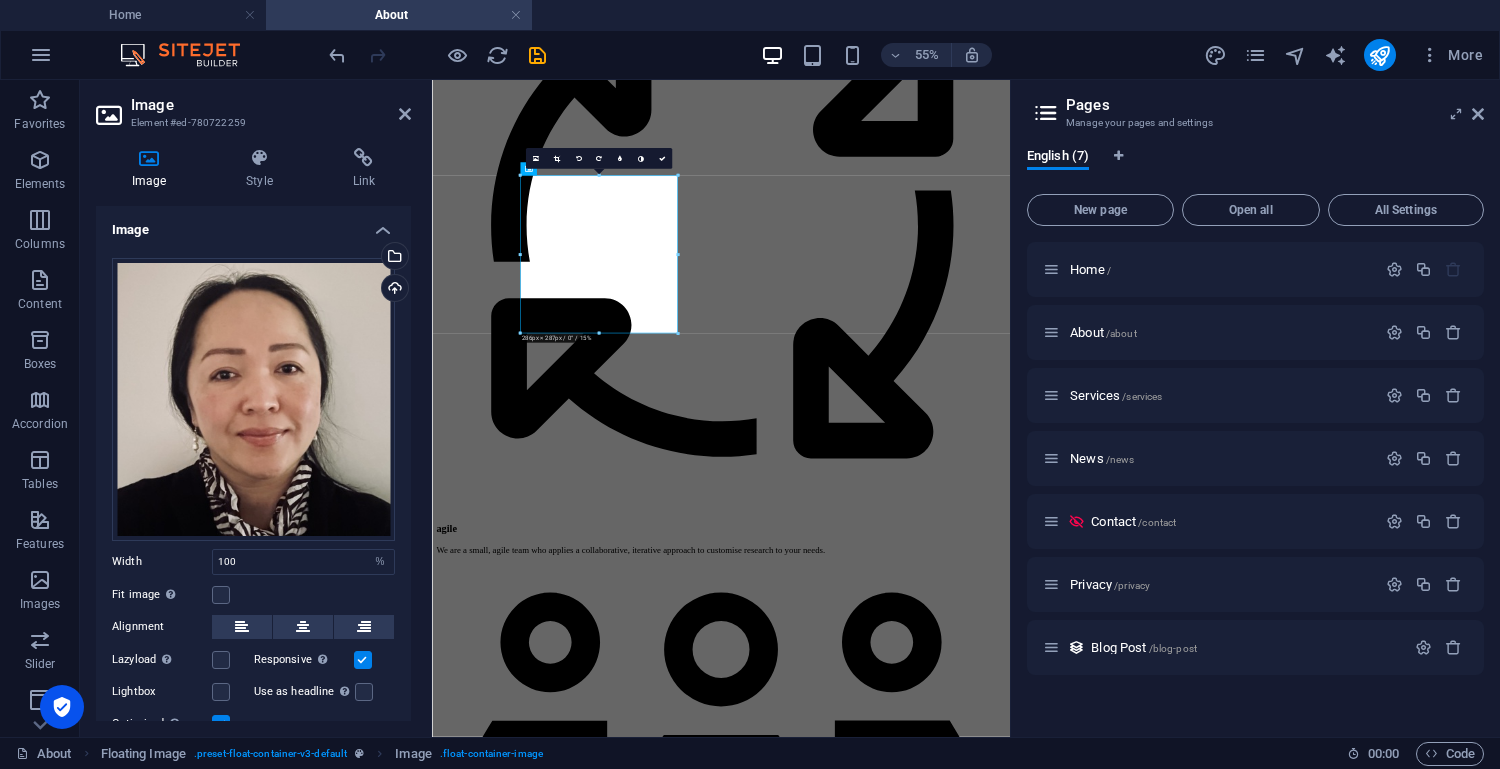 scroll, scrollTop: 2217, scrollLeft: 0, axis: vertical 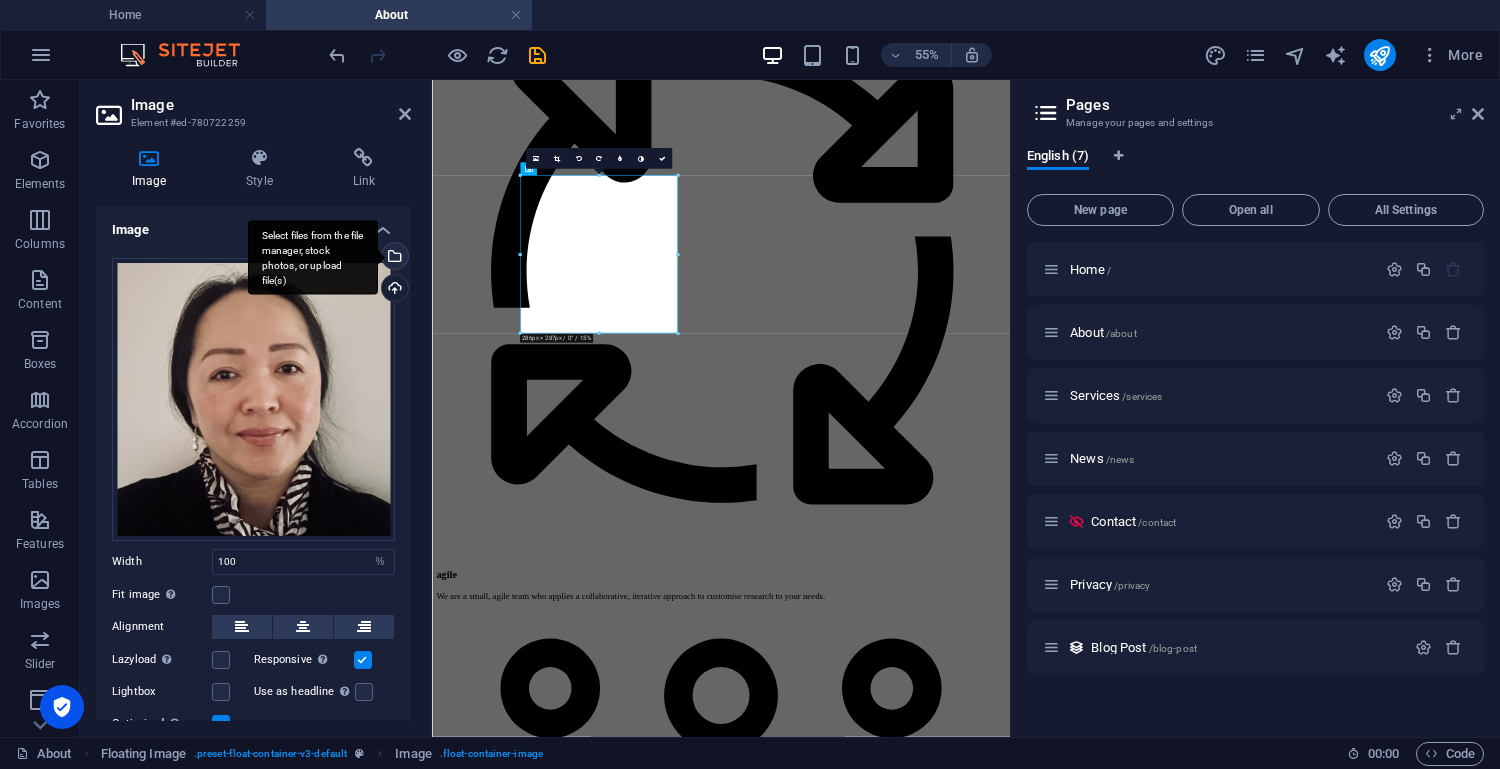click on "Select files from the file manager, stock photos, or upload file(s)" at bounding box center [393, 258] 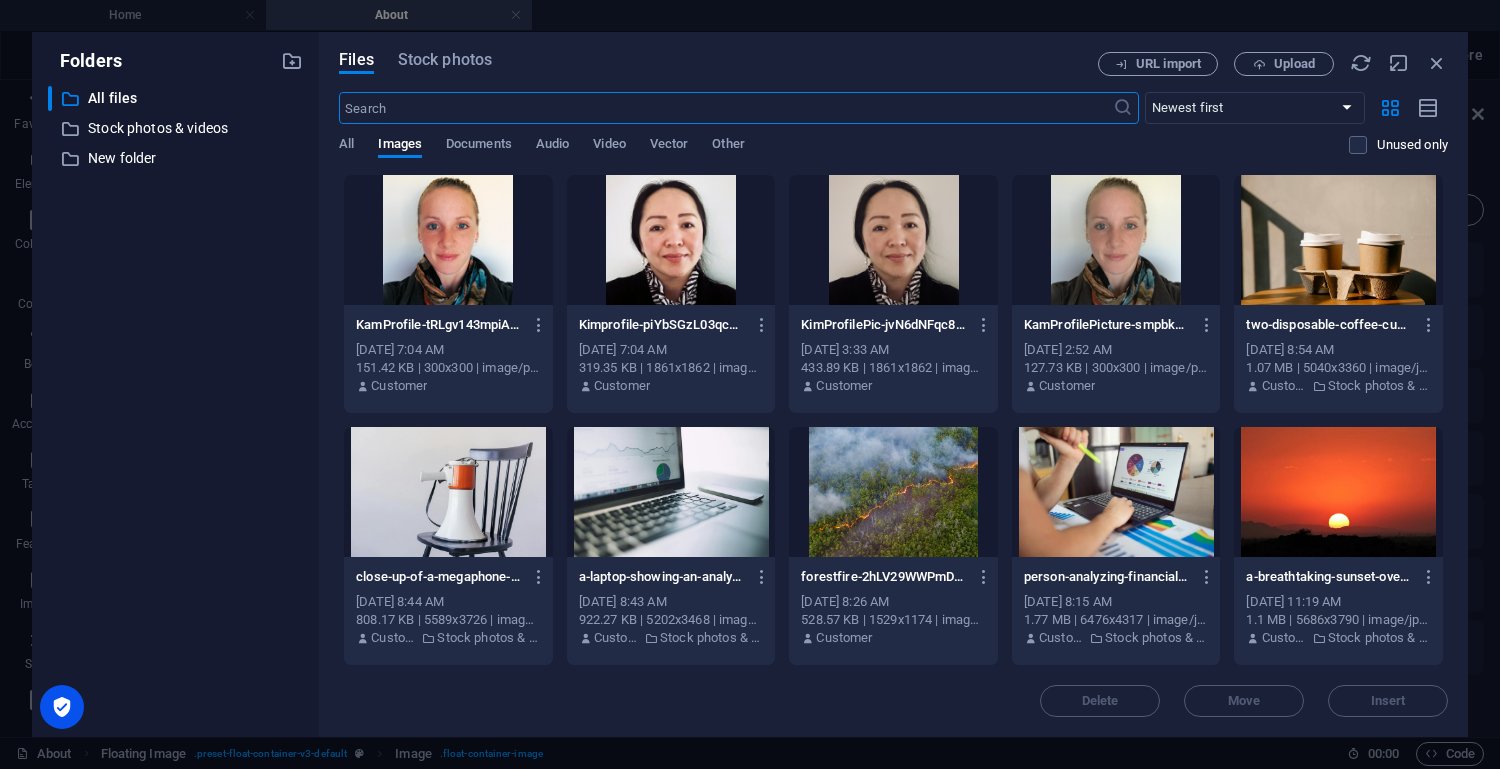 scroll, scrollTop: 0, scrollLeft: 0, axis: both 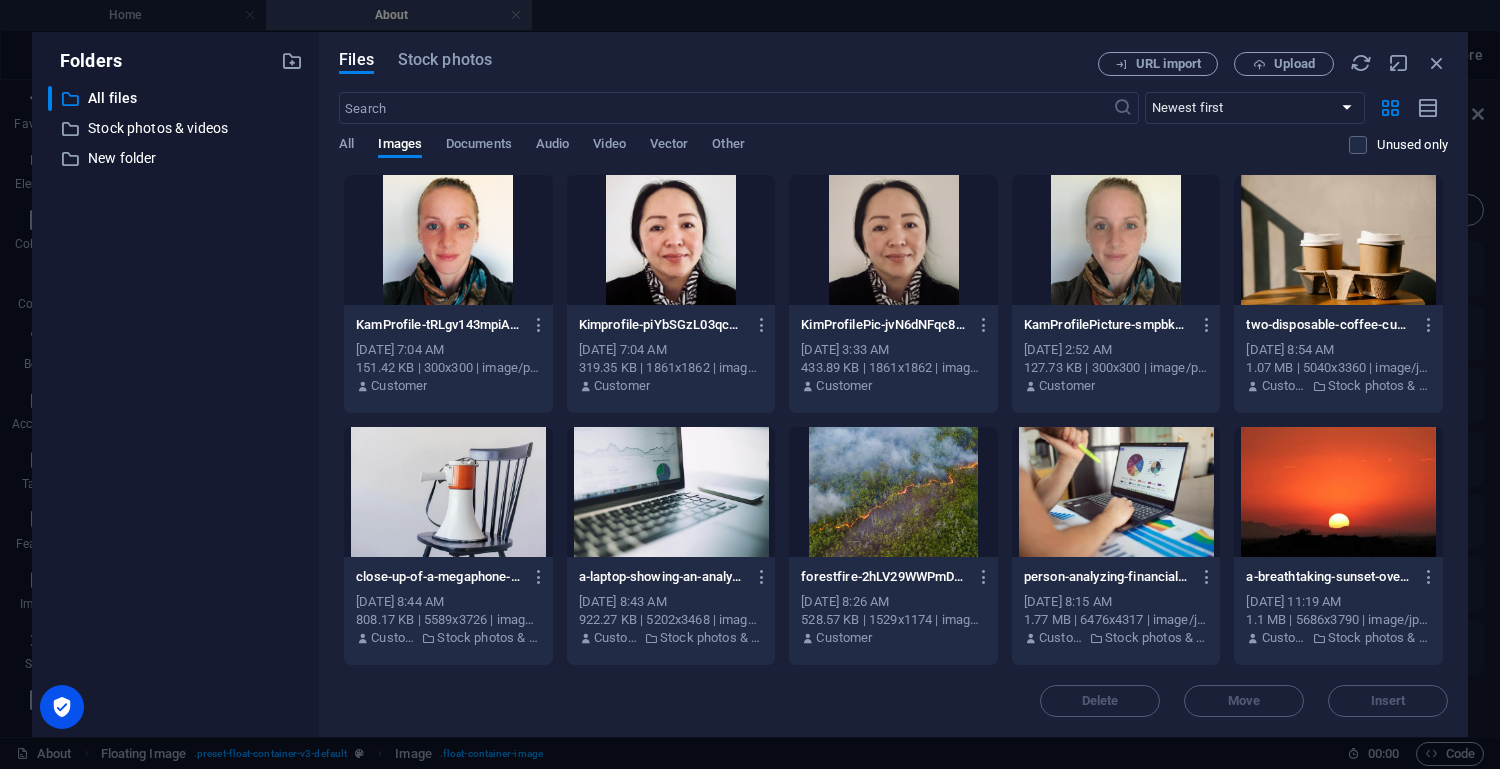 click at bounding box center (671, 240) 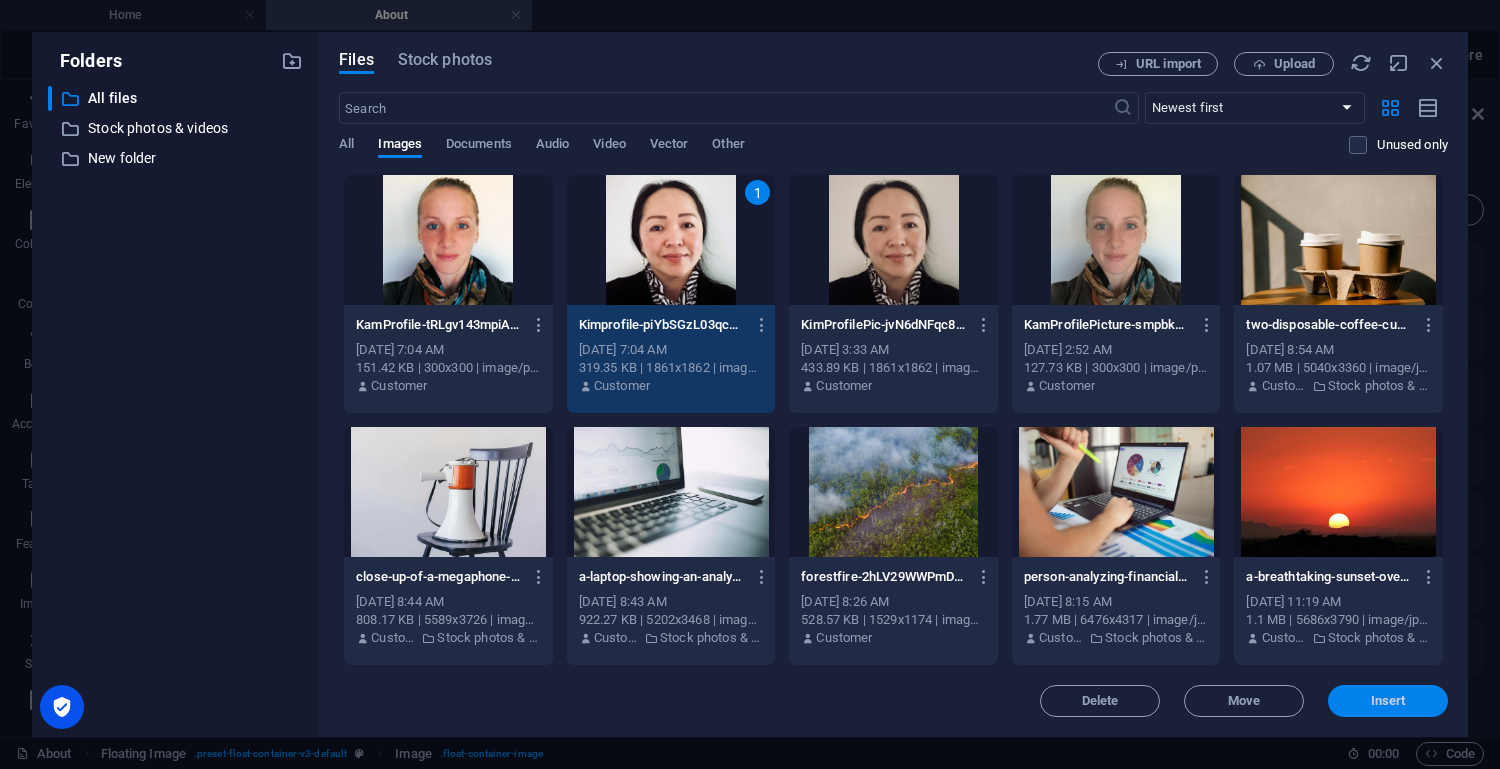 click on "Insert" at bounding box center [1388, 701] 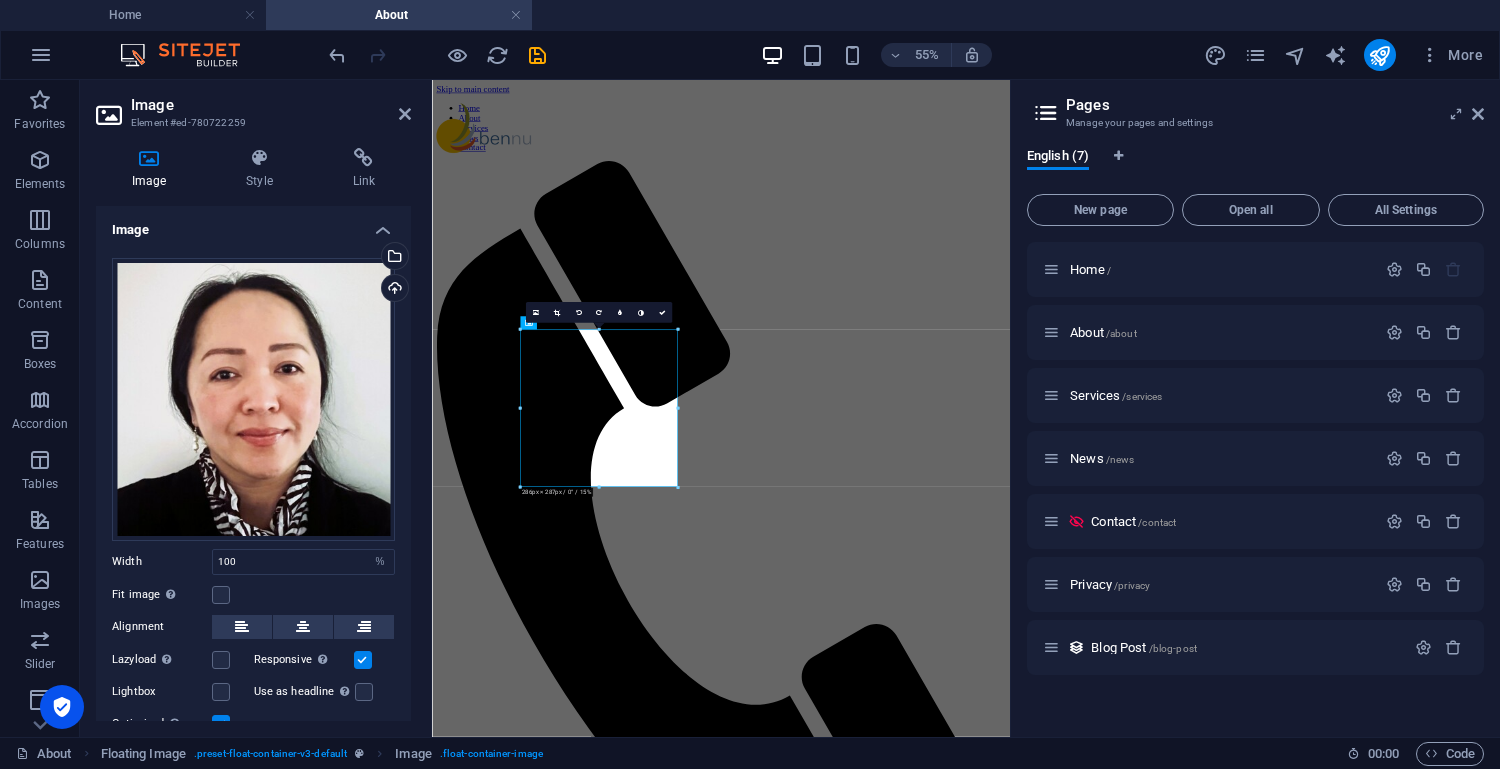 scroll, scrollTop: 1937, scrollLeft: 0, axis: vertical 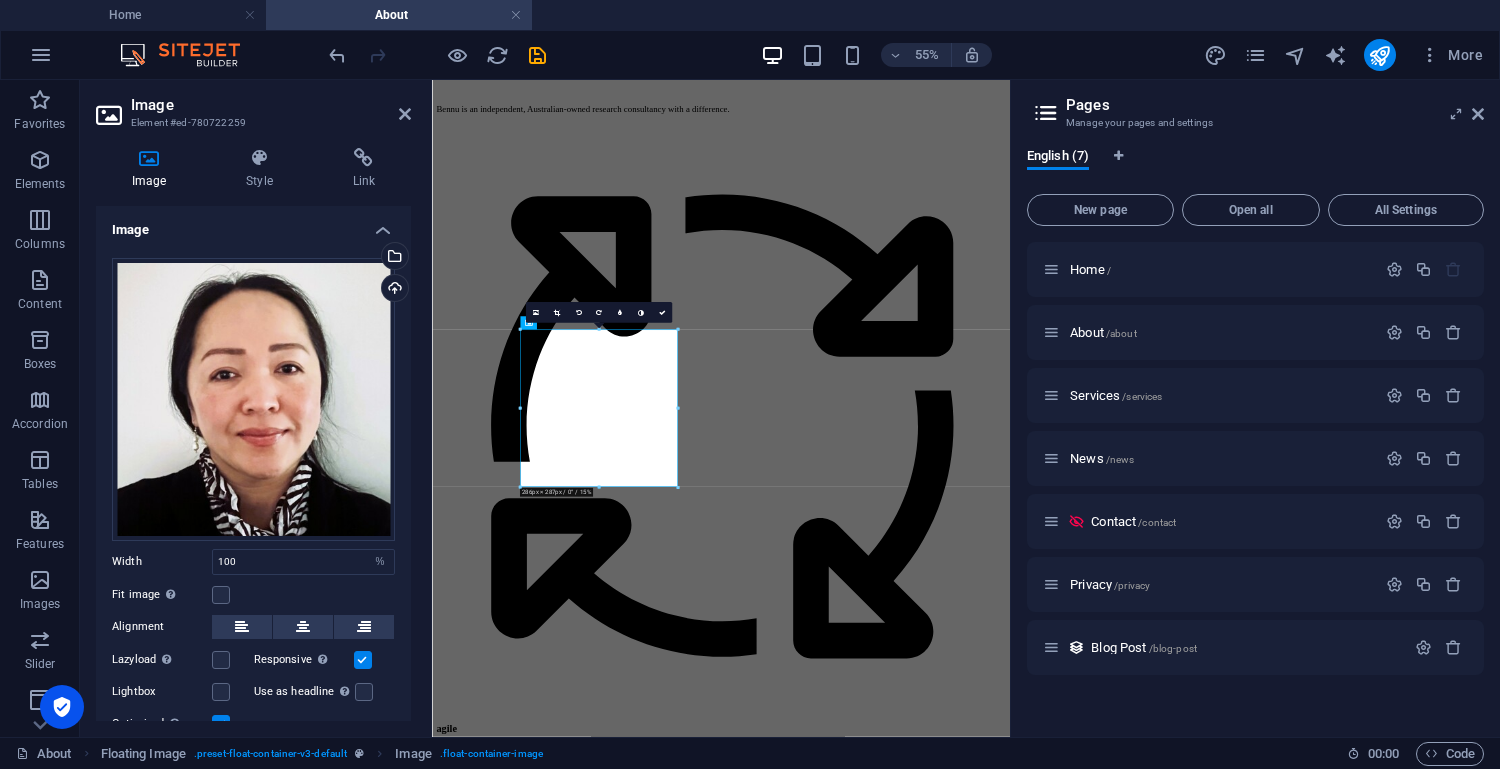 click on "Skip to main content
Home About Services News Contact About US [PERSON_NAME] was founded by public safety experts with decades of experience working in disaster and emergency risk reduction. At [GEOGRAPHIC_DATA], our mission is to enhance public safety through innovative, translational, and evidence-based research. We empower communities, industries, and governments with meaningful and actionable insights and solutions to prevent, prepare for, respond to, and recover from disasters, emergencies, and emergent risks.  By integrating collaborative, multidisciplinary, and mixed methods approaches, we produce useful and useable outputs that reduce vulnerabilities, enhance capabilities, and contribute to safer, more resilient societies.  At [GEOGRAPHIC_DATA], we approach our work with professionalism and integrity and are committed to ethical, collaborative, and inclusive practices.  what sets us apart Bennu is an independent, Australian-owned research consultancy with a difference. agile personalised tailored innovative cost-efficient" at bounding box center [957, 4591] 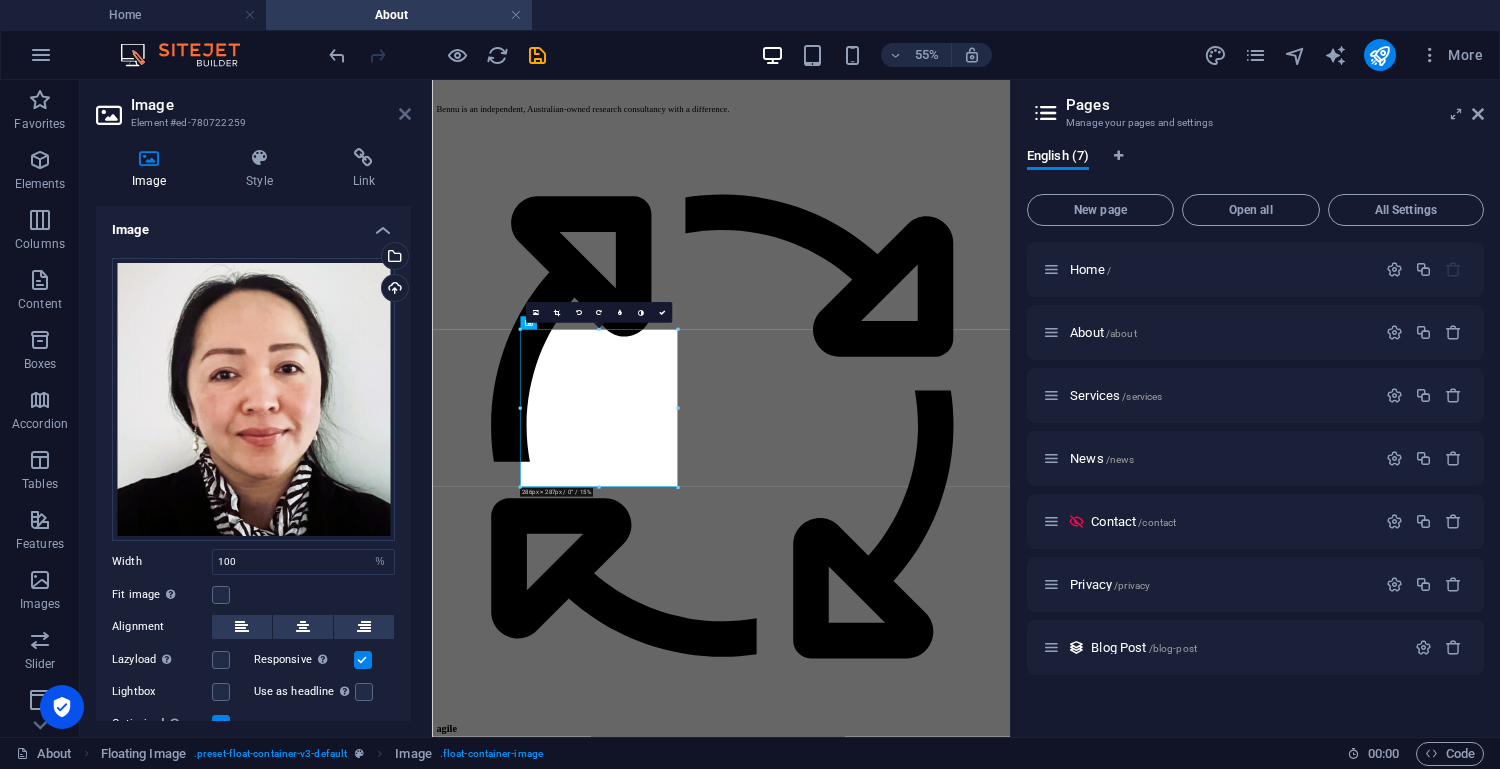 click at bounding box center (405, 114) 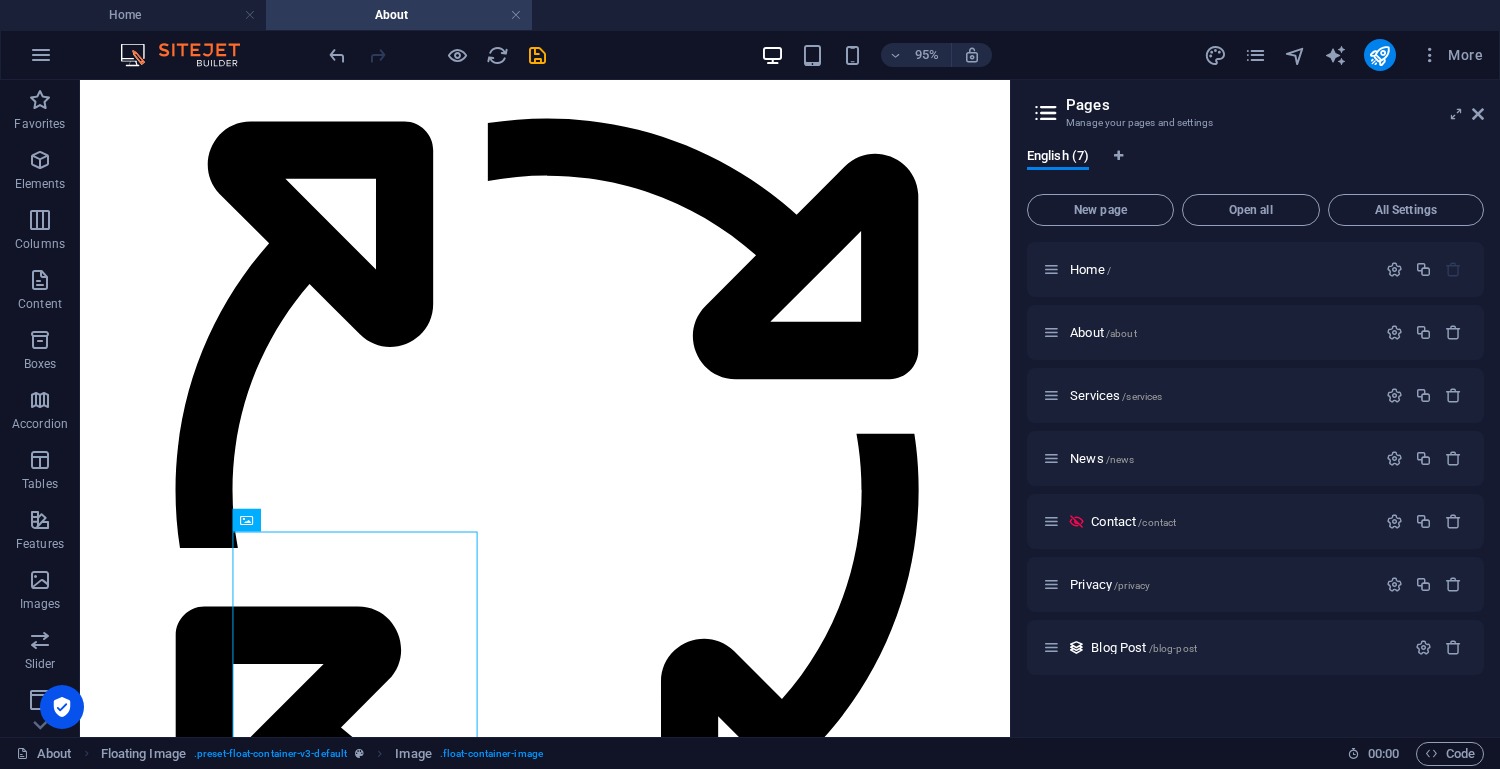 click on "Skip to main content
Home About Services News Contact About US [PERSON_NAME] was founded by public safety experts with decades of experience working in disaster and emergency risk reduction. At [GEOGRAPHIC_DATA], our mission is to enhance public safety through innovative, translational, and evidence-based research. We empower communities, industries, and governments with meaningful and actionable insights and solutions to prevent, prepare for, respond to, and recover from disasters, emergencies, and emergent risks.  By integrating collaborative, multidisciplinary, and mixed methods approaches, we produce useful and useable outputs that reduce vulnerabilities, enhance capabilities, and contribute to safer, more resilient societies.  At [GEOGRAPHIC_DATA], we approach our work with professionalism and integrity and are committed to ethical, collaborative, and inclusive practices.  what sets us apart Bennu is an independent, Australian-owned research consultancy with a difference. agile personalised tailored innovative cost-efficient" at bounding box center (569, 4202) 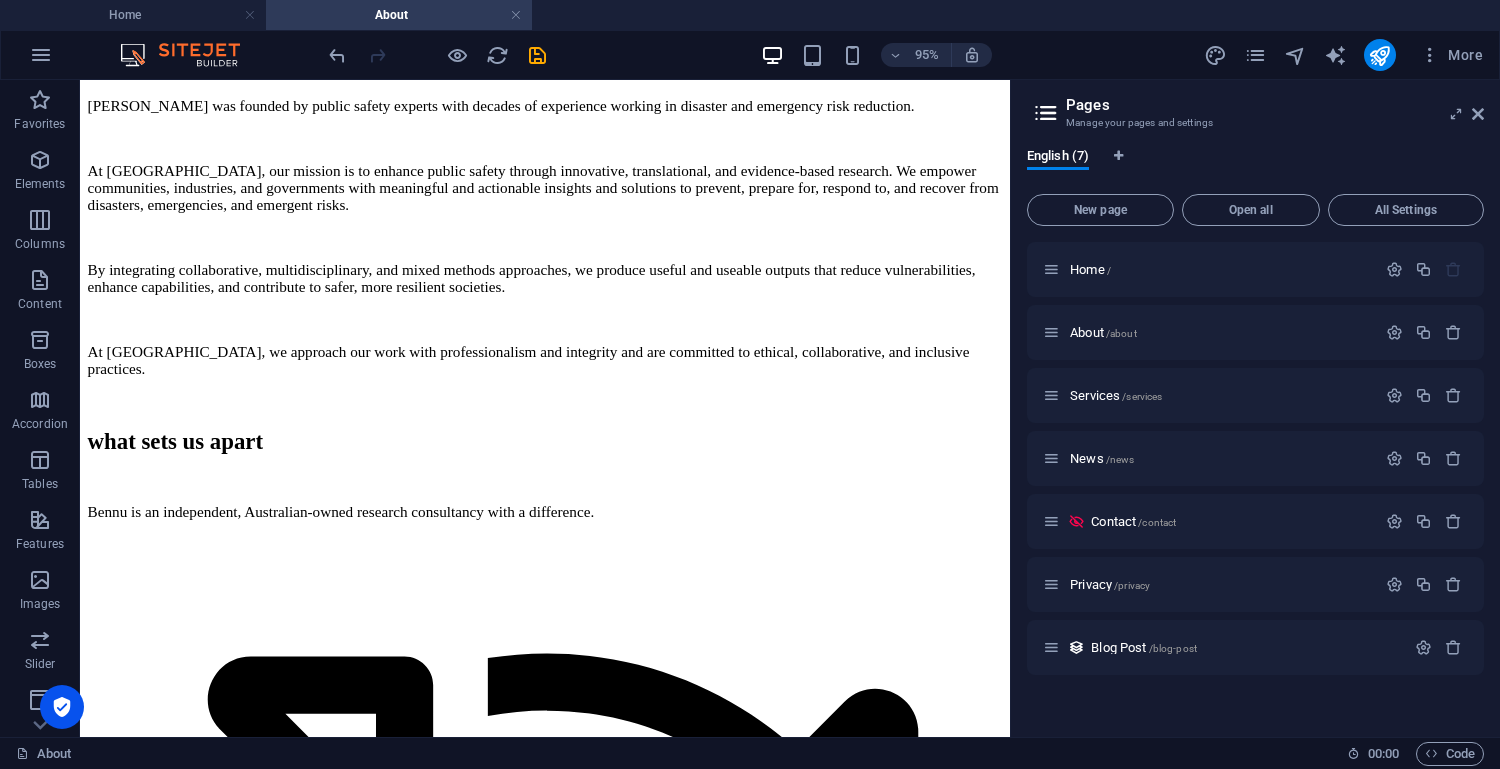 scroll, scrollTop: 1467, scrollLeft: 0, axis: vertical 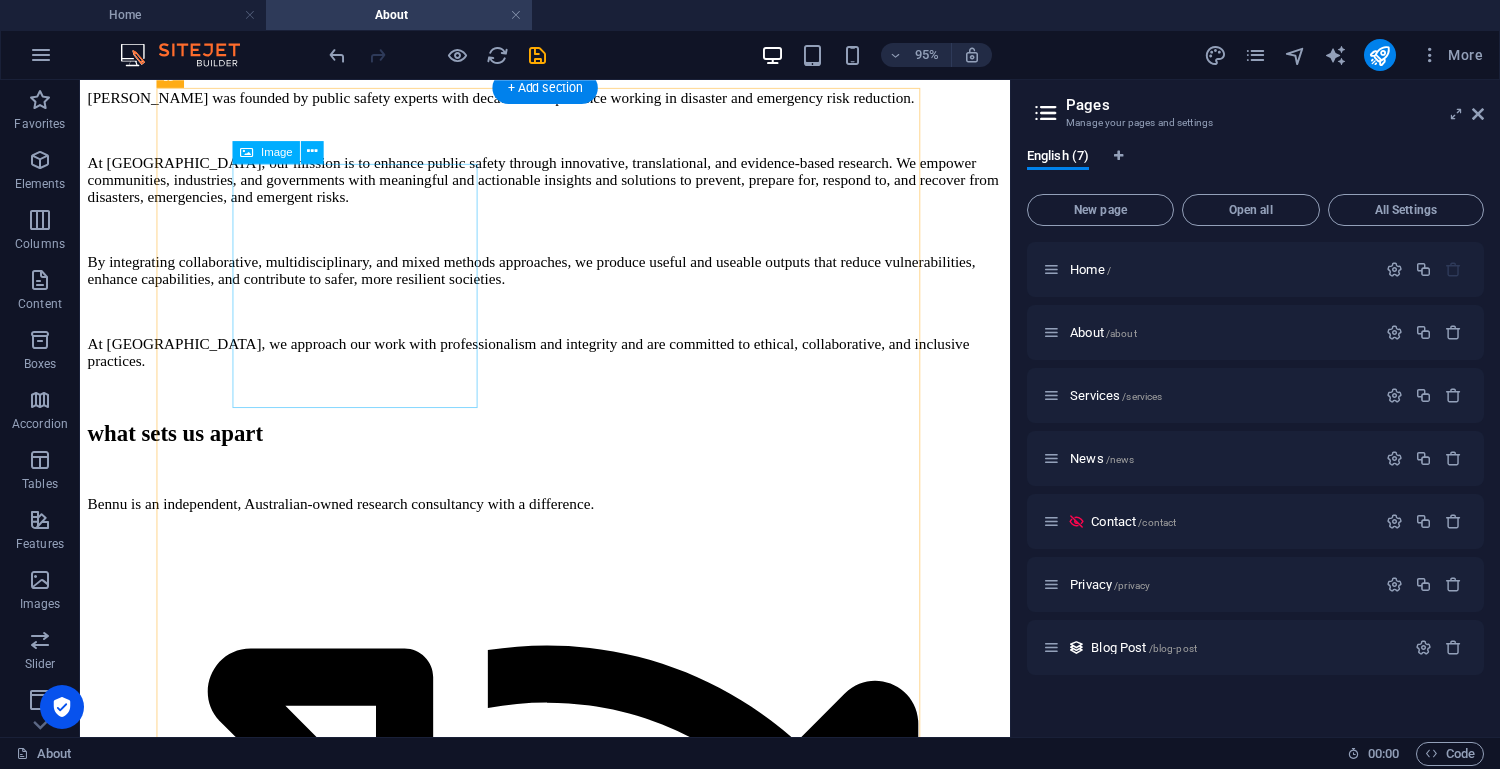 click at bounding box center [569, 7567] 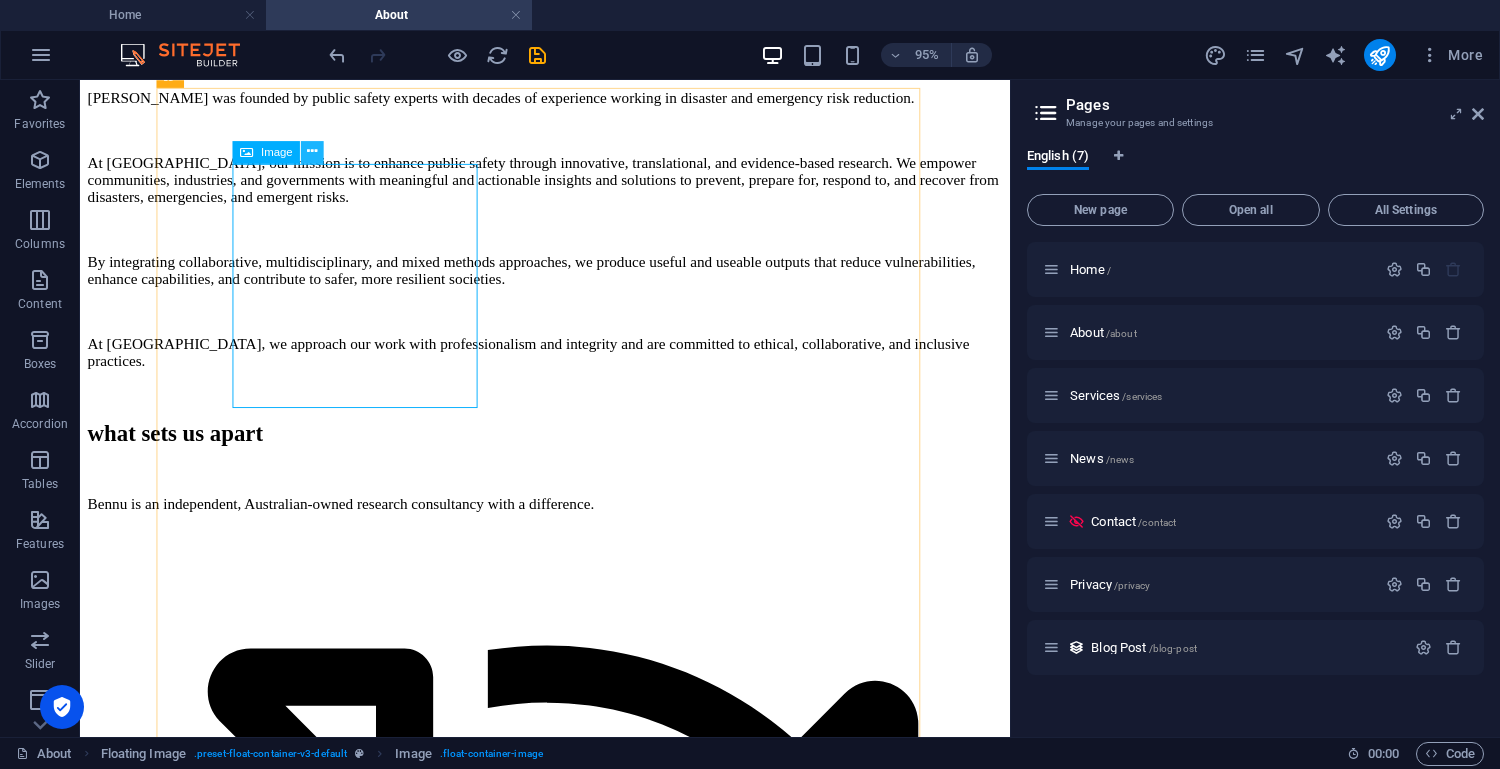 click at bounding box center (312, 152) 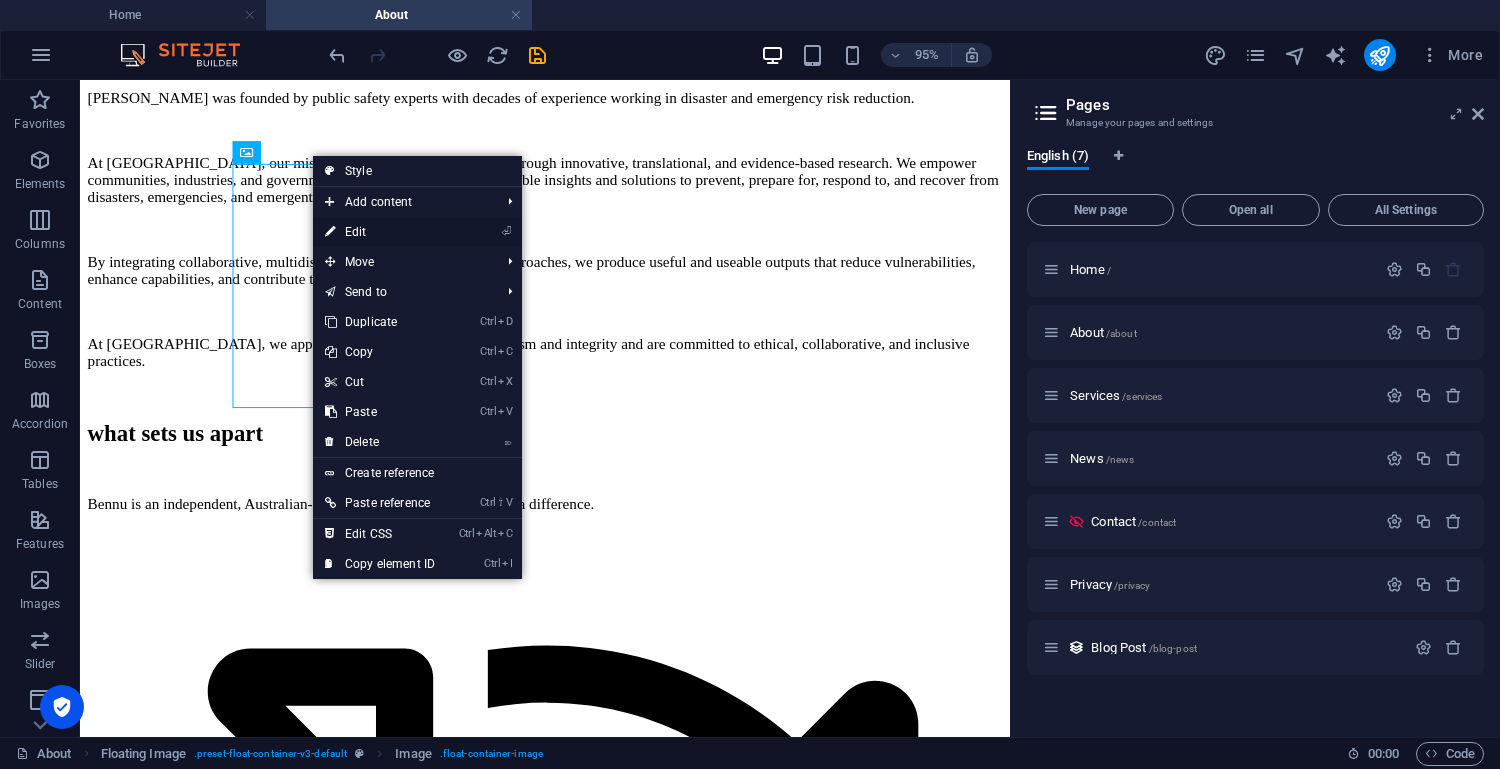 click on "⏎  Edit" at bounding box center (380, 232) 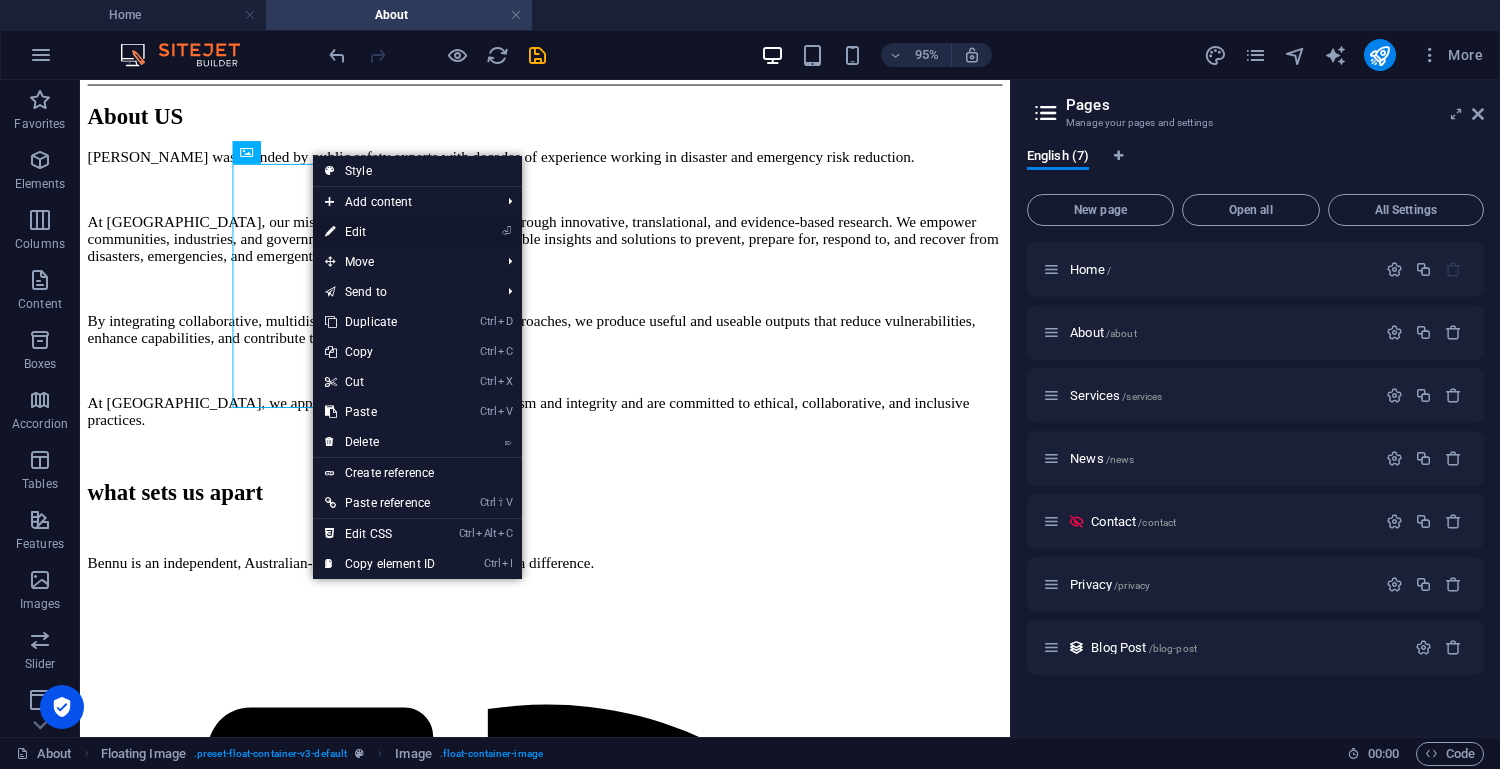 select on "%" 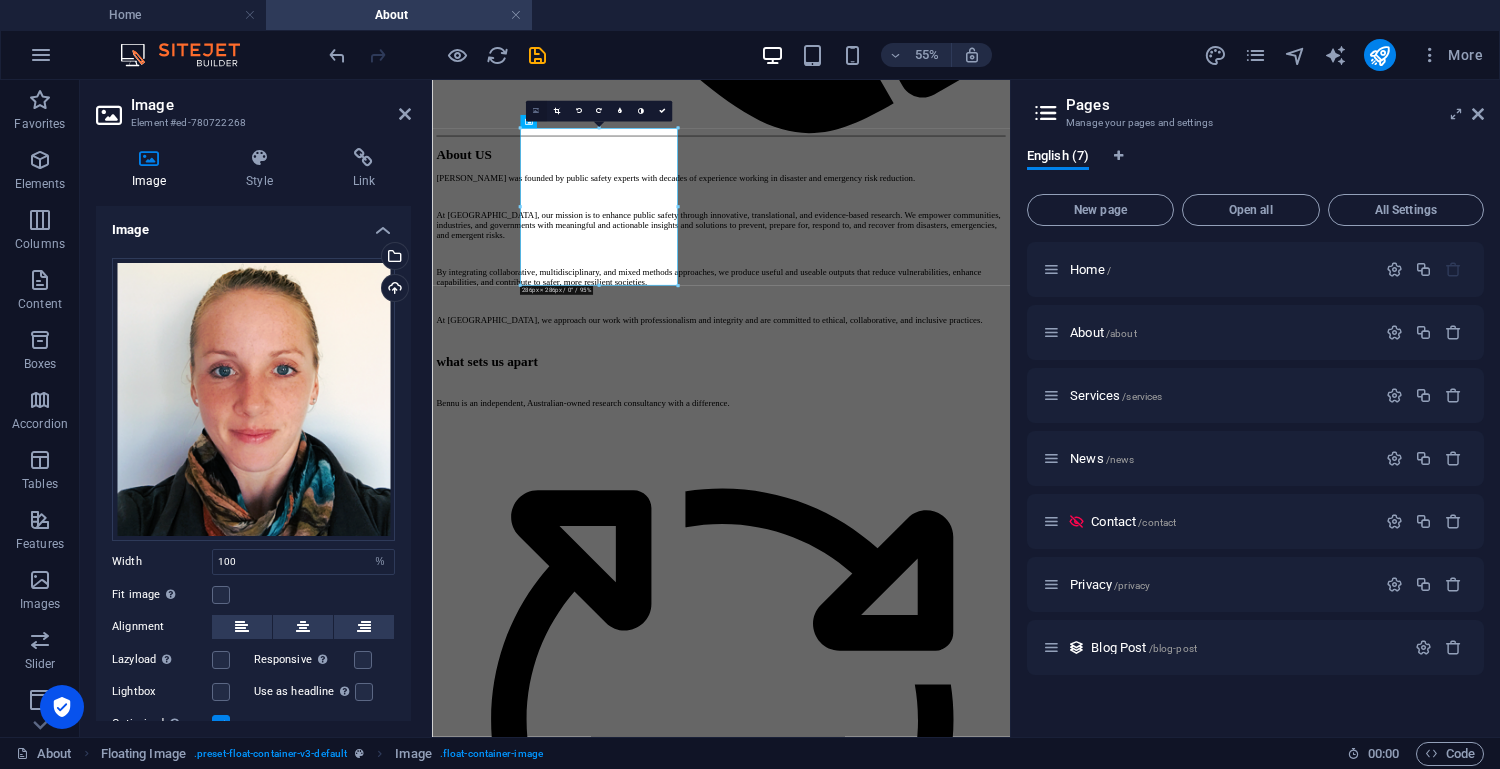 click at bounding box center (536, 111) 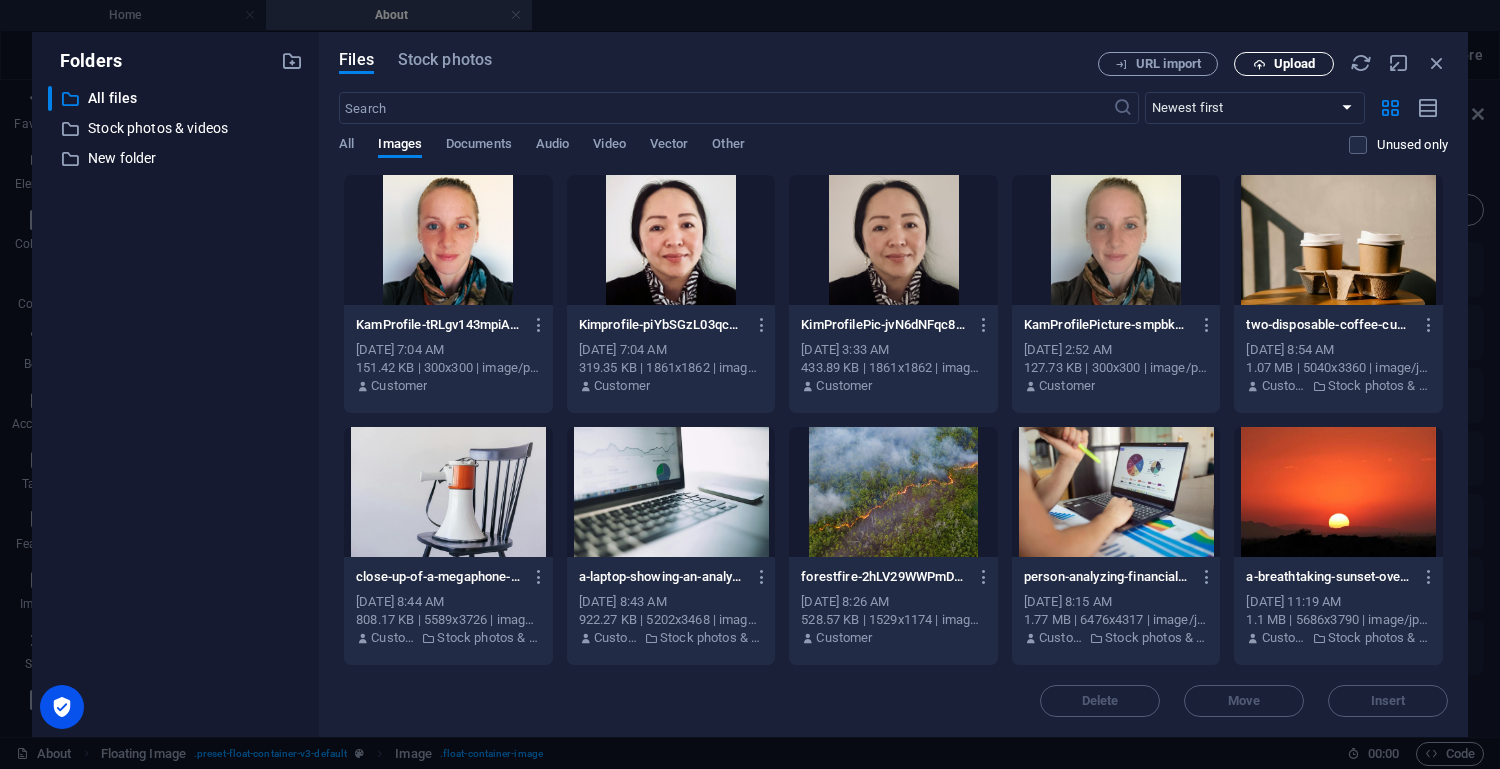 click on "Upload" at bounding box center (1294, 64) 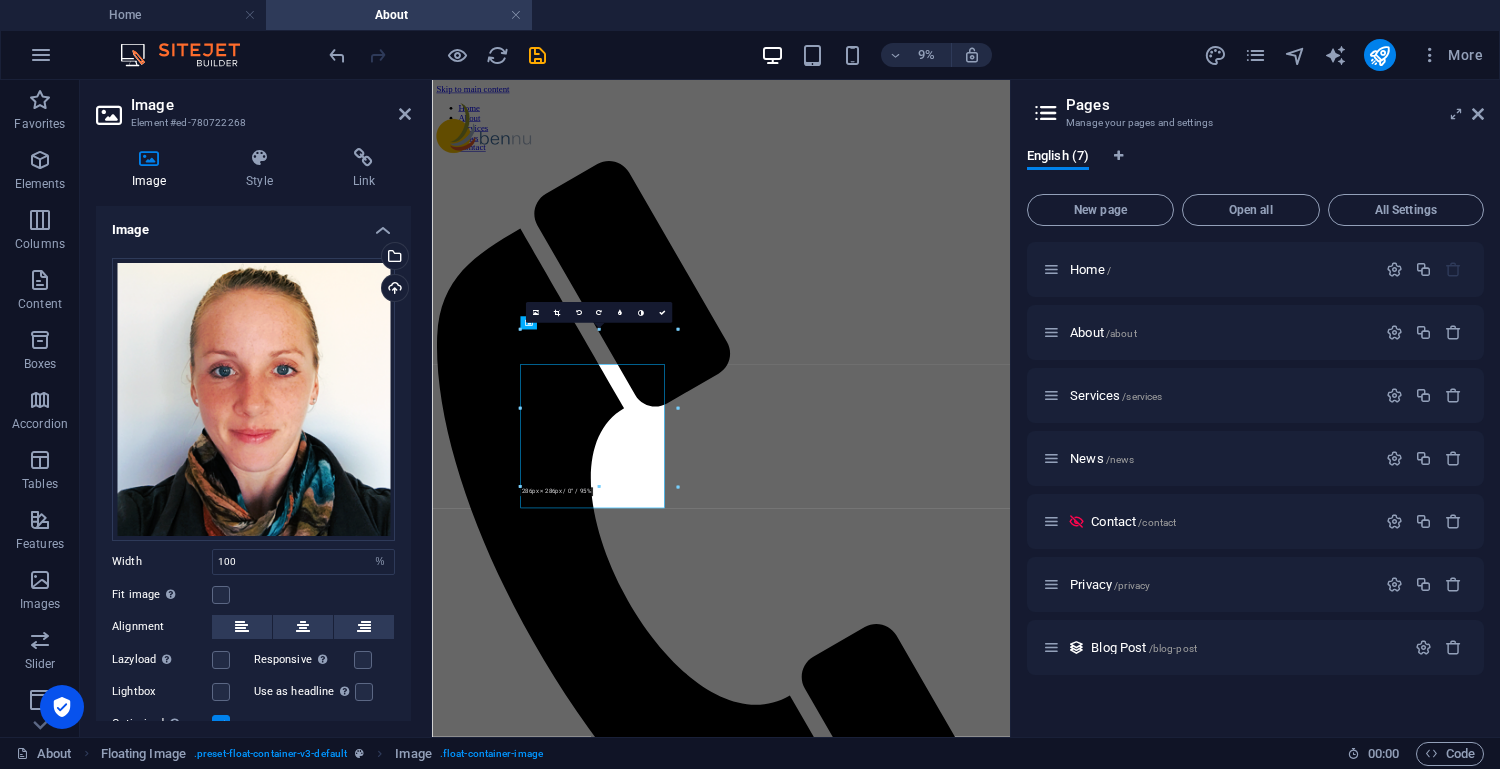 scroll, scrollTop: 1038, scrollLeft: 0, axis: vertical 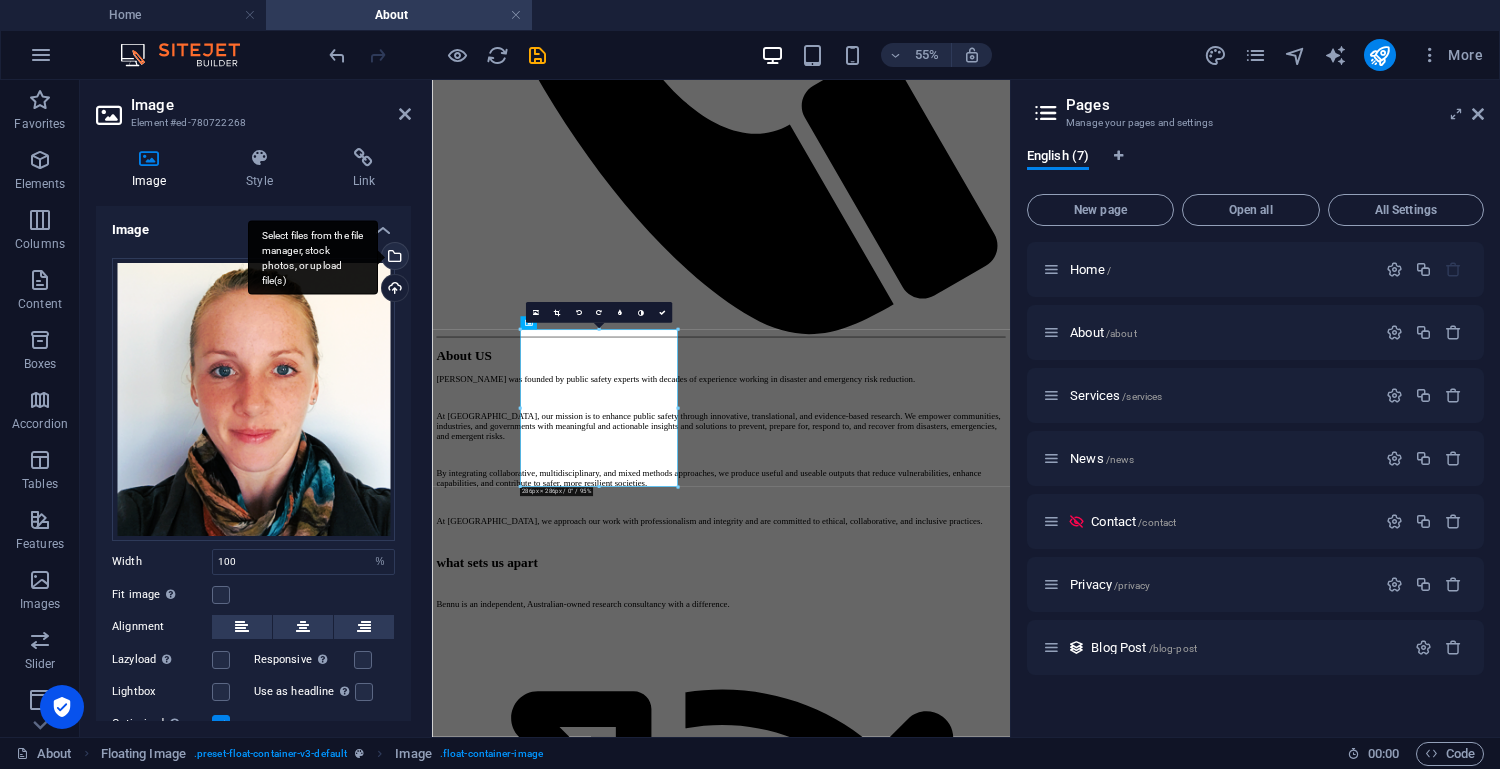 click on "Select files from the file manager, stock photos, or upload file(s)" at bounding box center (393, 258) 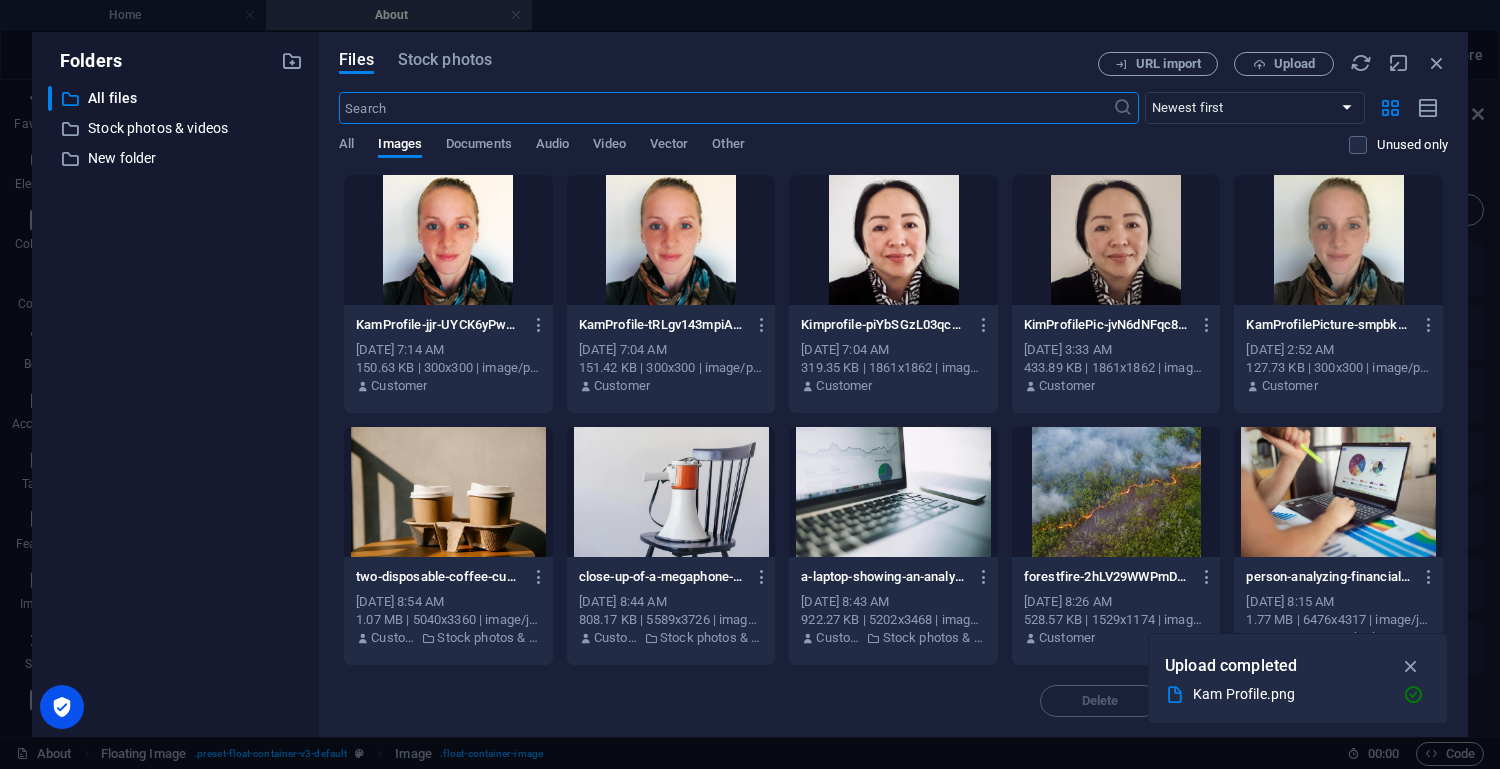 scroll, scrollTop: 0, scrollLeft: 0, axis: both 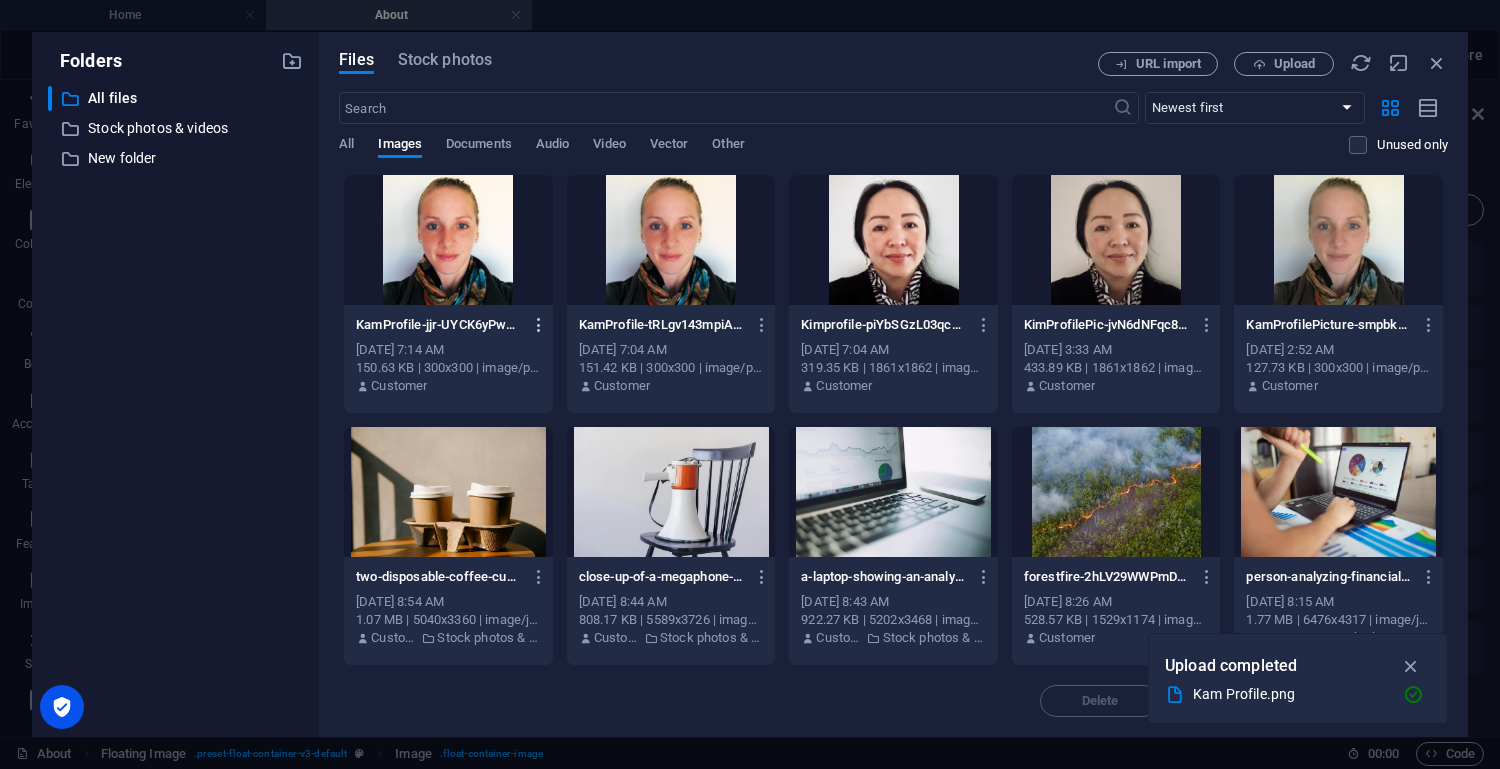 click at bounding box center [539, 325] 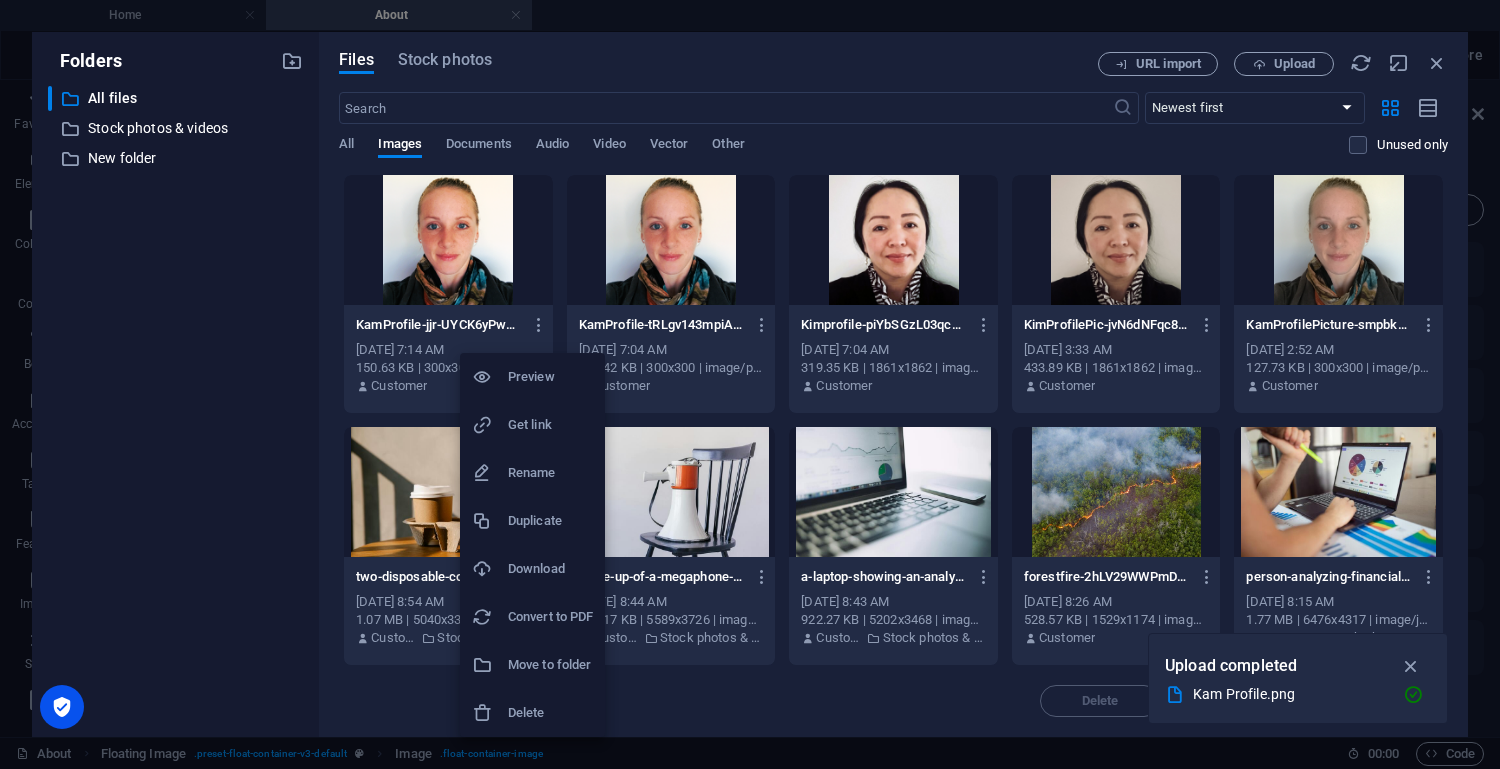 click on "Delete" at bounding box center [550, 713] 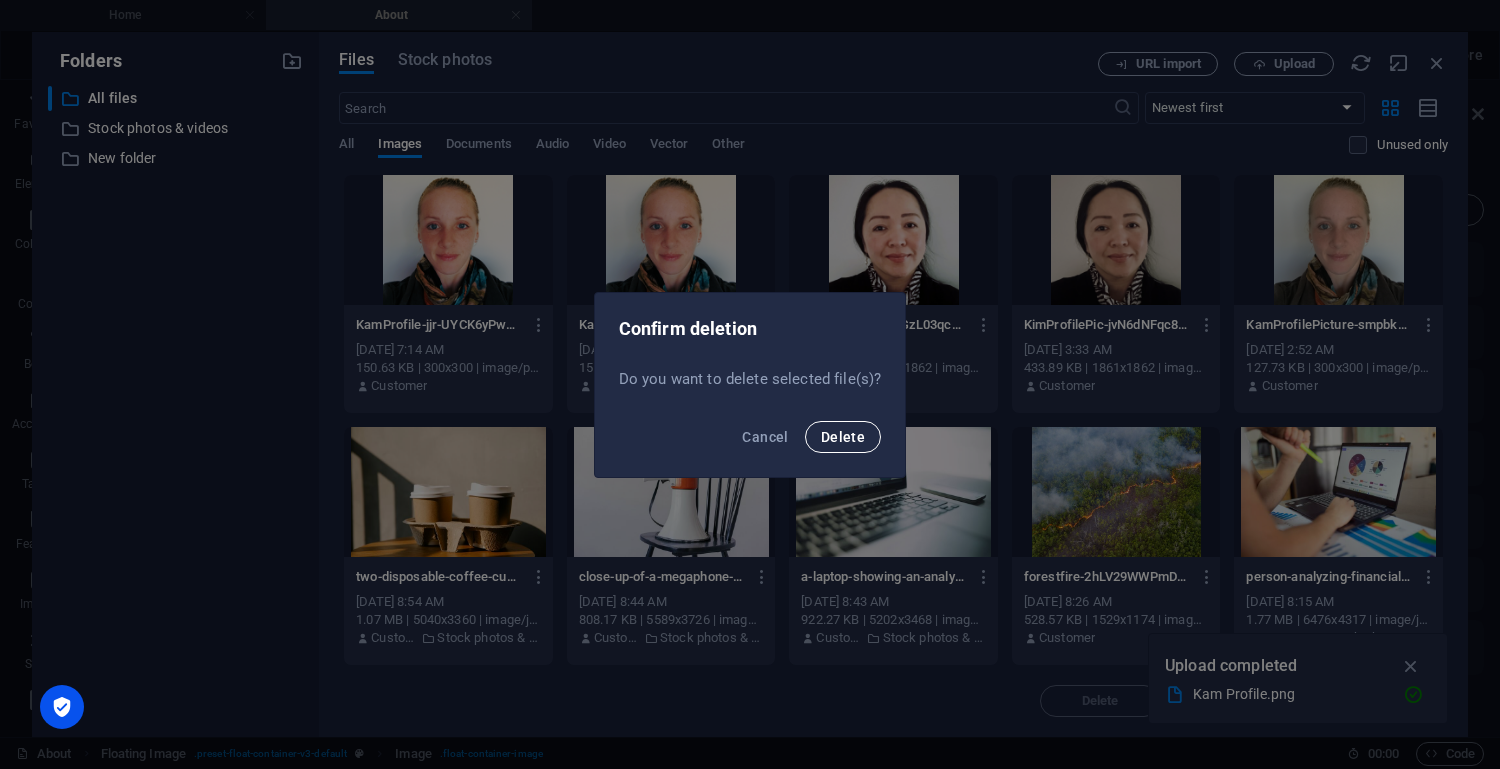 click on "Delete" at bounding box center (843, 437) 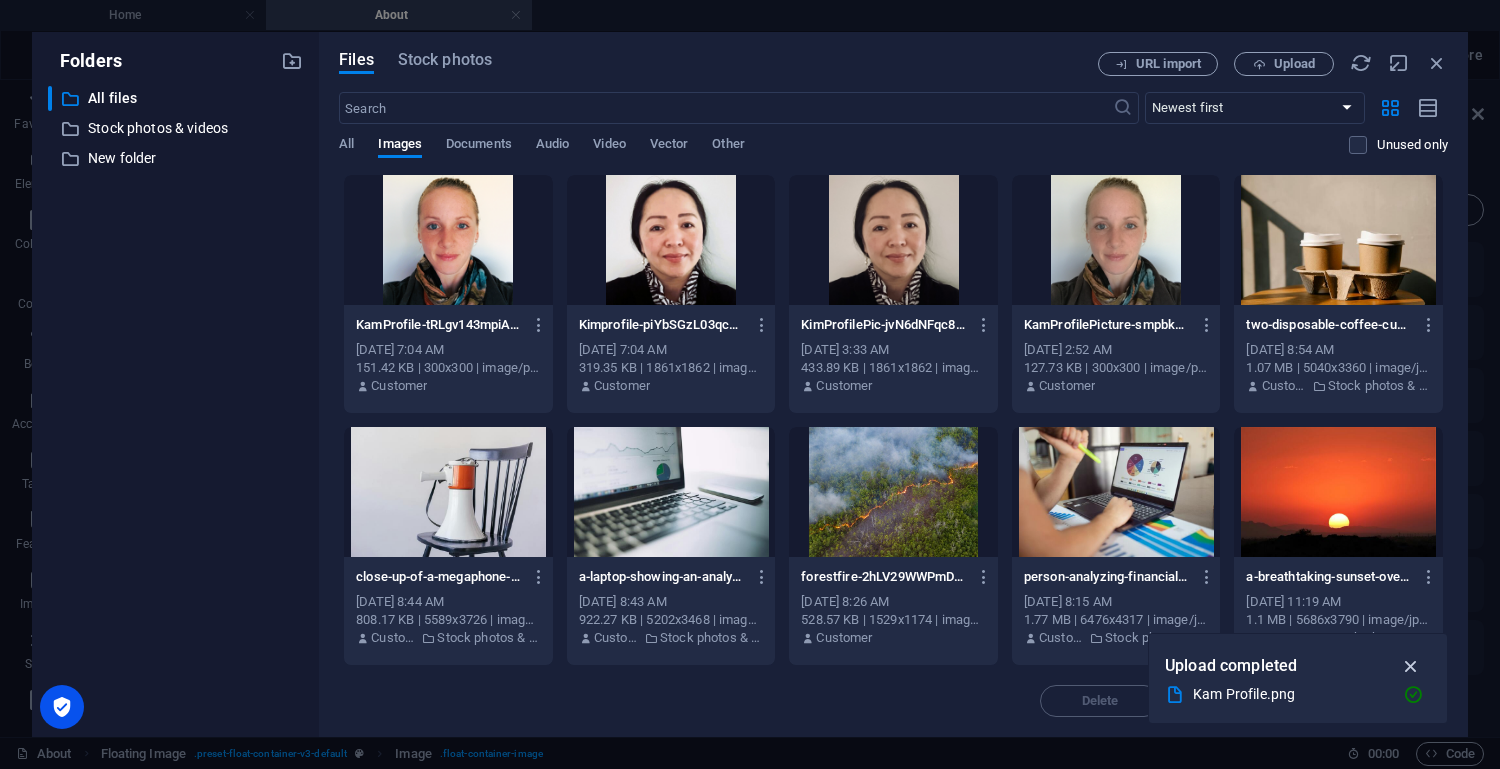 click at bounding box center (1411, 666) 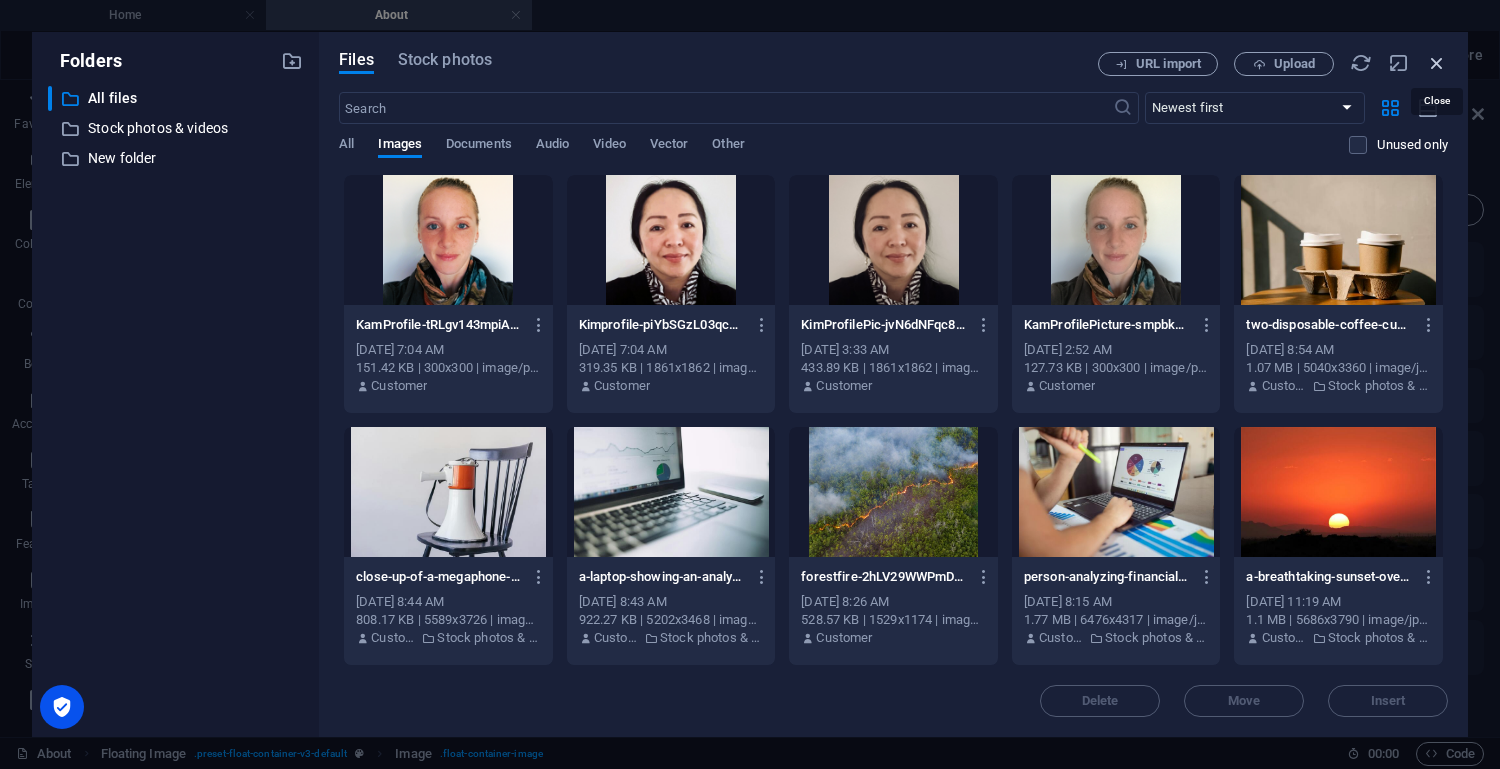 click at bounding box center [1437, 63] 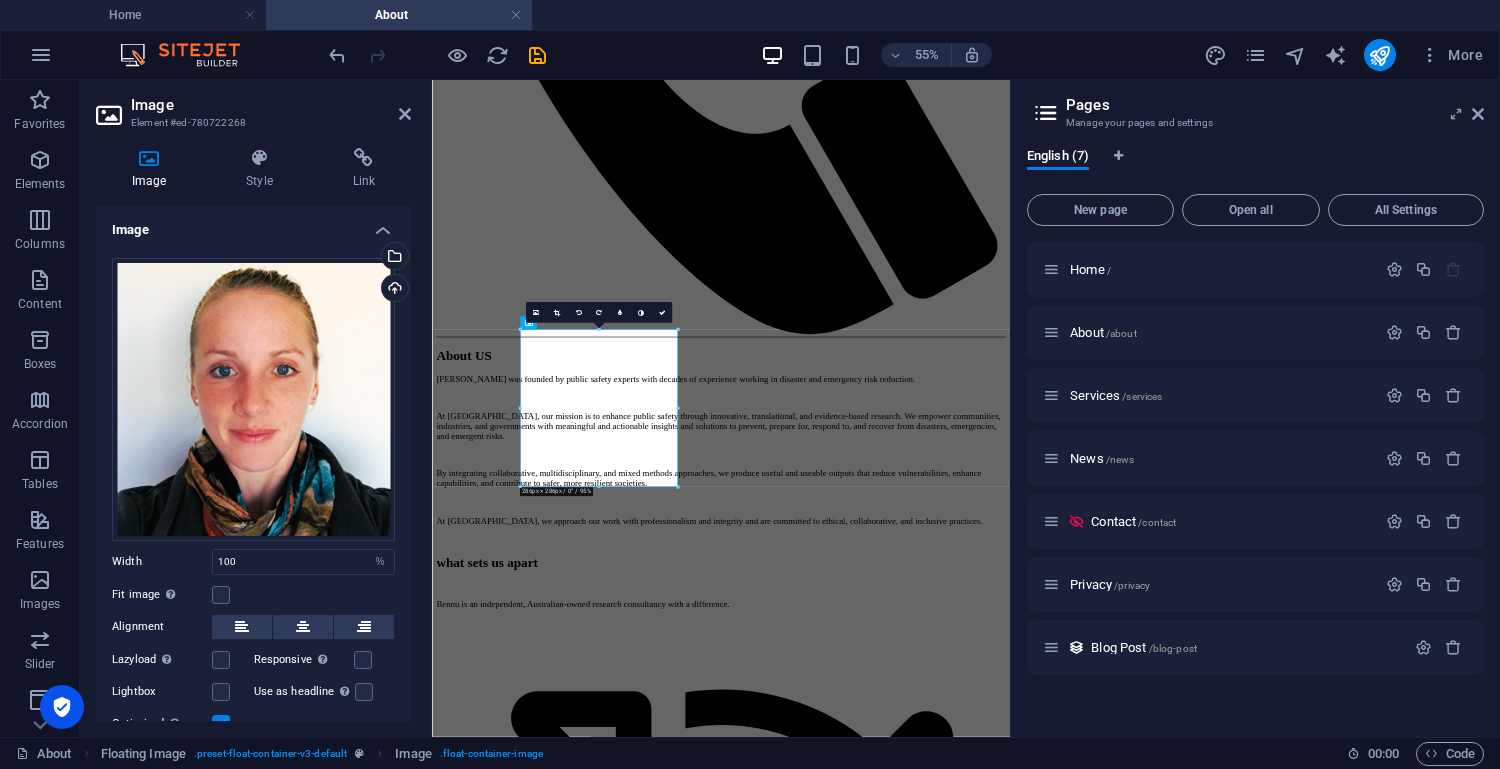 click on "Skip to main content
Home About Services News Contact About US [PERSON_NAME] was founded by public safety experts with decades of experience working in disaster and emergency risk reduction. At [GEOGRAPHIC_DATA], our mission is to enhance public safety through innovative, translational, and evidence-based research. We empower communities, industries, and governments with meaningful and actionable insights and solutions to prevent, prepare for, respond to, and recover from disasters, emergencies, and emergent risks.  By integrating collaborative, multidisciplinary, and mixed methods approaches, we produce useful and useable outputs that reduce vulnerabilities, enhance capabilities, and contribute to safer, more resilient societies.  At [GEOGRAPHIC_DATA], we approach our work with professionalism and integrity and are committed to ethical, collaborative, and inclusive practices.  what sets us apart Bennu is an independent, Australian-owned research consultancy with a difference. agile personalised tailored innovative cost-efficient" at bounding box center [957, 5490] 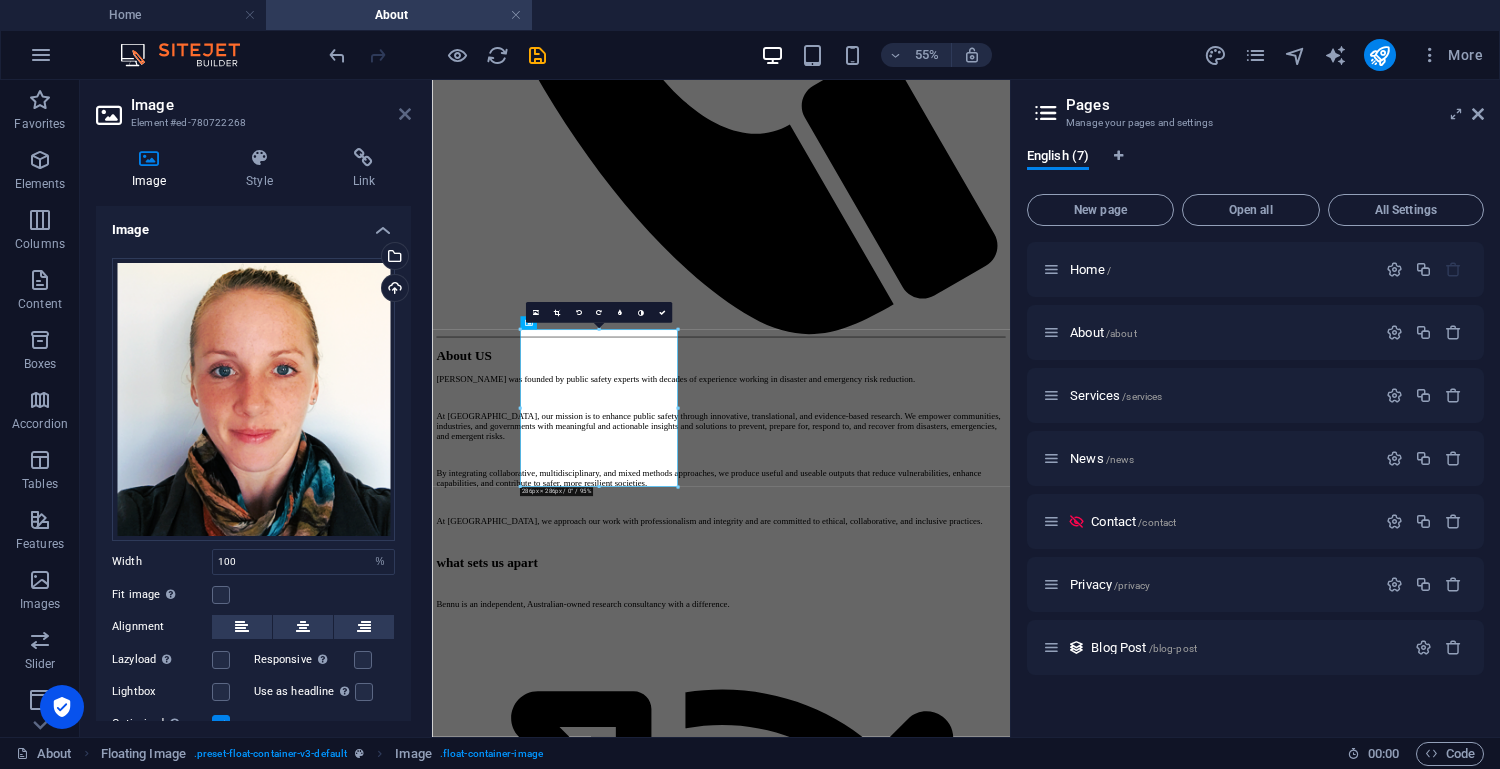 click at bounding box center [405, 114] 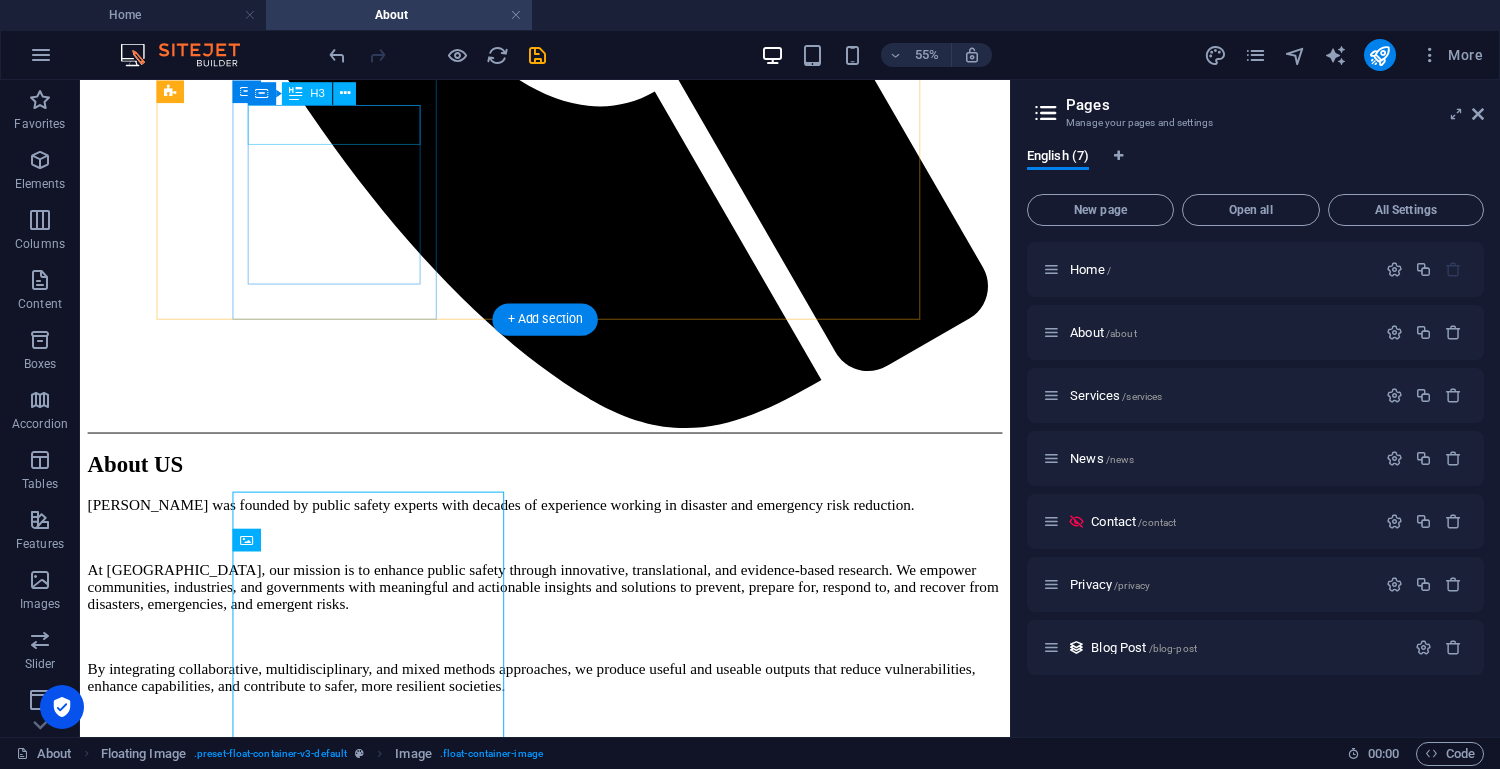 scroll, scrollTop: 1059, scrollLeft: 0, axis: vertical 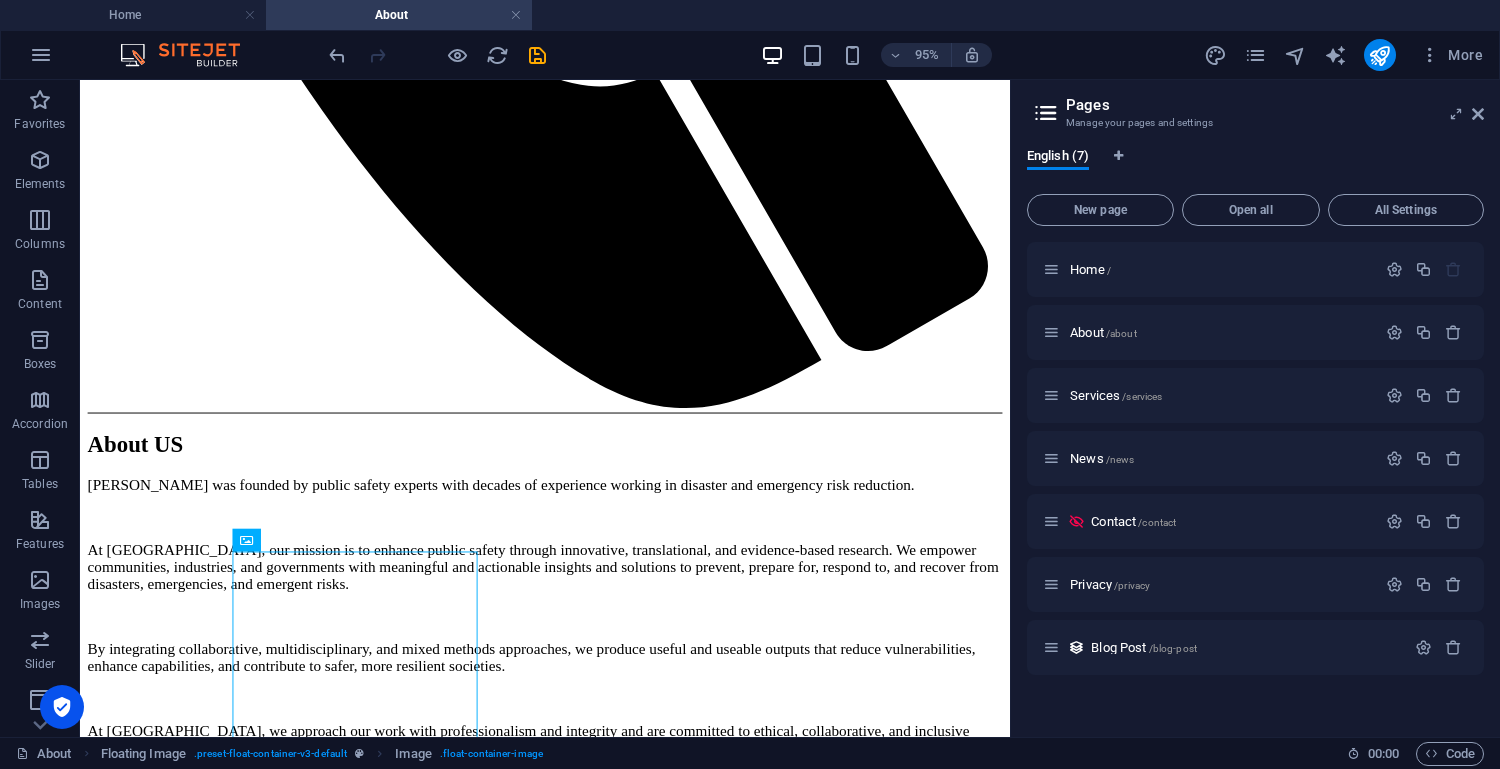 click on "Skip to main content
Home About Services News Contact About US [PERSON_NAME] was founded by public safety experts with decades of experience working in disaster and emergency risk reduction. At [GEOGRAPHIC_DATA], our mission is to enhance public safety through innovative, translational, and evidence-based research. We empower communities, industries, and governments with meaningful and actionable insights and solutions to prevent, prepare for, respond to, and recover from disasters, emergencies, and emergent risks.  By integrating collaborative, multidisciplinary, and mixed methods approaches, we produce useful and useable outputs that reduce vulnerabilities, enhance capabilities, and contribute to safer, more resilient societies.  At [GEOGRAPHIC_DATA], we approach our work with professionalism and integrity and are committed to ethical, collaborative, and inclusive practices.  what sets us apart Bennu is an independent, Australian-owned research consultancy with a difference. agile personalised tailored innovative cost-efficient" at bounding box center (569, 5164) 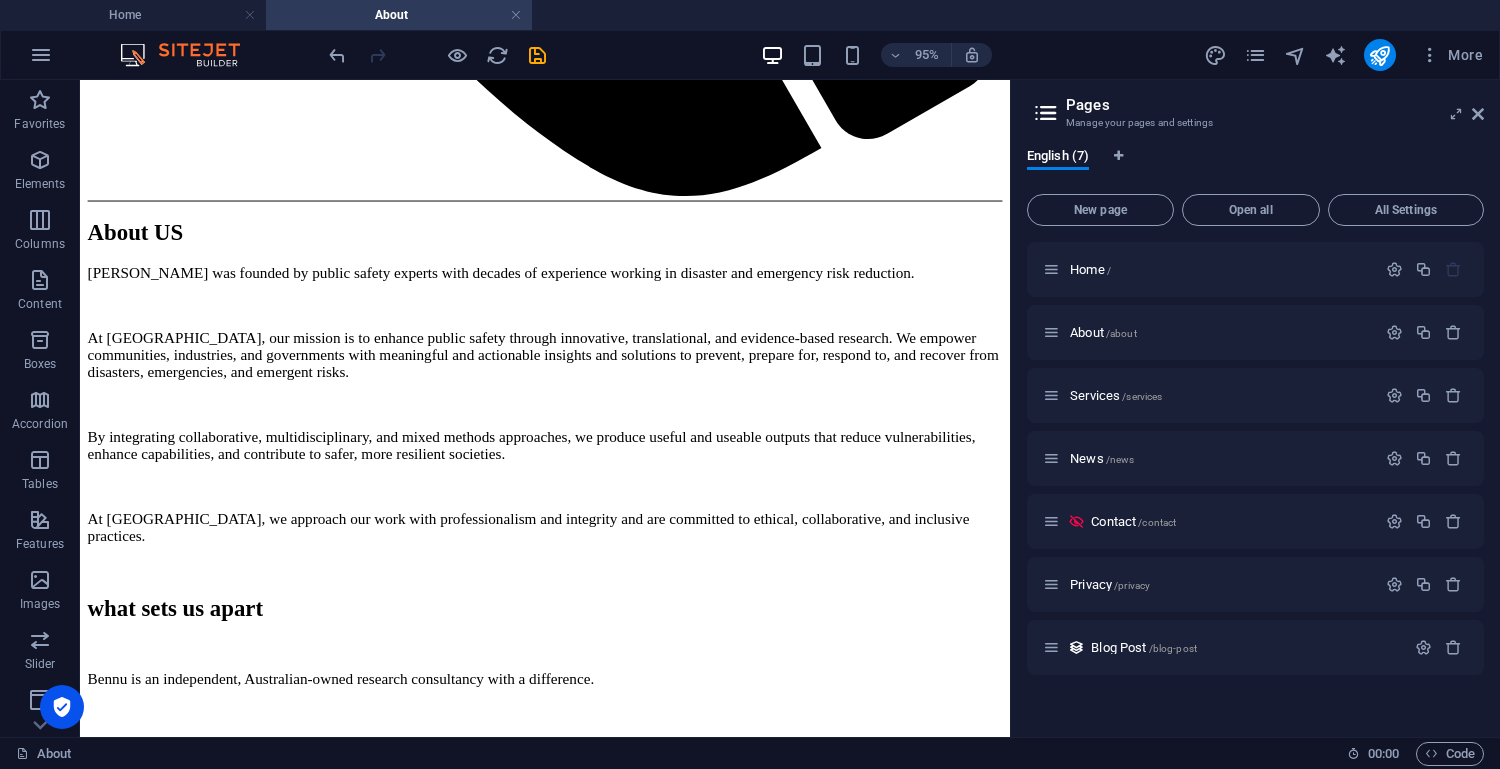 scroll, scrollTop: 1281, scrollLeft: 0, axis: vertical 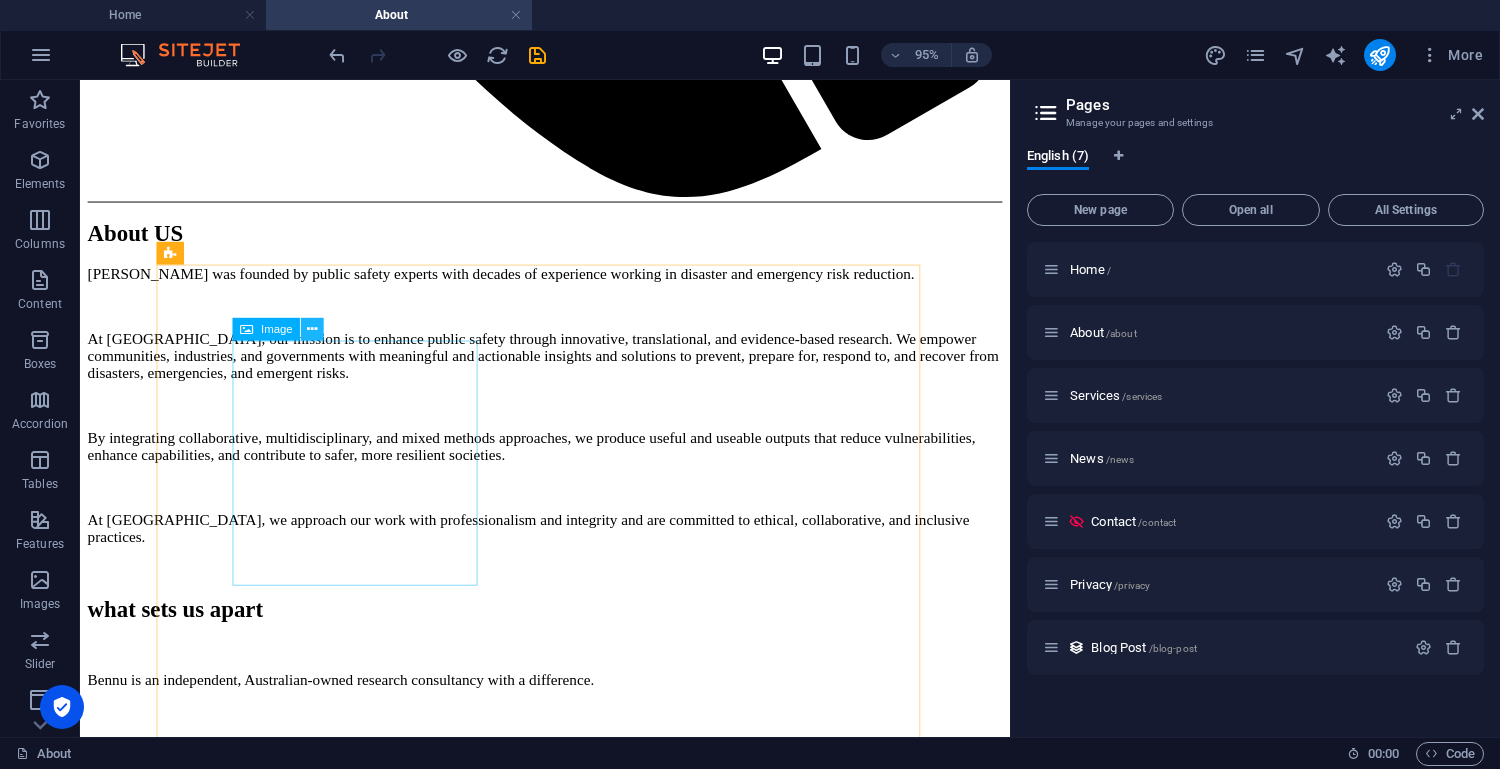 click at bounding box center [312, 329] 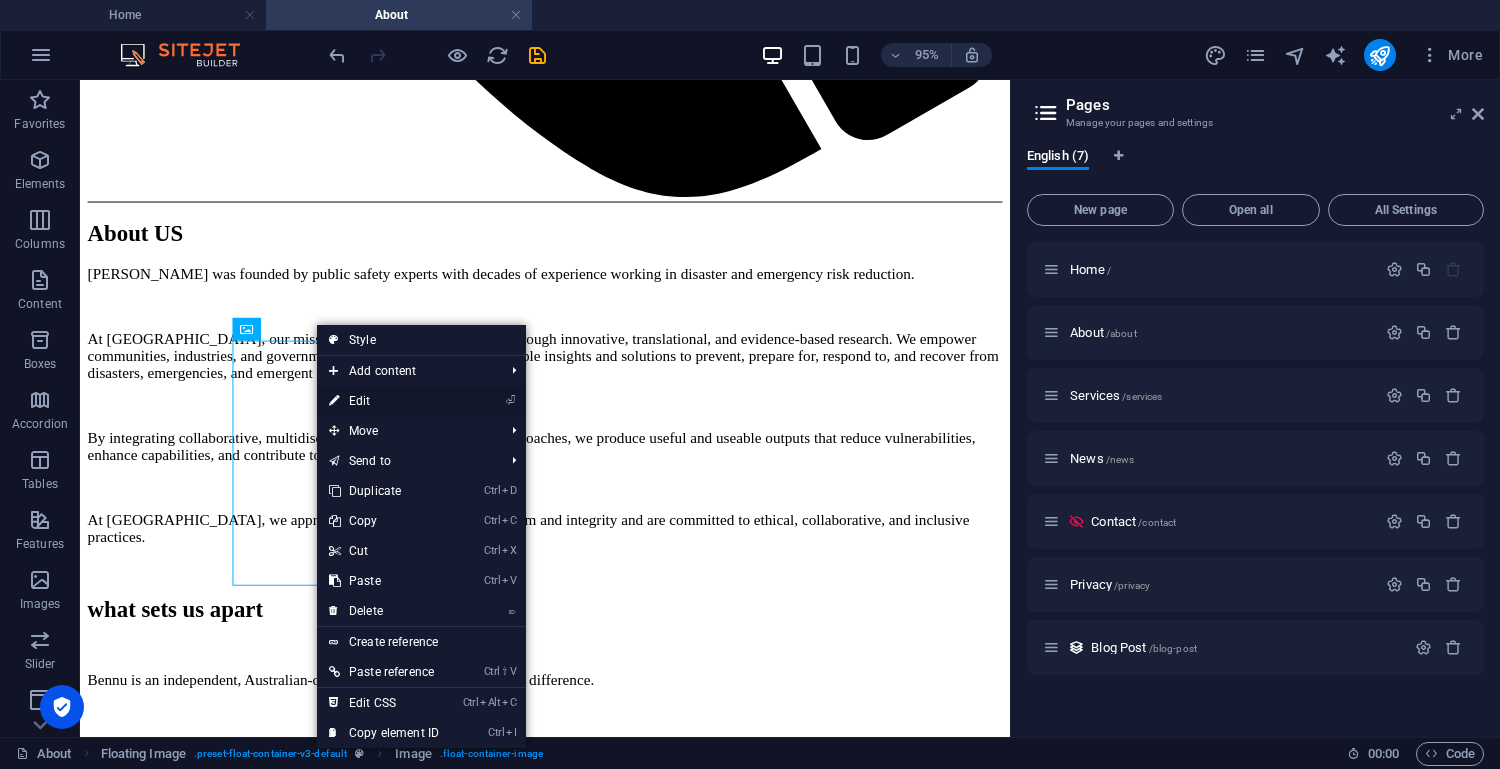 click on "⏎  Edit" at bounding box center [384, 401] 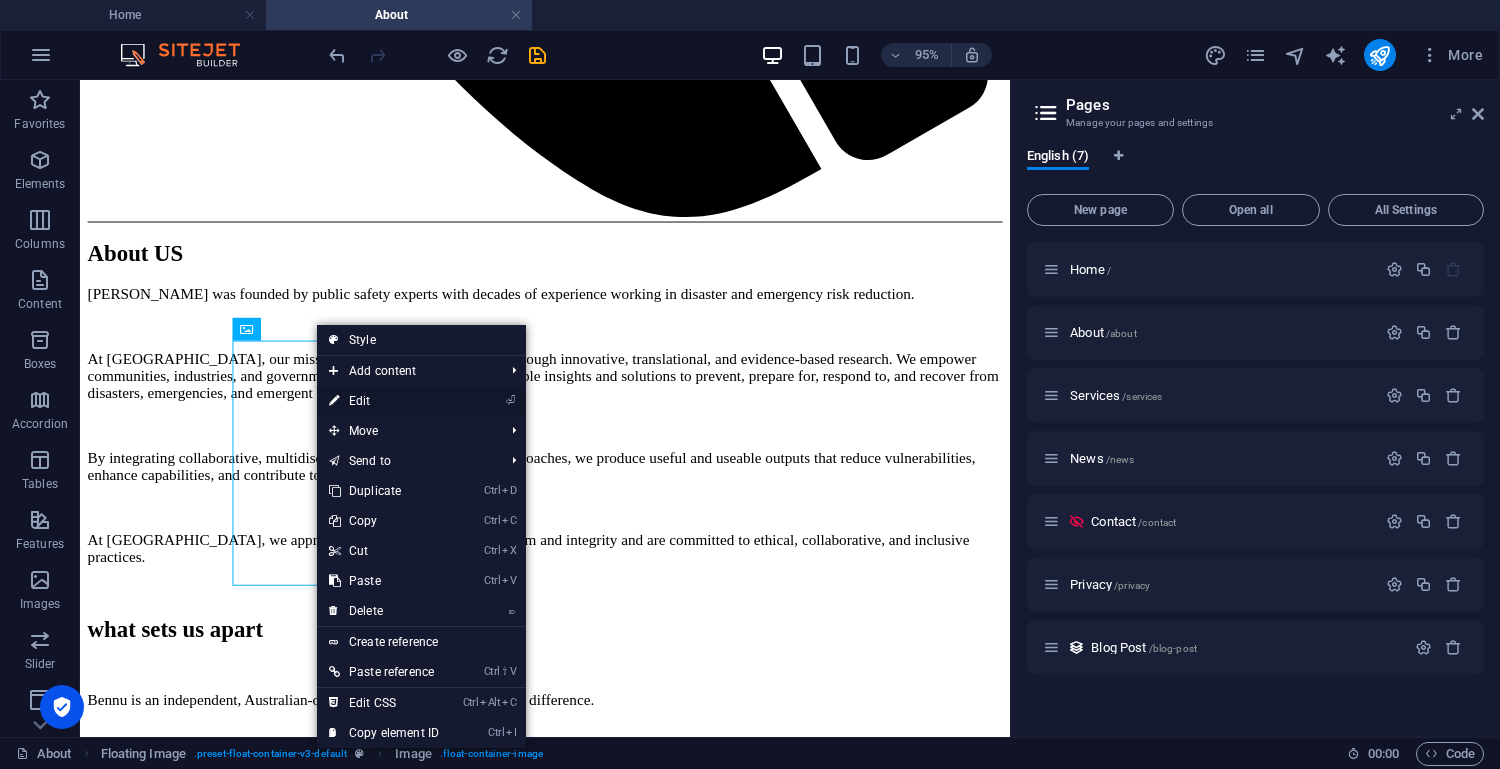 select on "%" 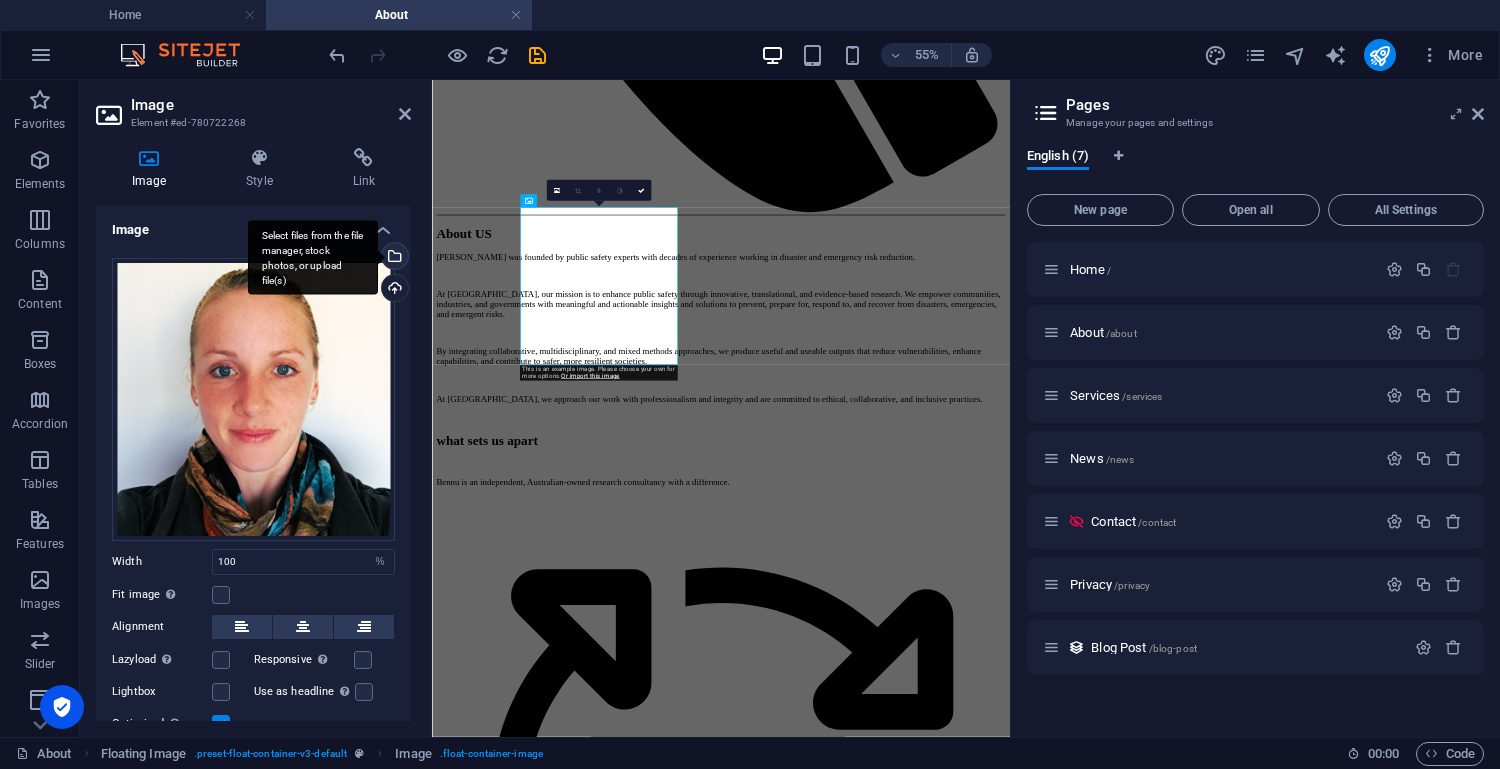 click on "Select files from the file manager, stock photos, or upload file(s)" at bounding box center (393, 258) 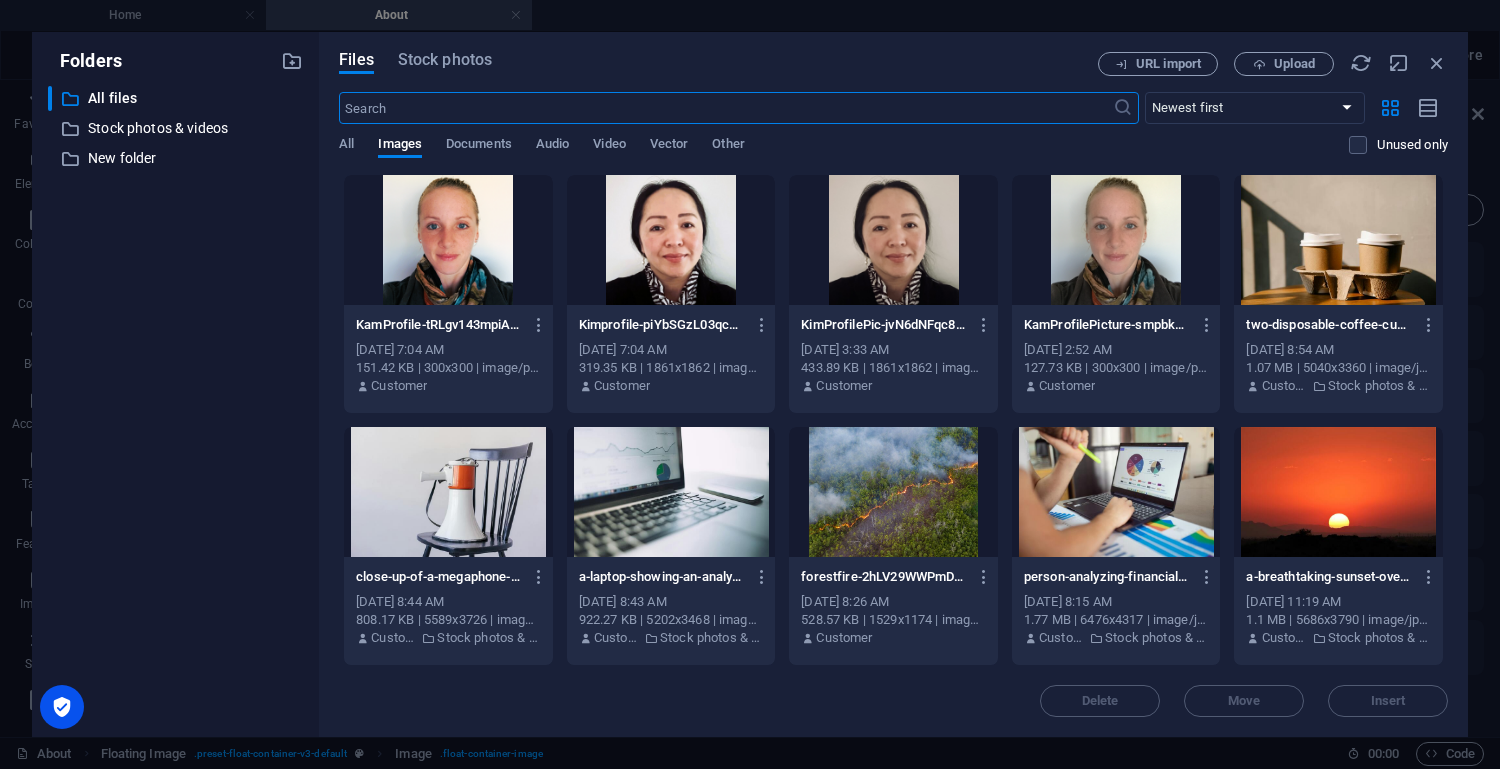scroll, scrollTop: 0, scrollLeft: 0, axis: both 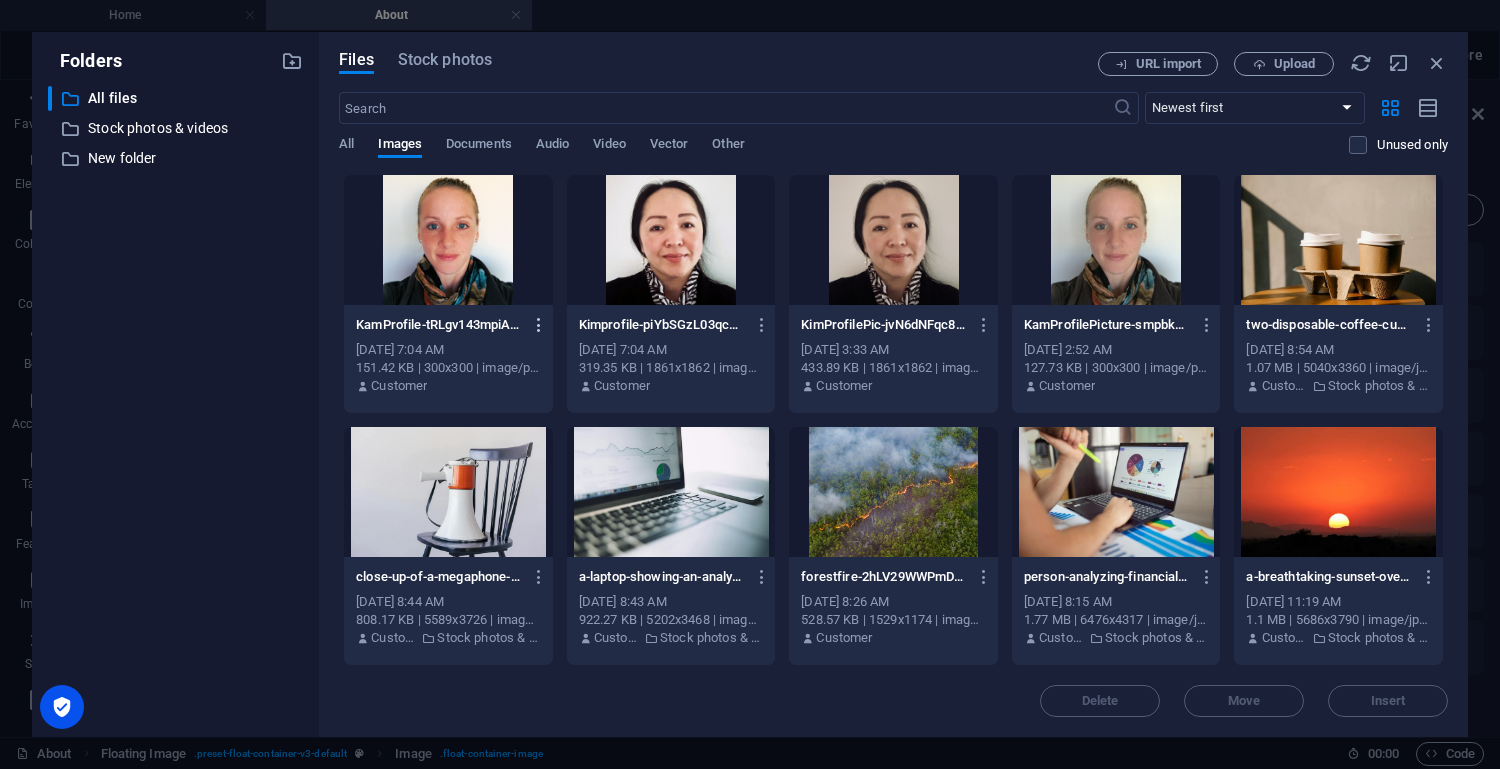 click at bounding box center [539, 325] 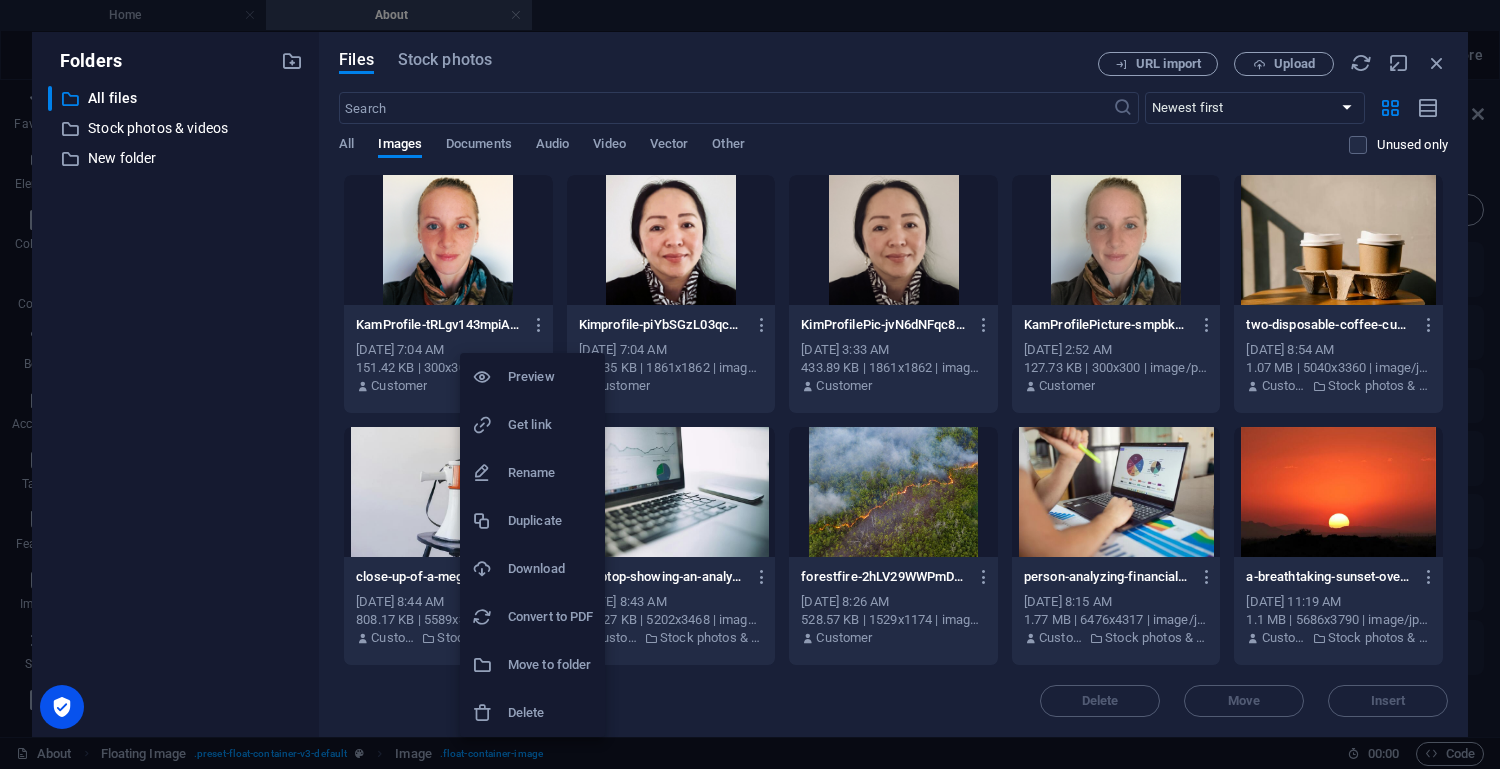 click on "Delete" at bounding box center (550, 713) 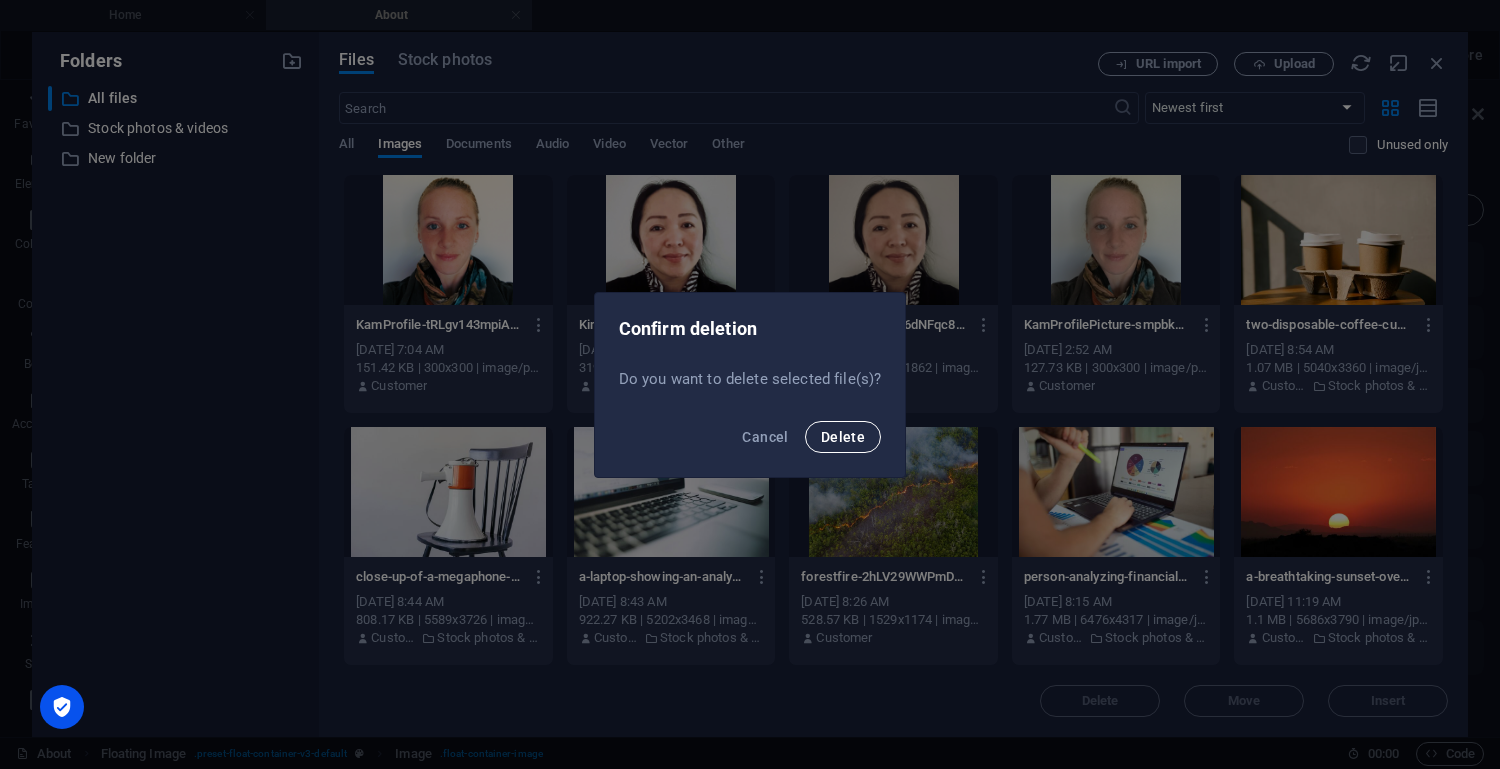 click on "Delete" at bounding box center (843, 437) 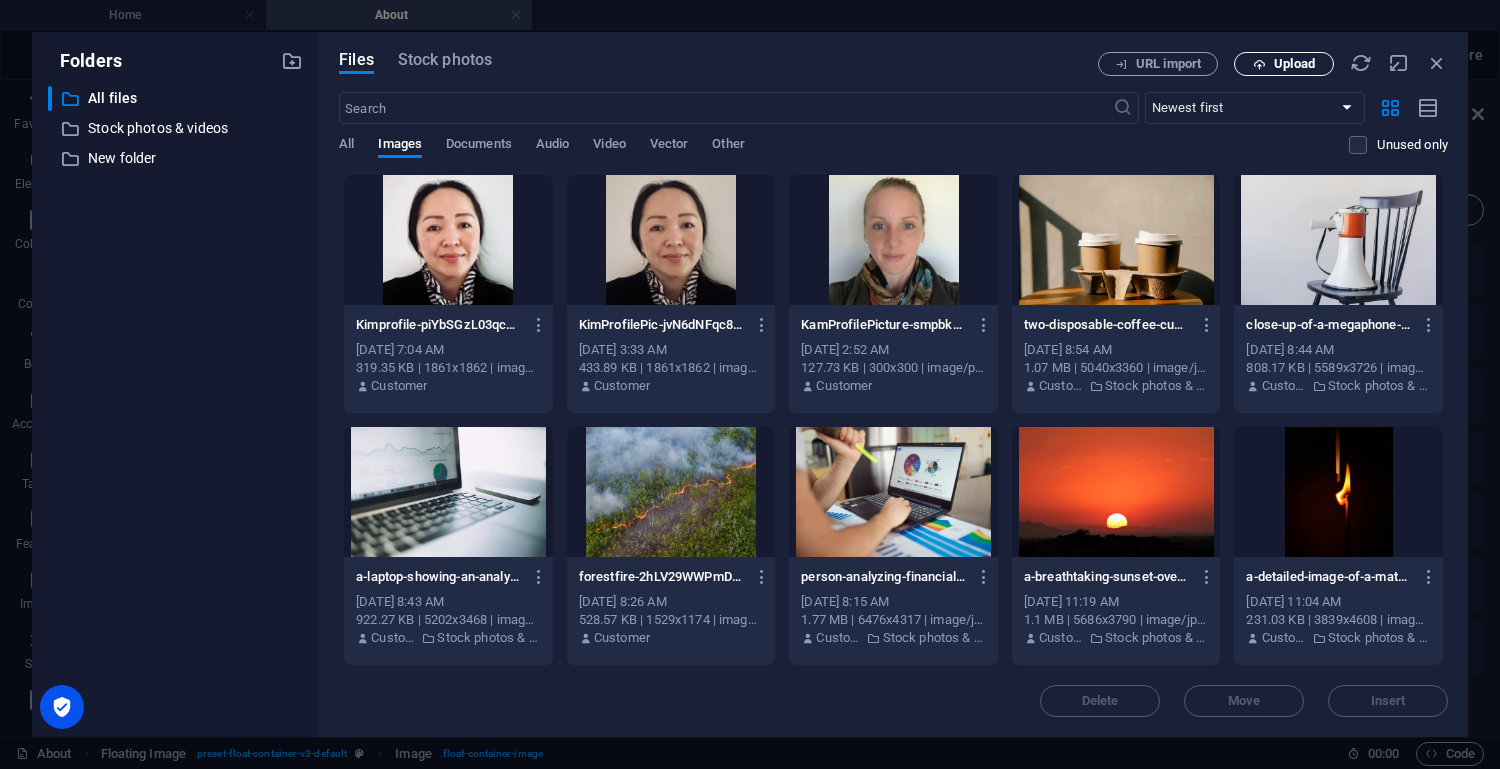 click on "Upload" at bounding box center [1294, 64] 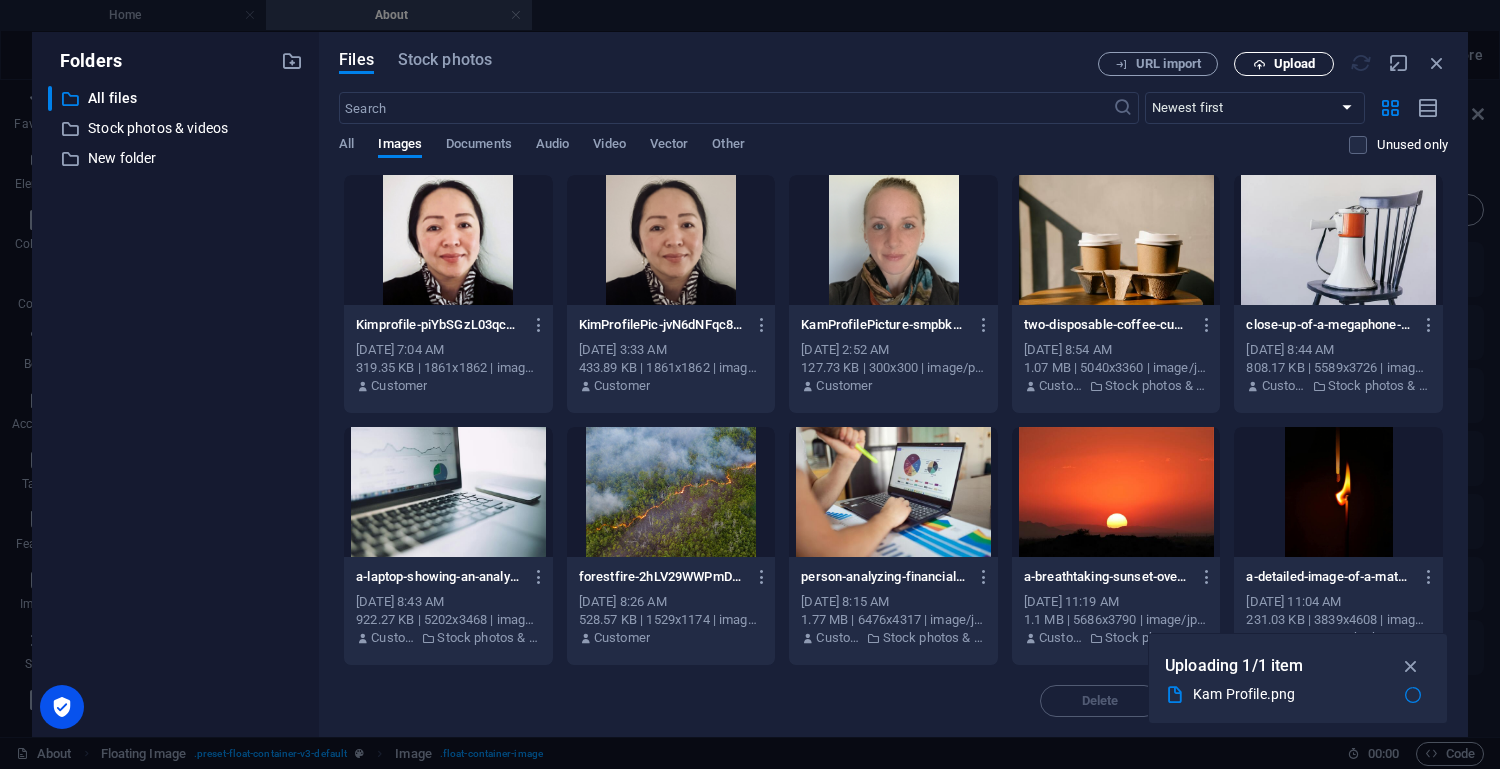 scroll, scrollTop: 1038, scrollLeft: 0, axis: vertical 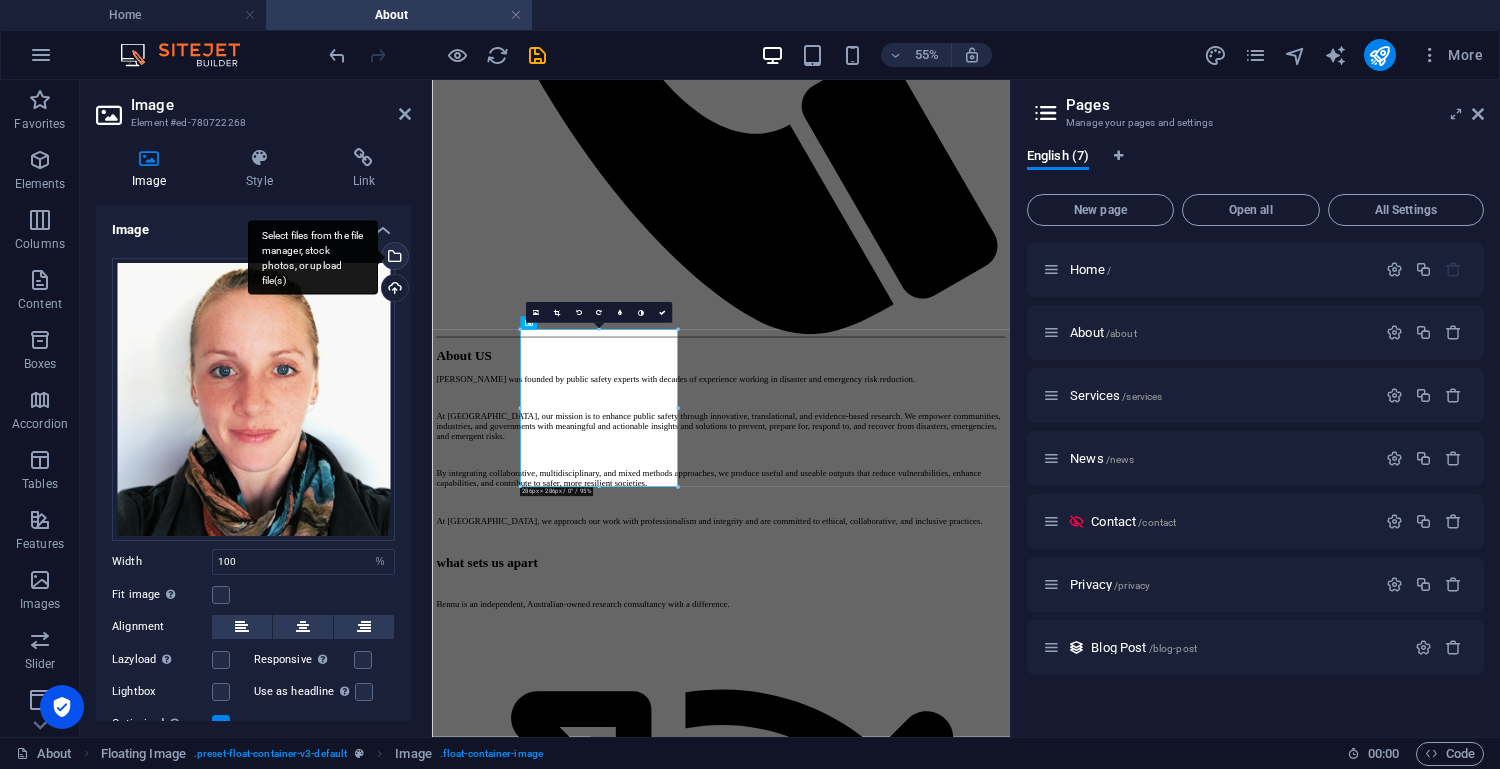 click on "Select files from the file manager, stock photos, or upload file(s)" at bounding box center [393, 258] 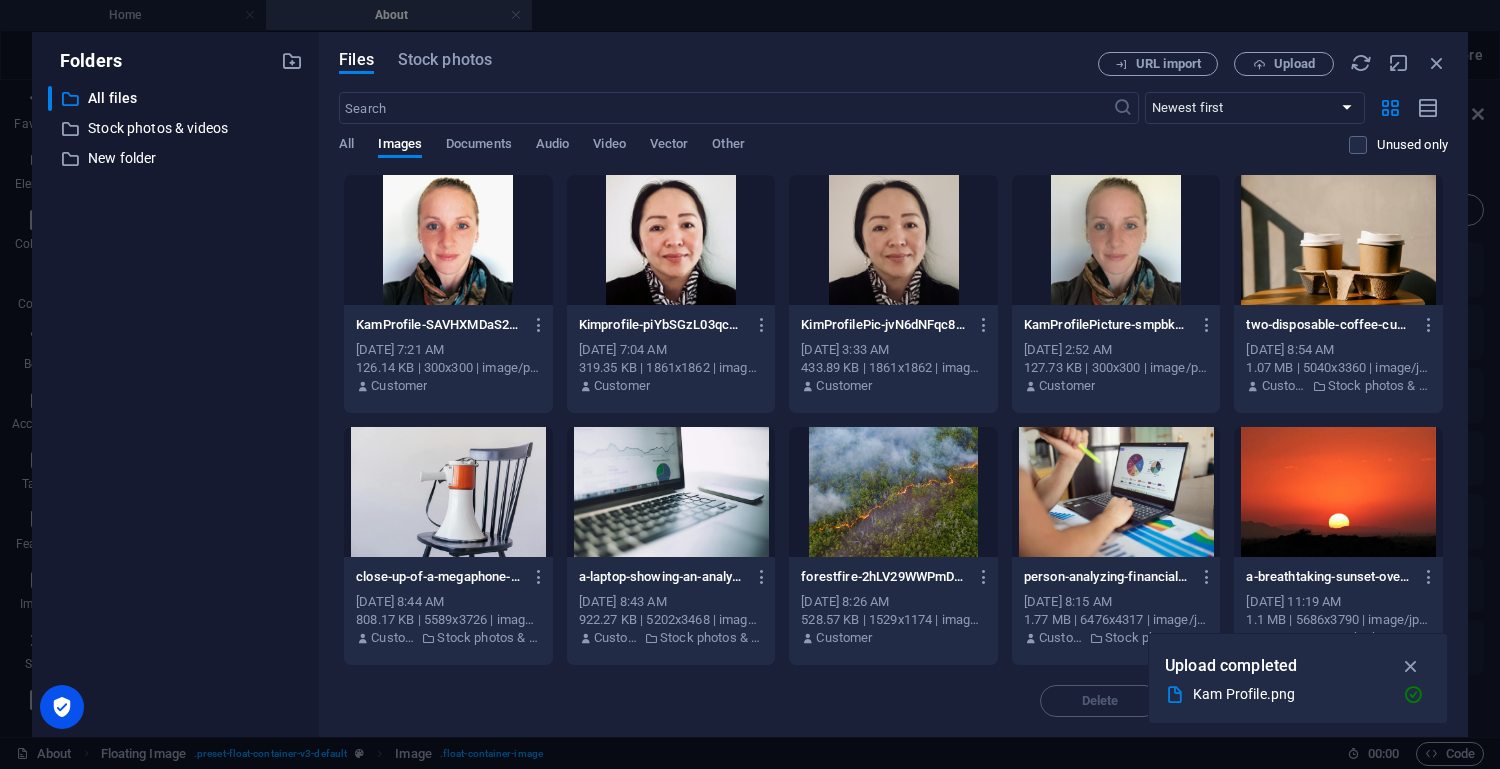 click at bounding box center (448, 240) 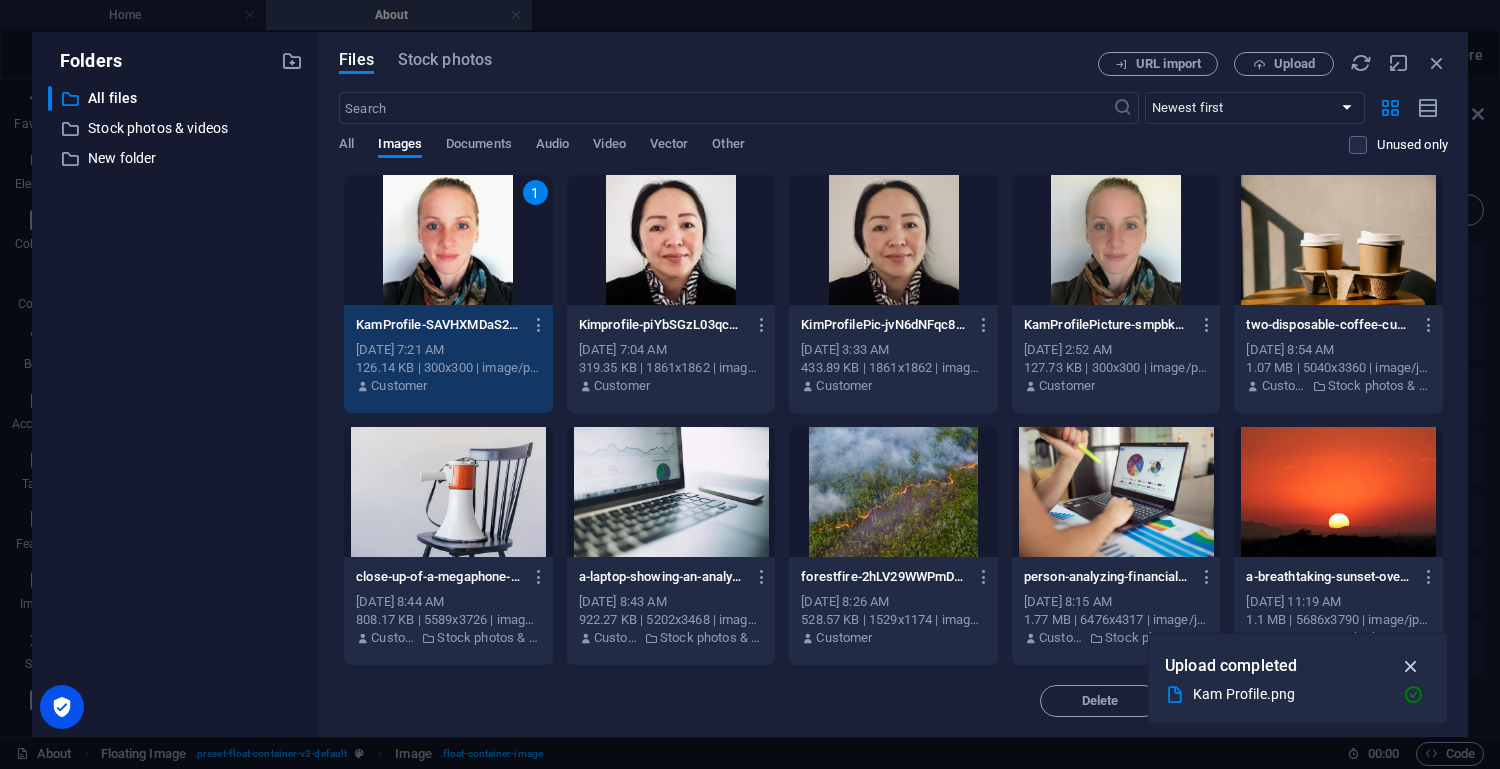 click at bounding box center [1411, 666] 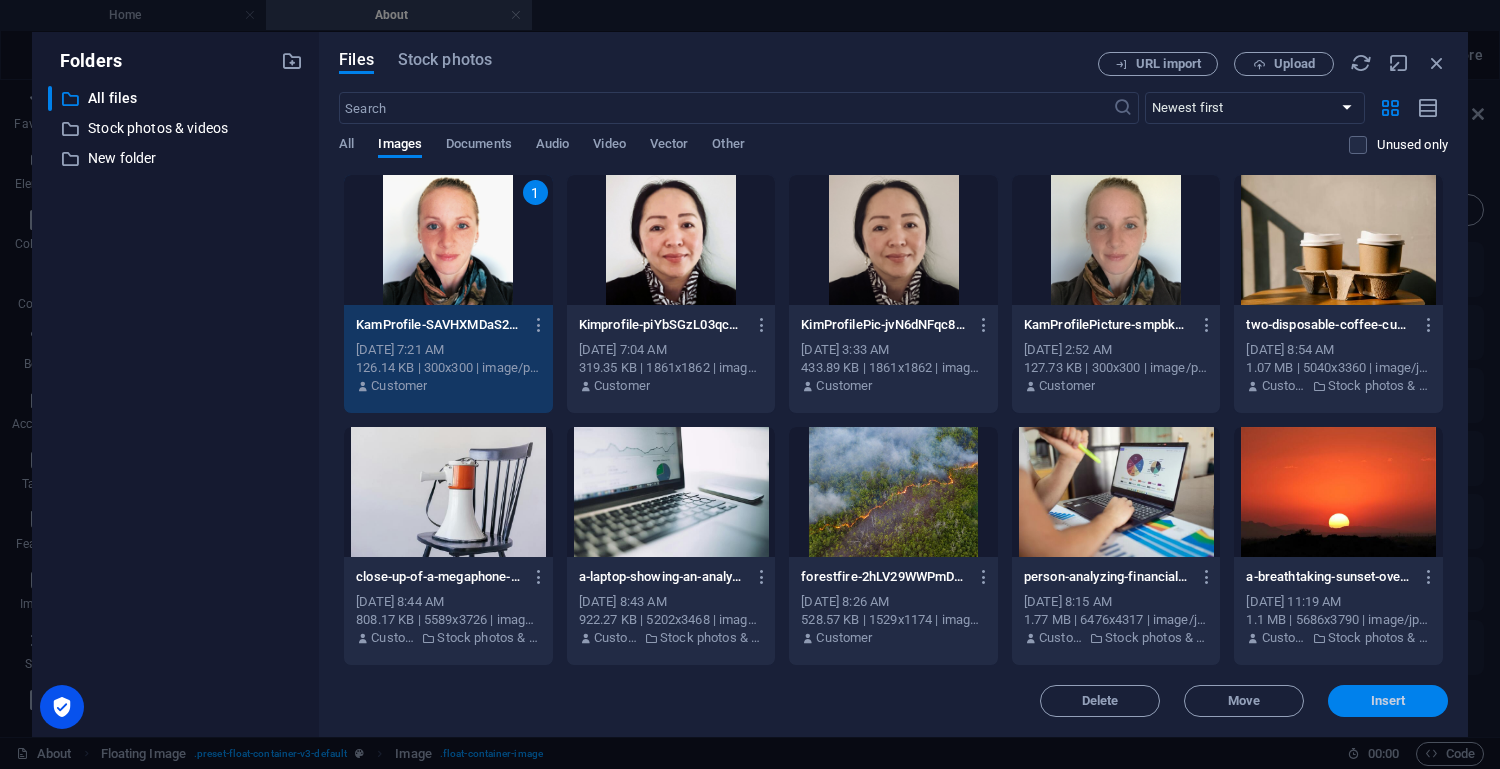 click on "Insert" at bounding box center (1388, 701) 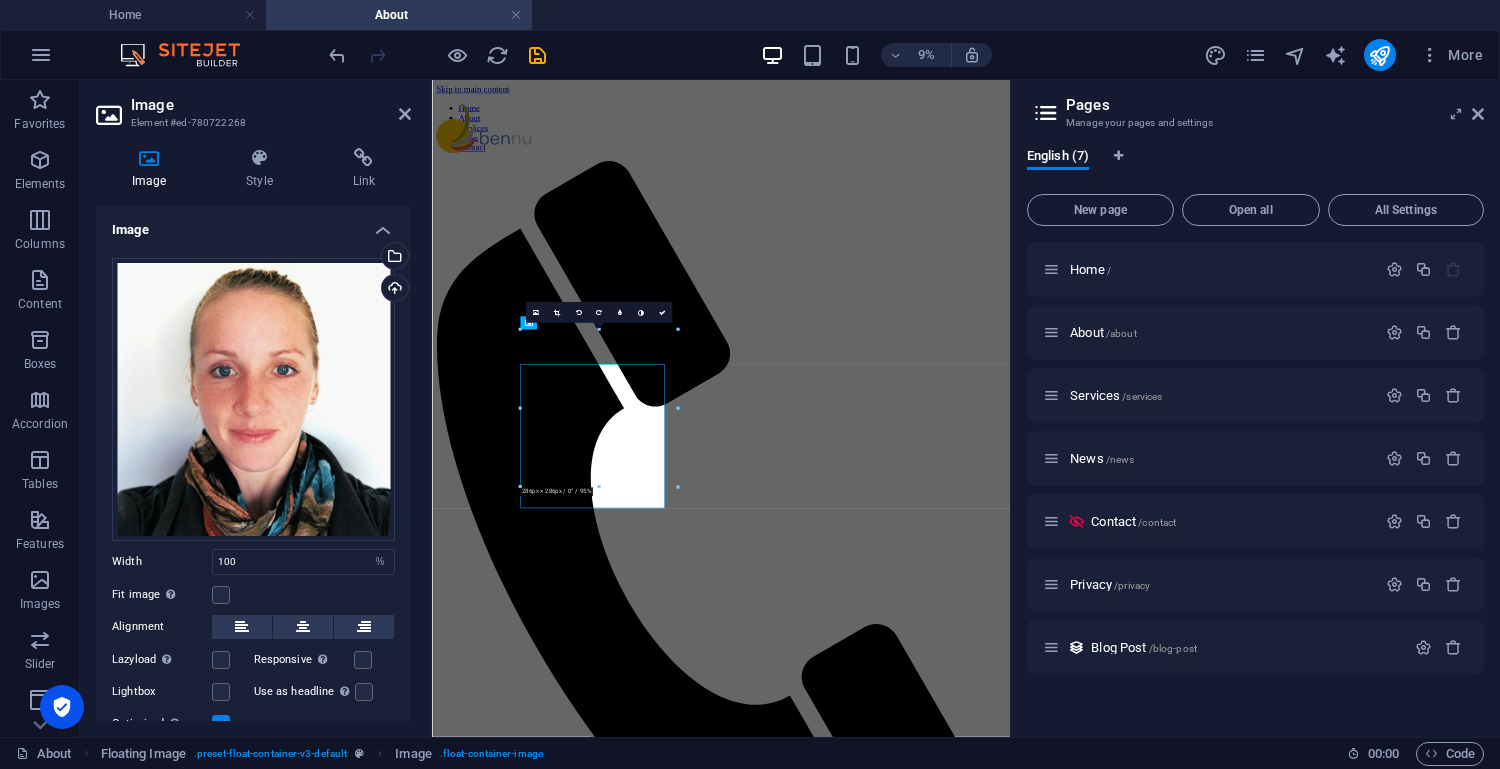 scroll, scrollTop: 1038, scrollLeft: 0, axis: vertical 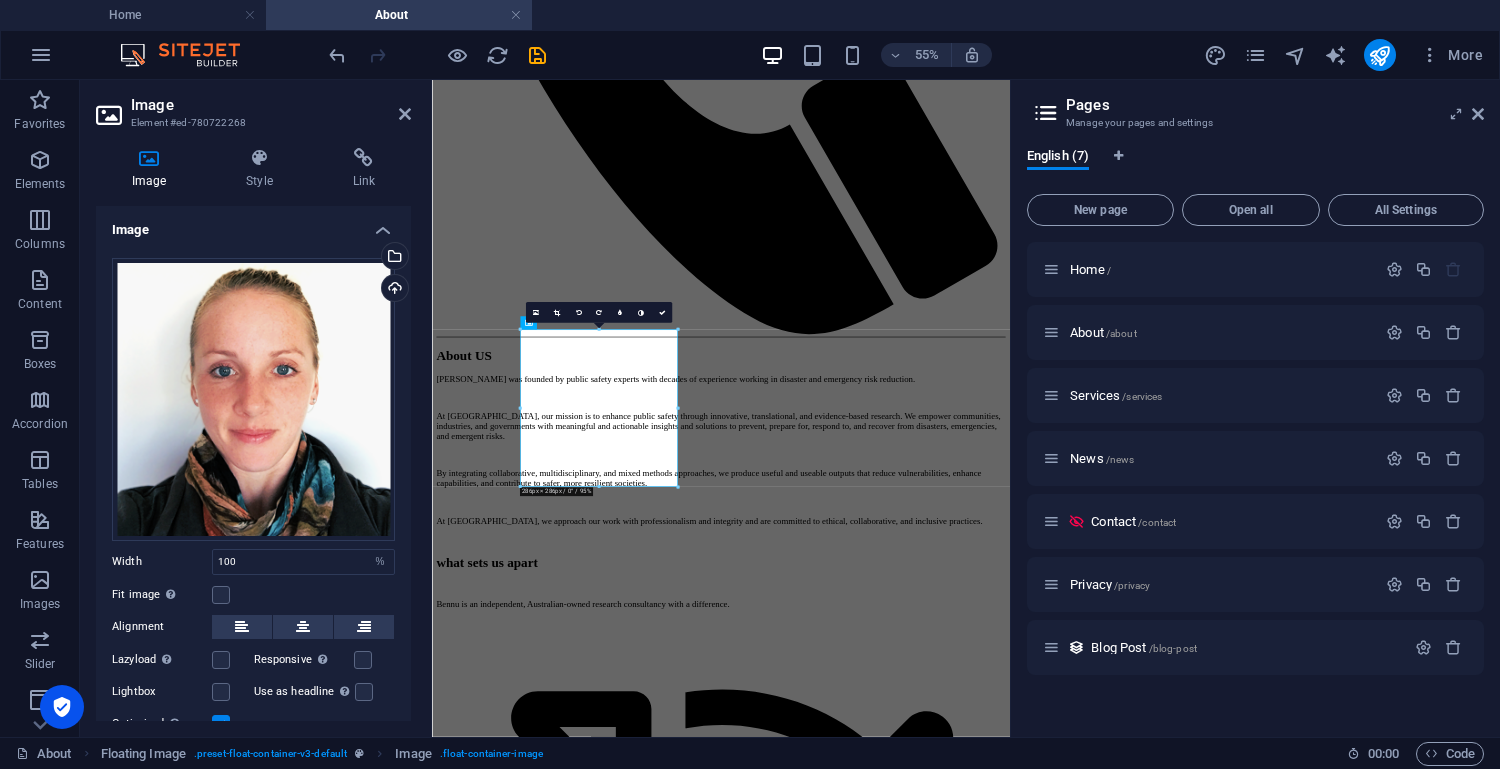 click on "Image Element #ed-780722268" at bounding box center (253, 106) 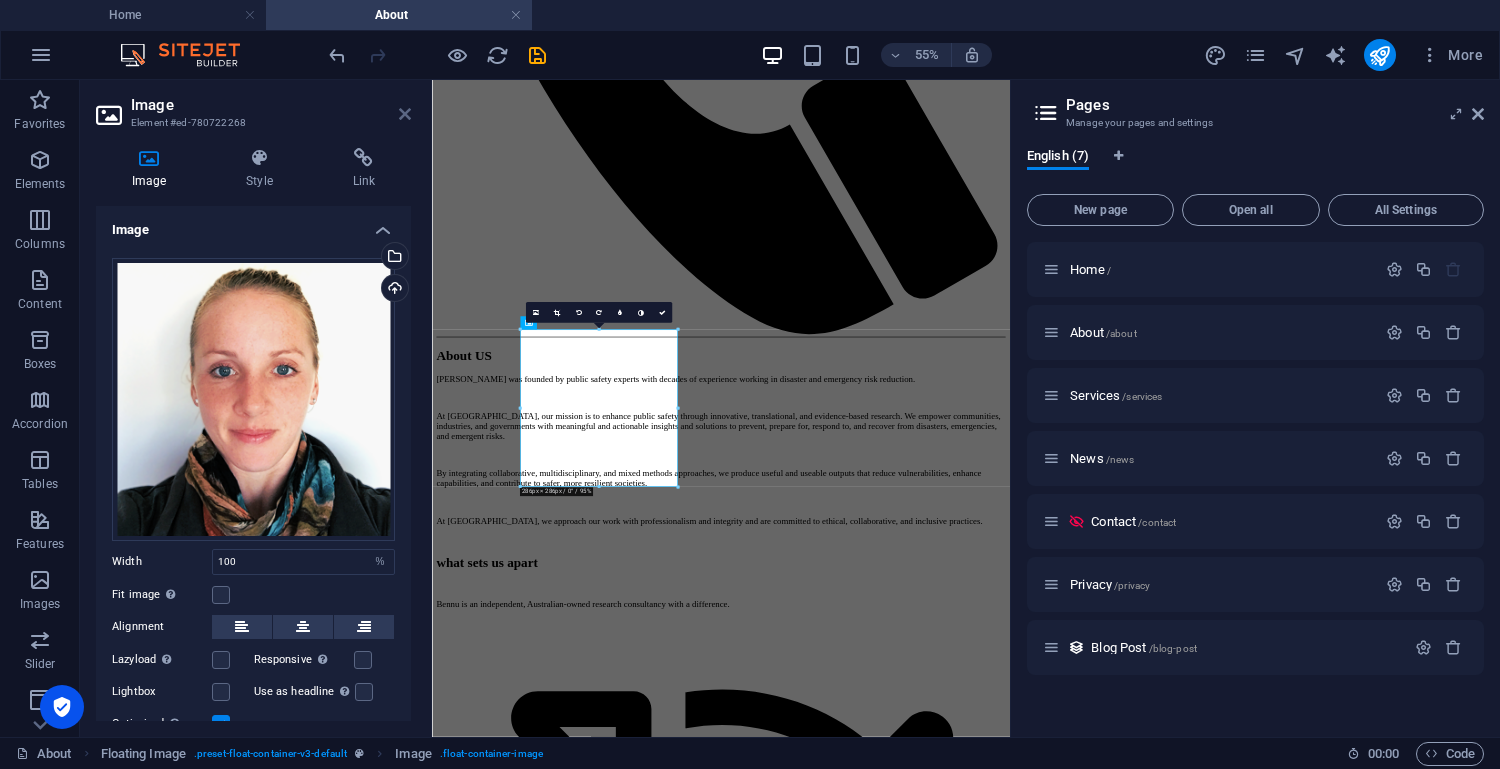 click at bounding box center [405, 114] 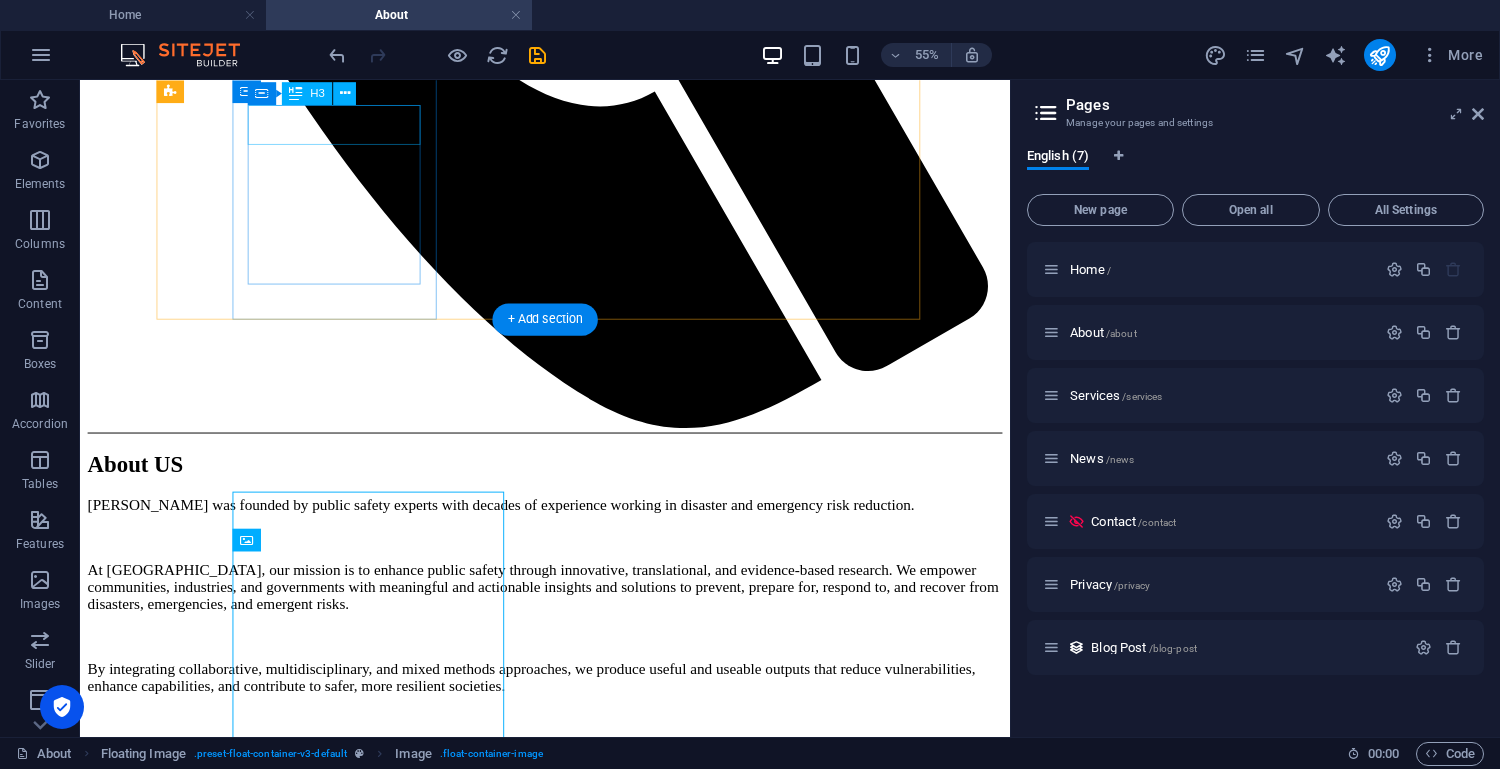 scroll, scrollTop: 1059, scrollLeft: 0, axis: vertical 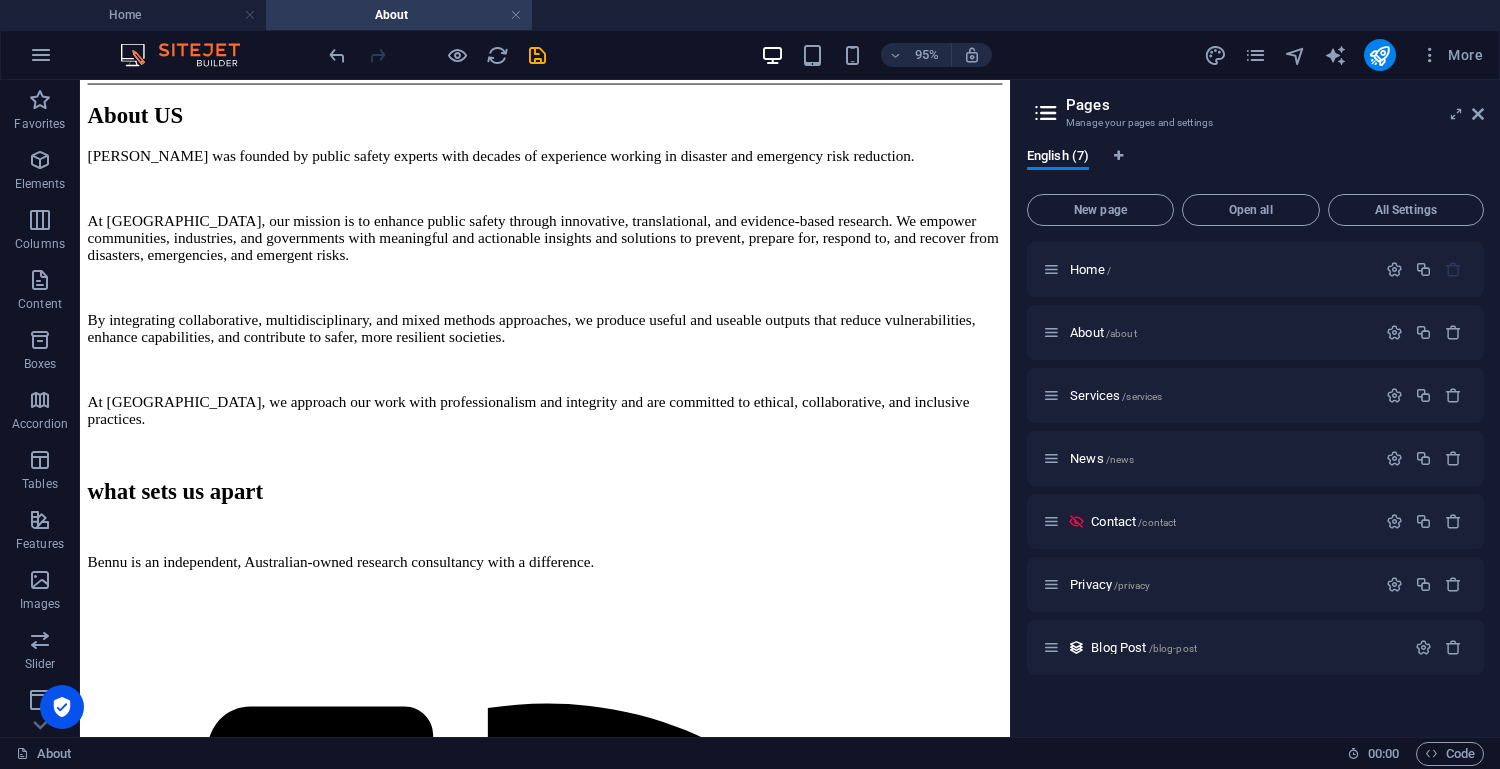 click on "Skip to main content
Home About Services News Contact About US [PERSON_NAME] was founded by public safety experts with decades of experience working in disaster and emergency risk reduction. At [GEOGRAPHIC_DATA], our mission is to enhance public safety through innovative, translational, and evidence-based research. We empower communities, industries, and governments with meaningful and actionable insights and solutions to prevent, prepare for, respond to, and recover from disasters, emergencies, and emergent risks.  By integrating collaborative, multidisciplinary, and mixed methods approaches, we produce useful and useable outputs that reduce vulnerabilities, enhance capabilities, and contribute to safer, more resilient societies.  At [GEOGRAPHIC_DATA], we approach our work with professionalism and integrity and are committed to ethical, collaborative, and inclusive practices.  what sets us apart Bennu is an independent, Australian-owned research consultancy with a difference. agile personalised tailored innovative cost-efficient" at bounding box center (569, 4817) 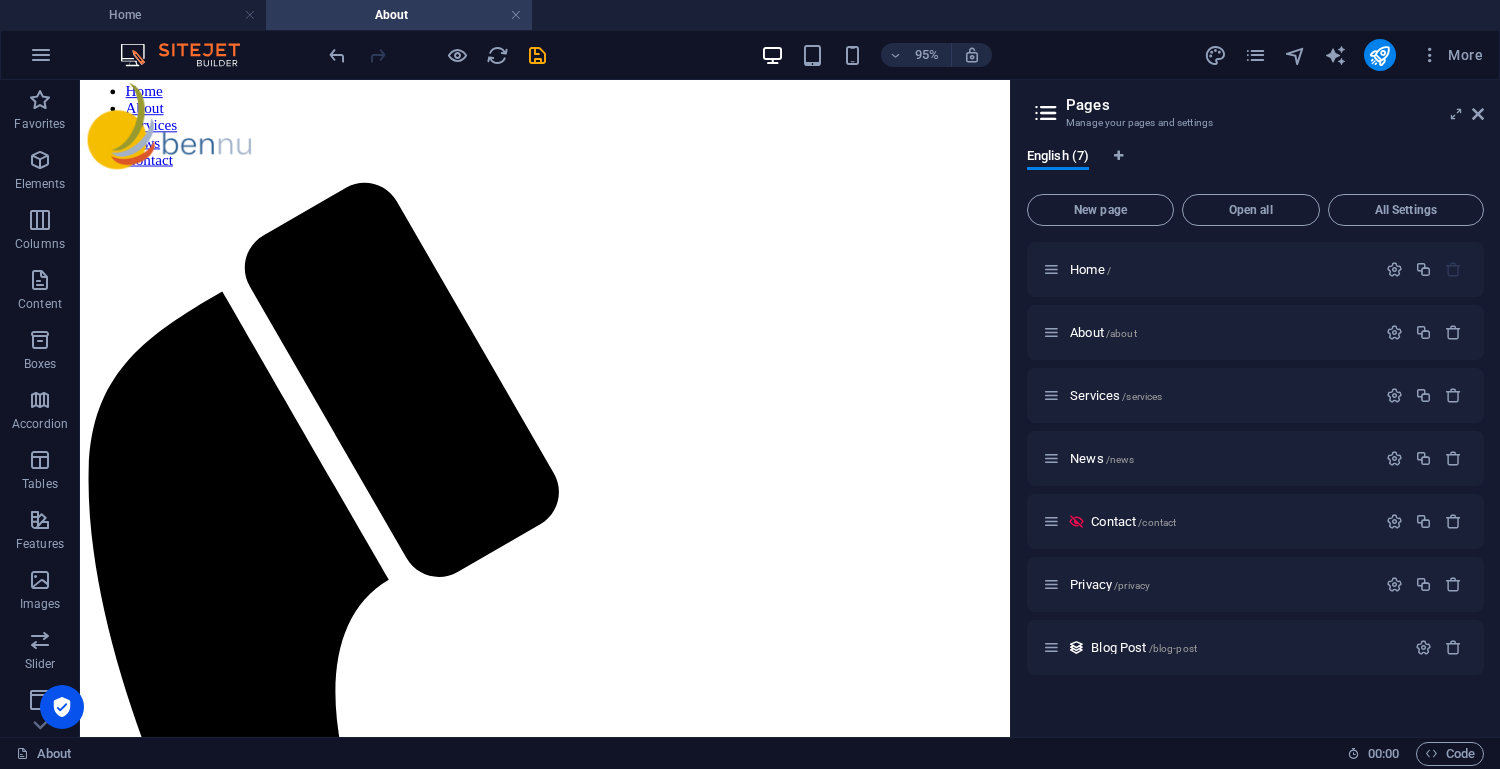scroll, scrollTop: 0, scrollLeft: 0, axis: both 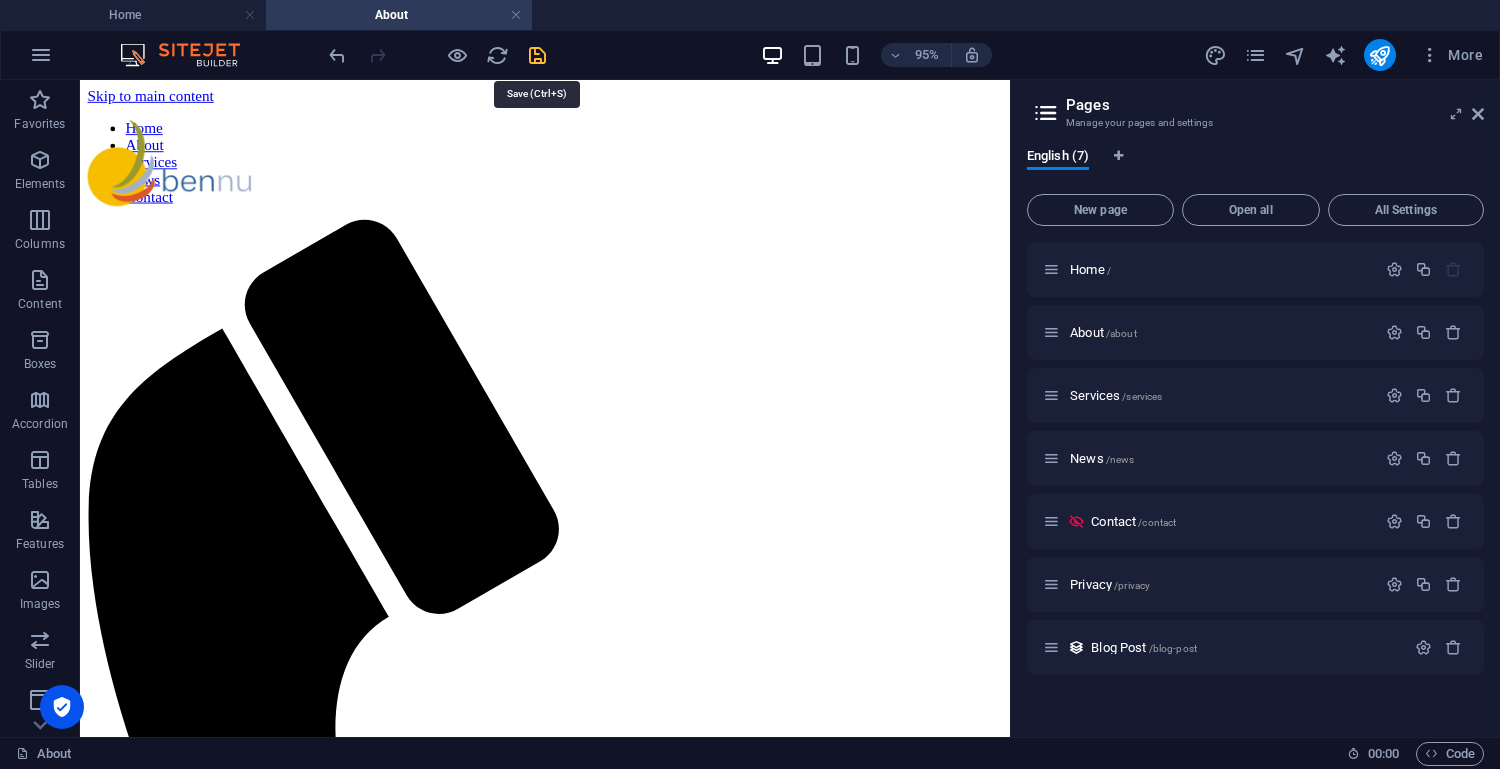 click at bounding box center (537, 55) 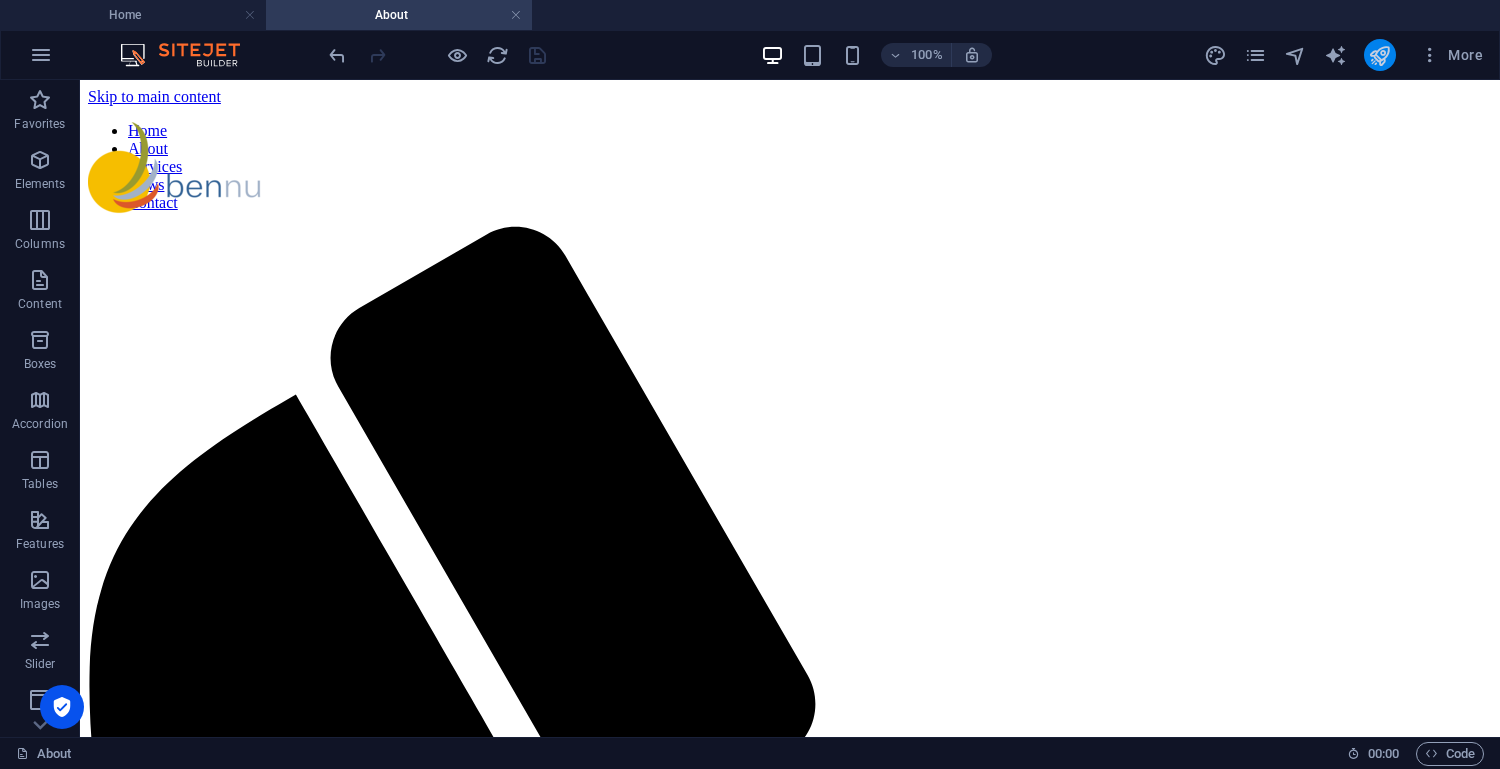 click at bounding box center [1380, 55] 